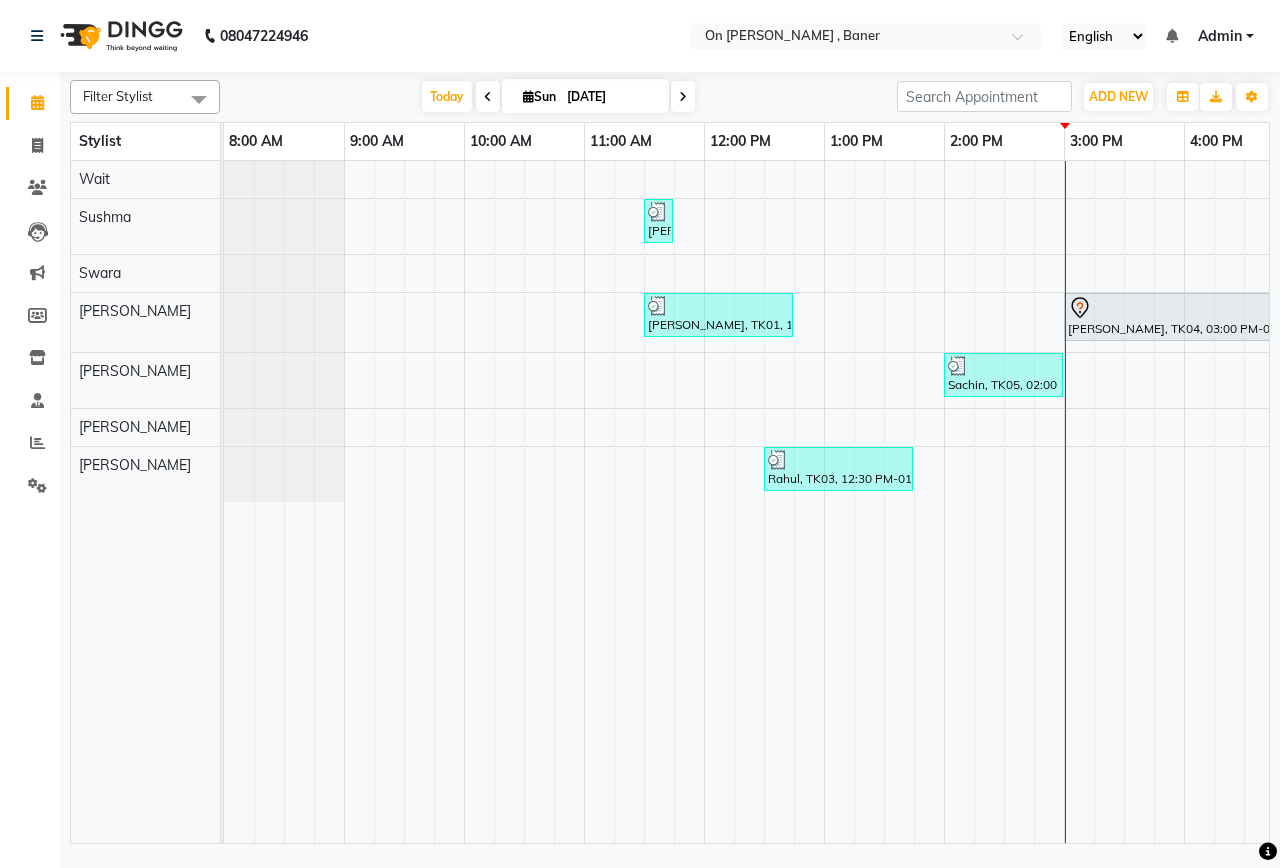 scroll, scrollTop: 0, scrollLeft: 0, axis: both 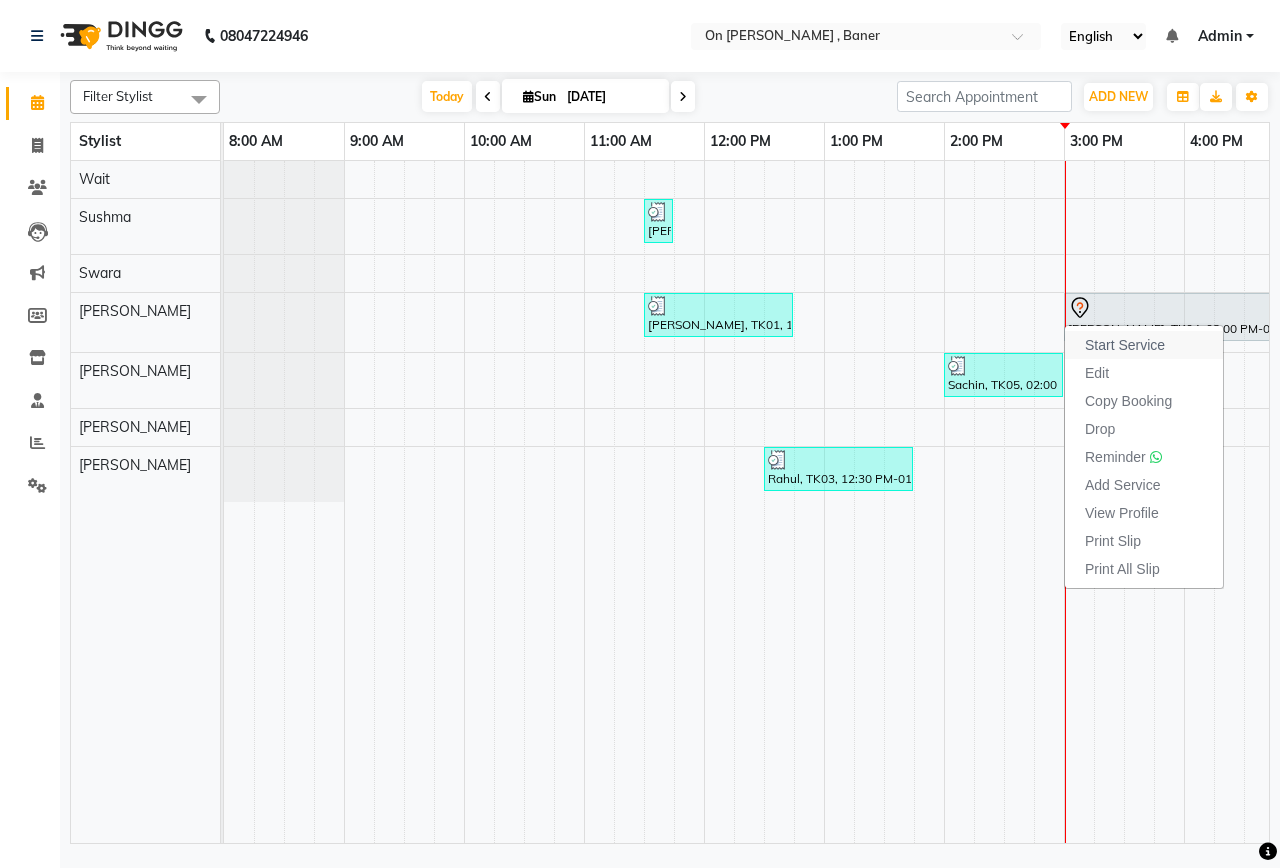 click on "Start Service" at bounding box center [1125, 345] 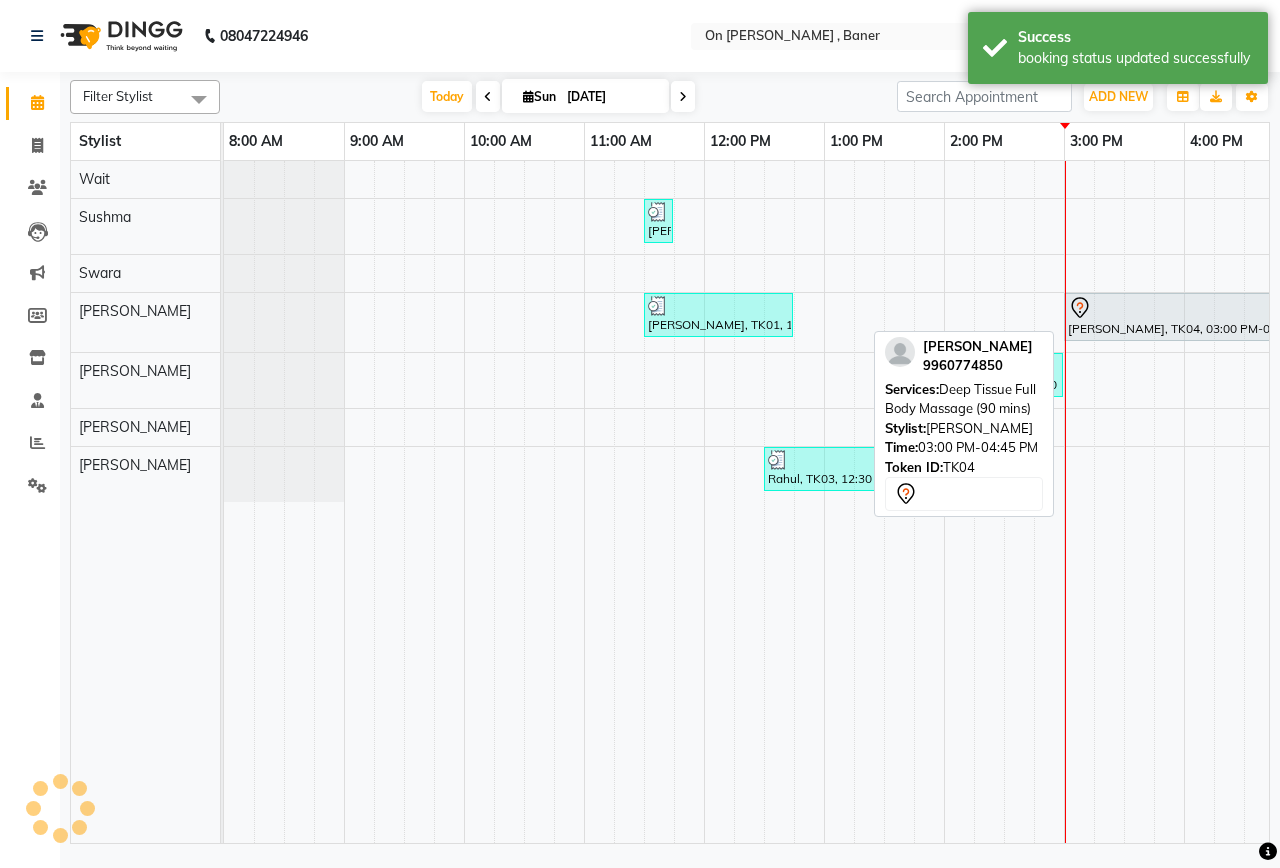 click at bounding box center [1168, 308] 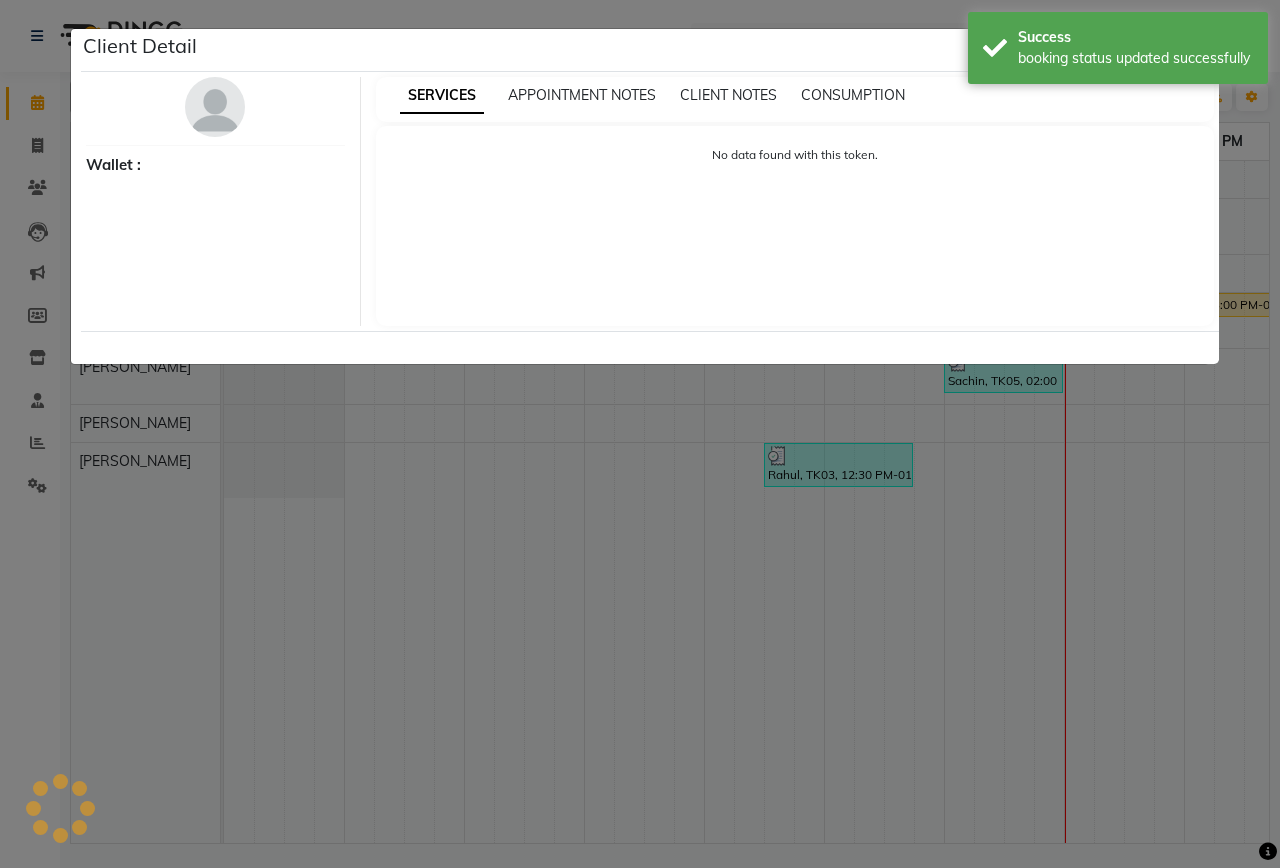 select on "1" 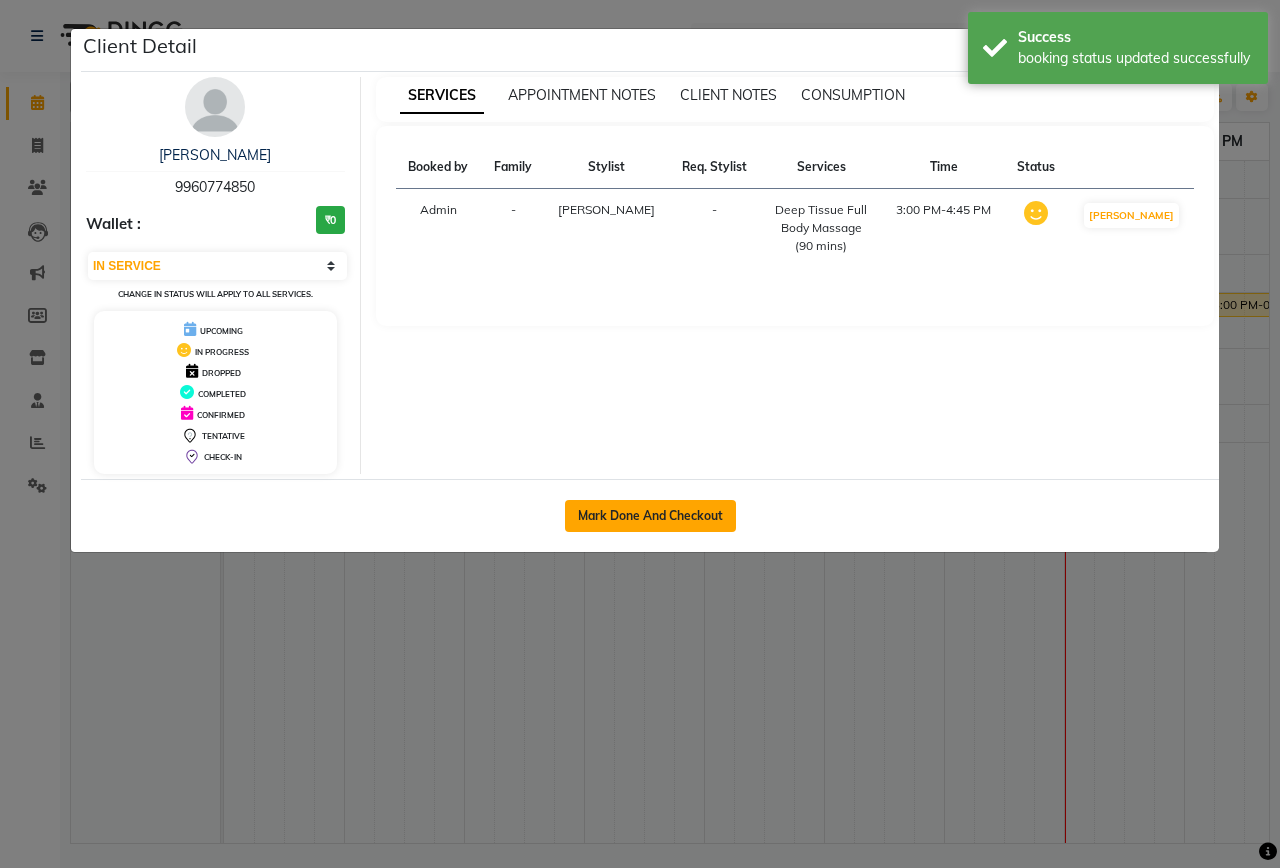 click on "Mark Done And Checkout" 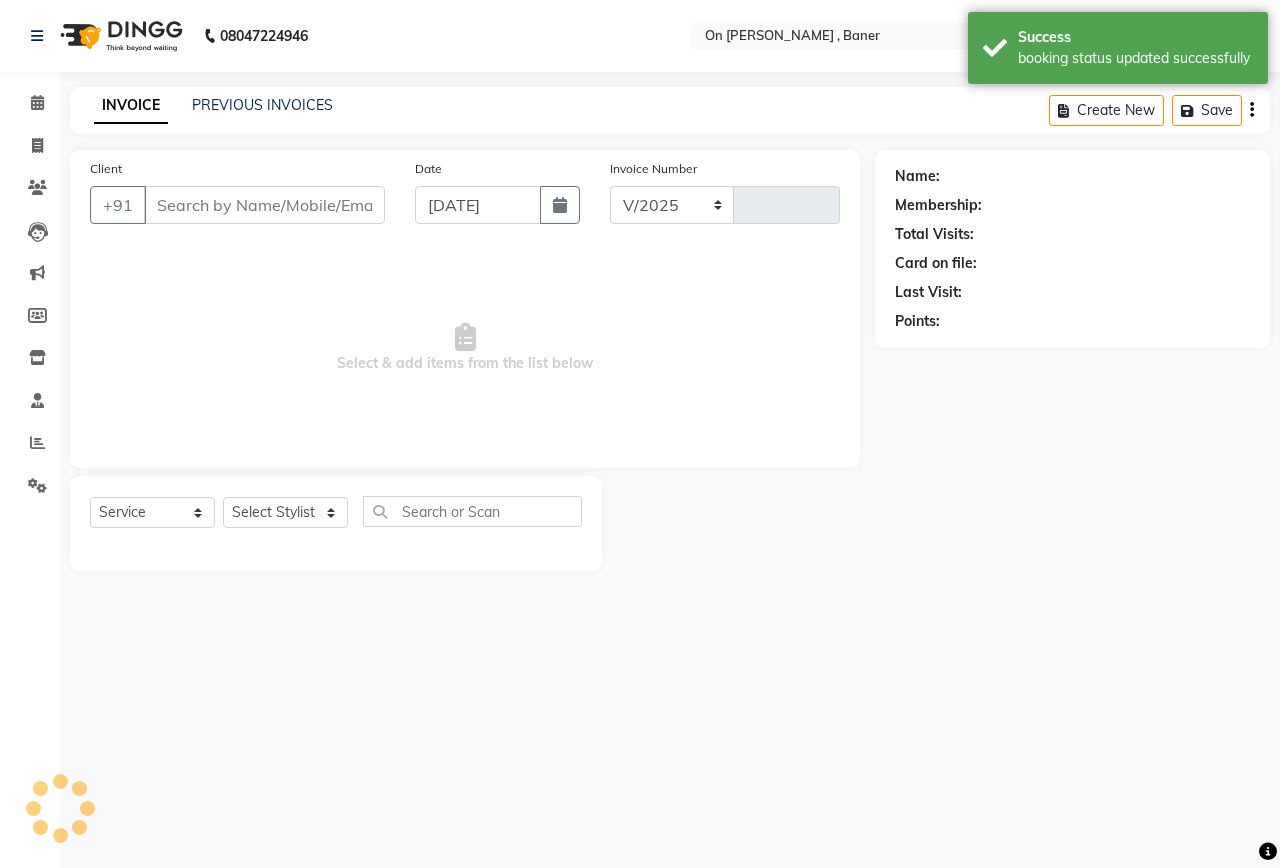 select on "632" 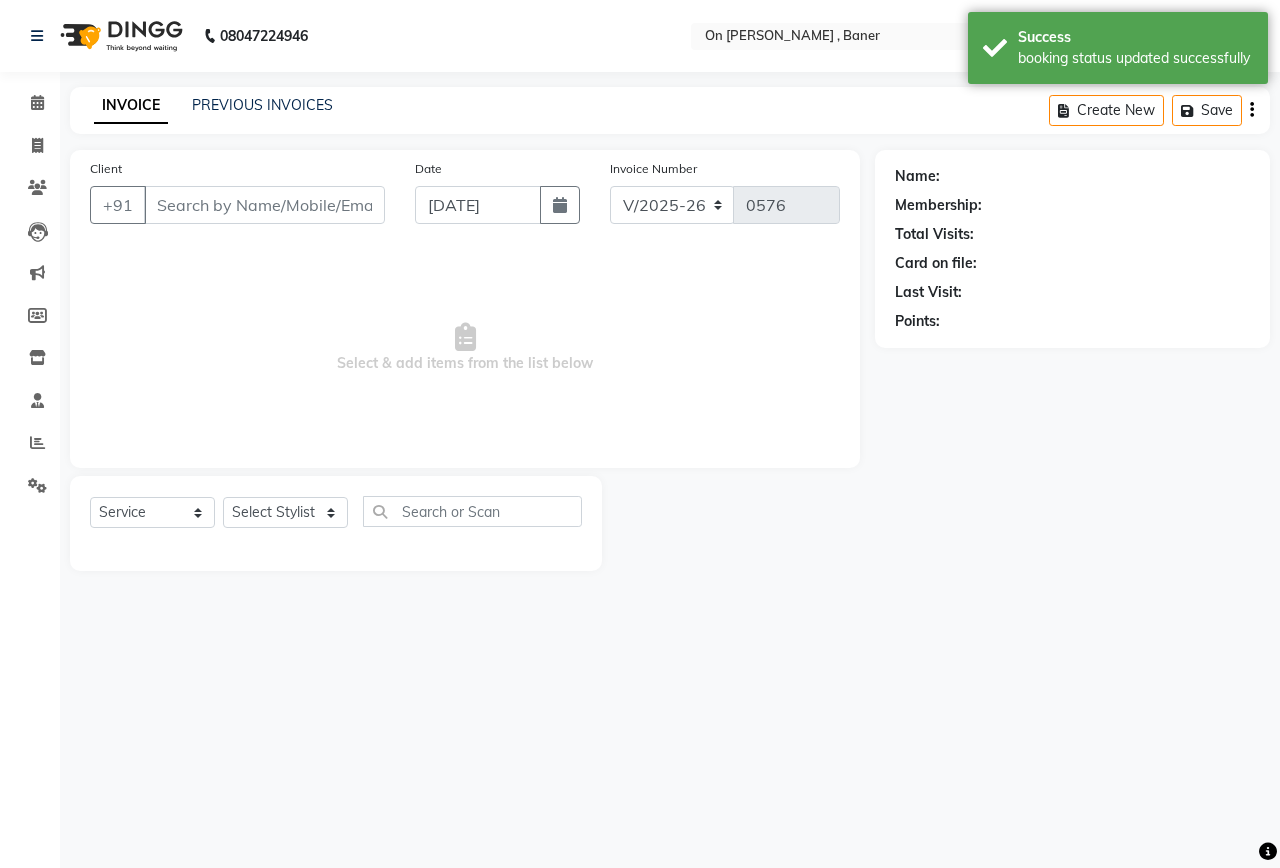 type on "9960774850" 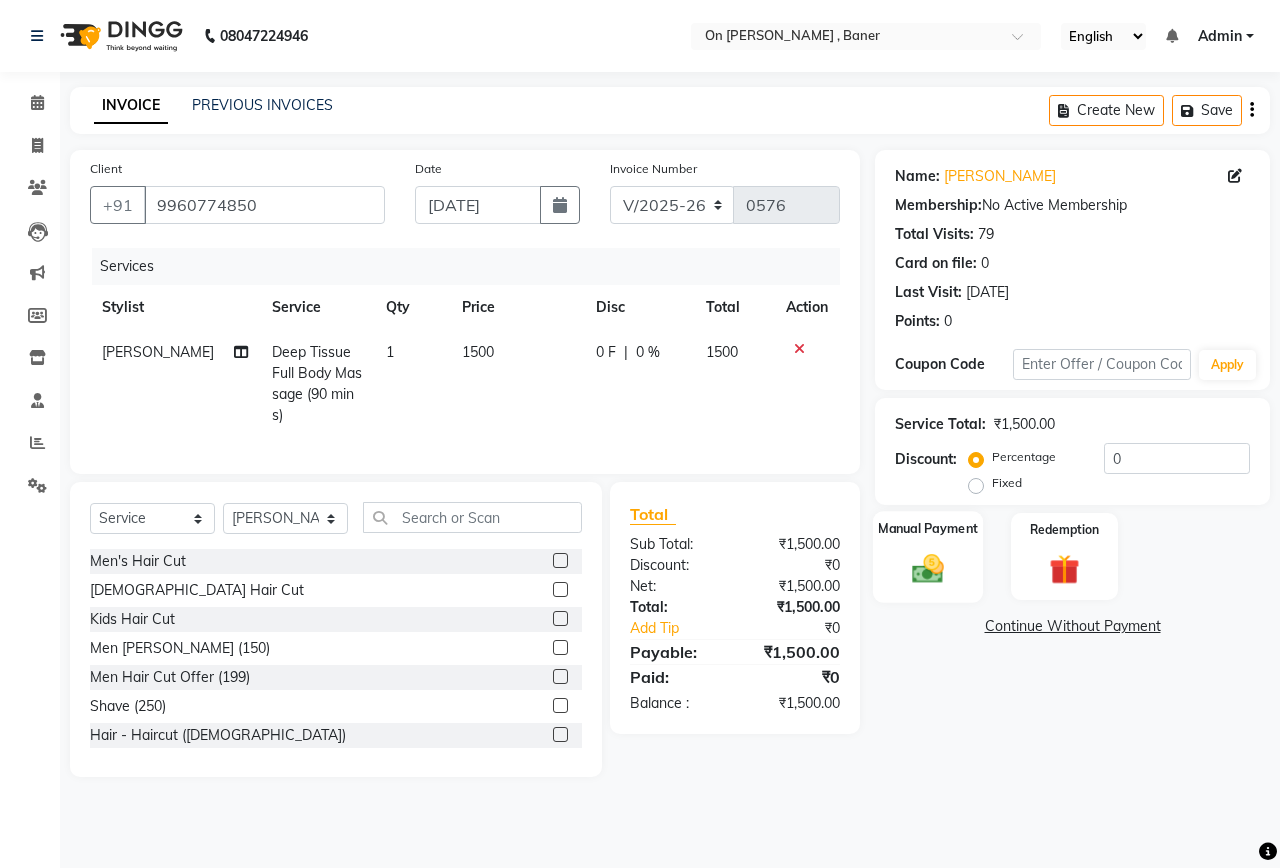 click 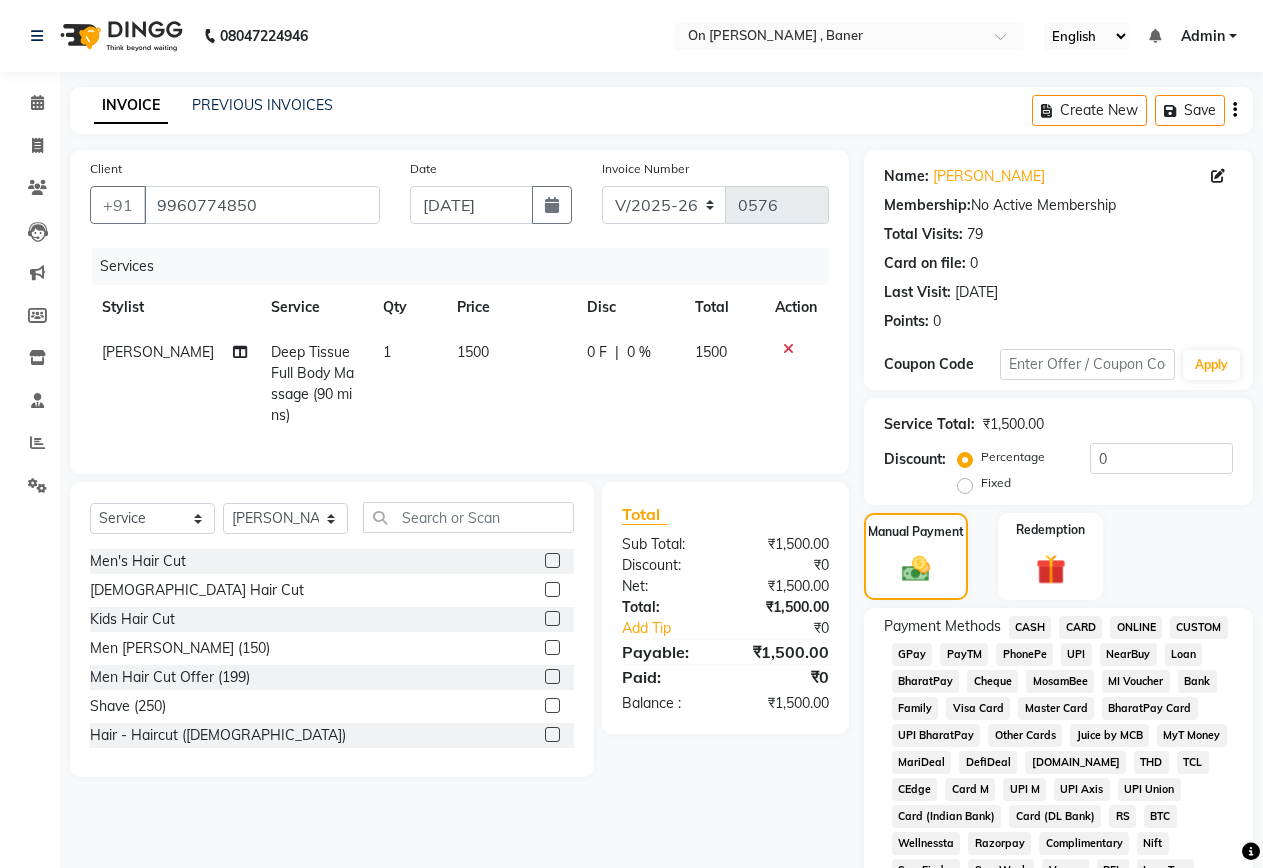 click on "CASH" 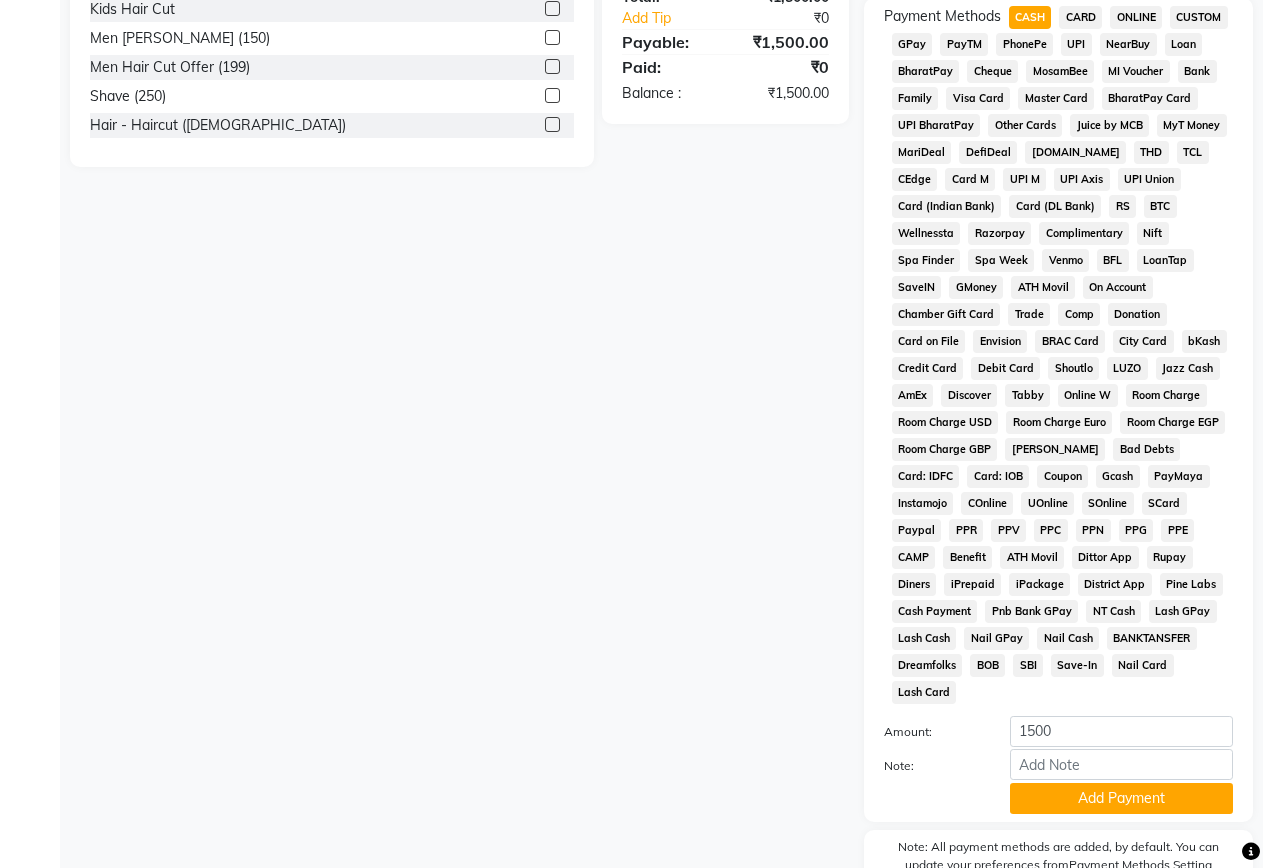 scroll, scrollTop: 600, scrollLeft: 0, axis: vertical 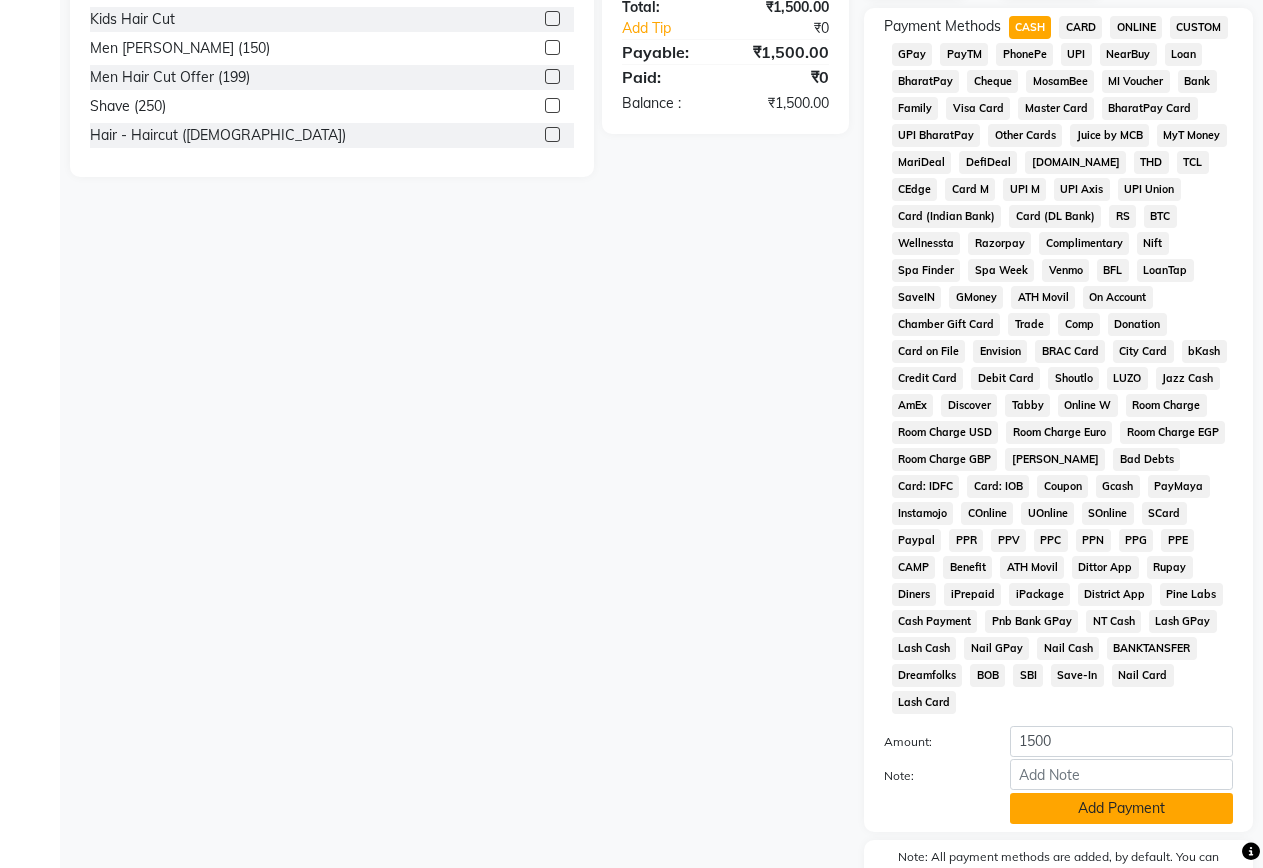 click on "Add Payment" 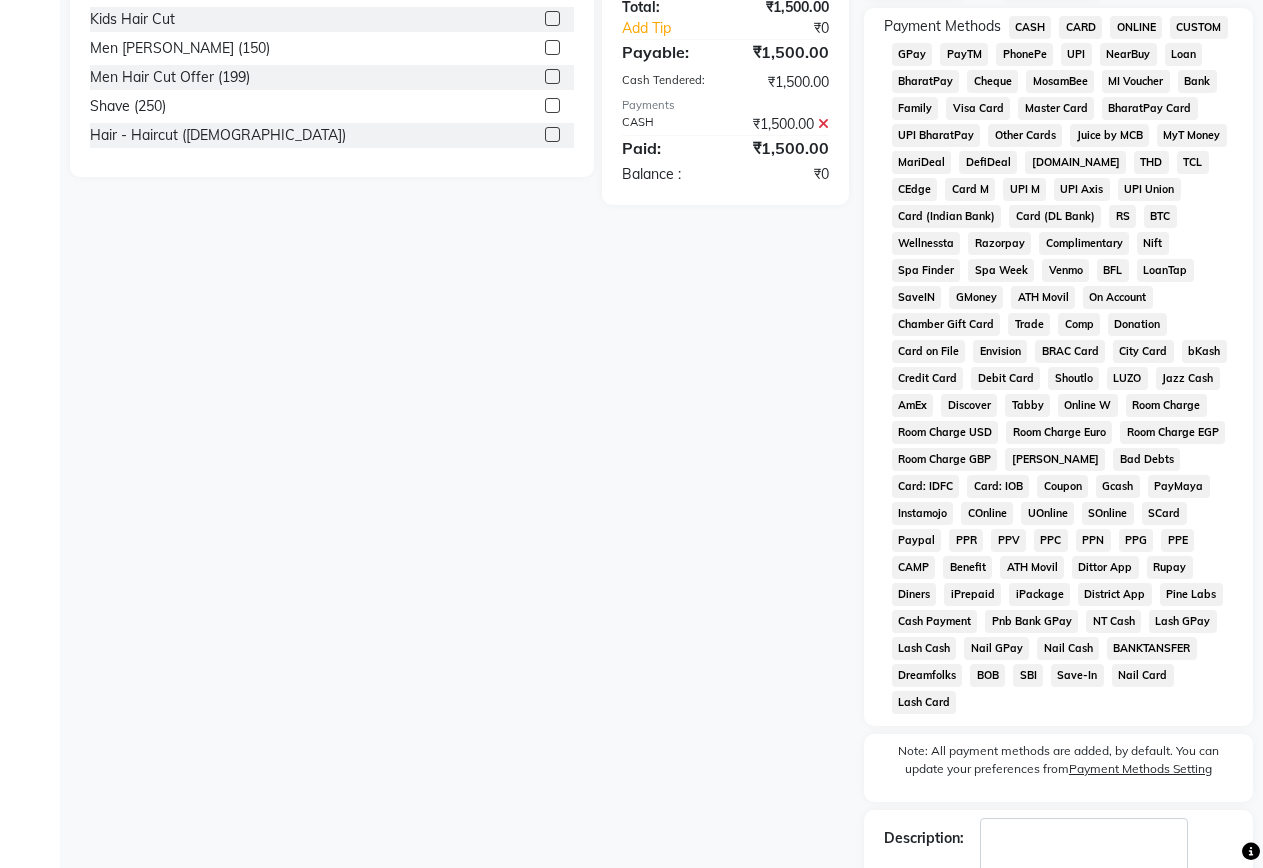 scroll, scrollTop: 700, scrollLeft: 0, axis: vertical 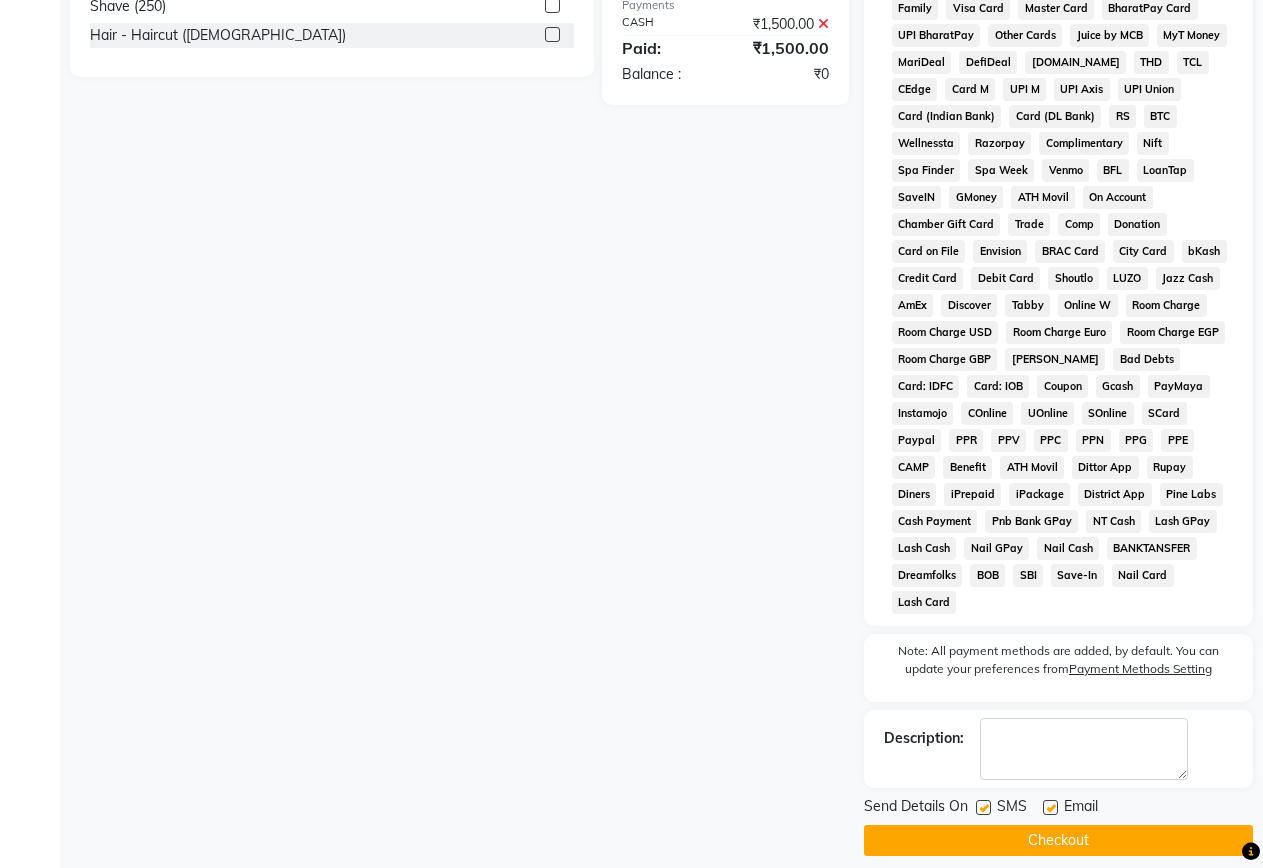 click 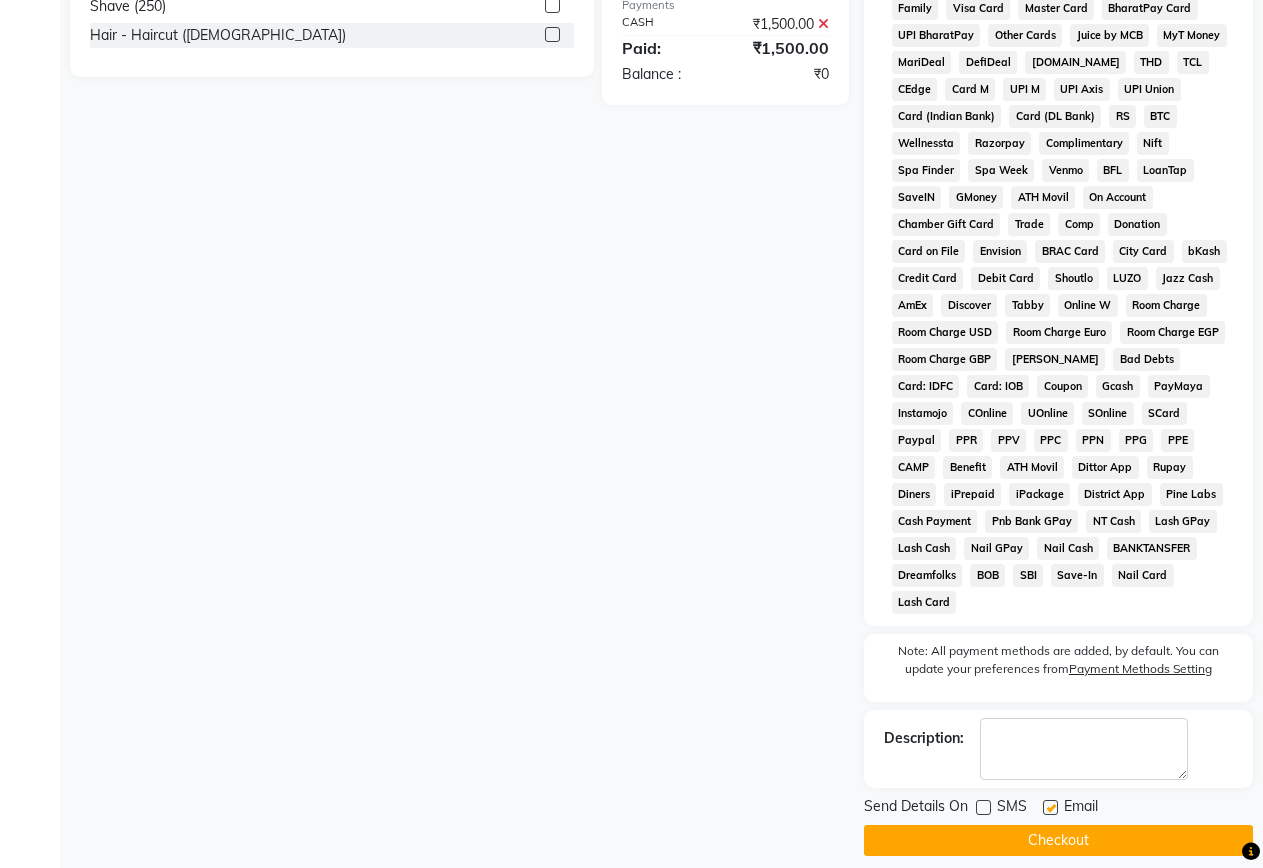 click on "Checkout" 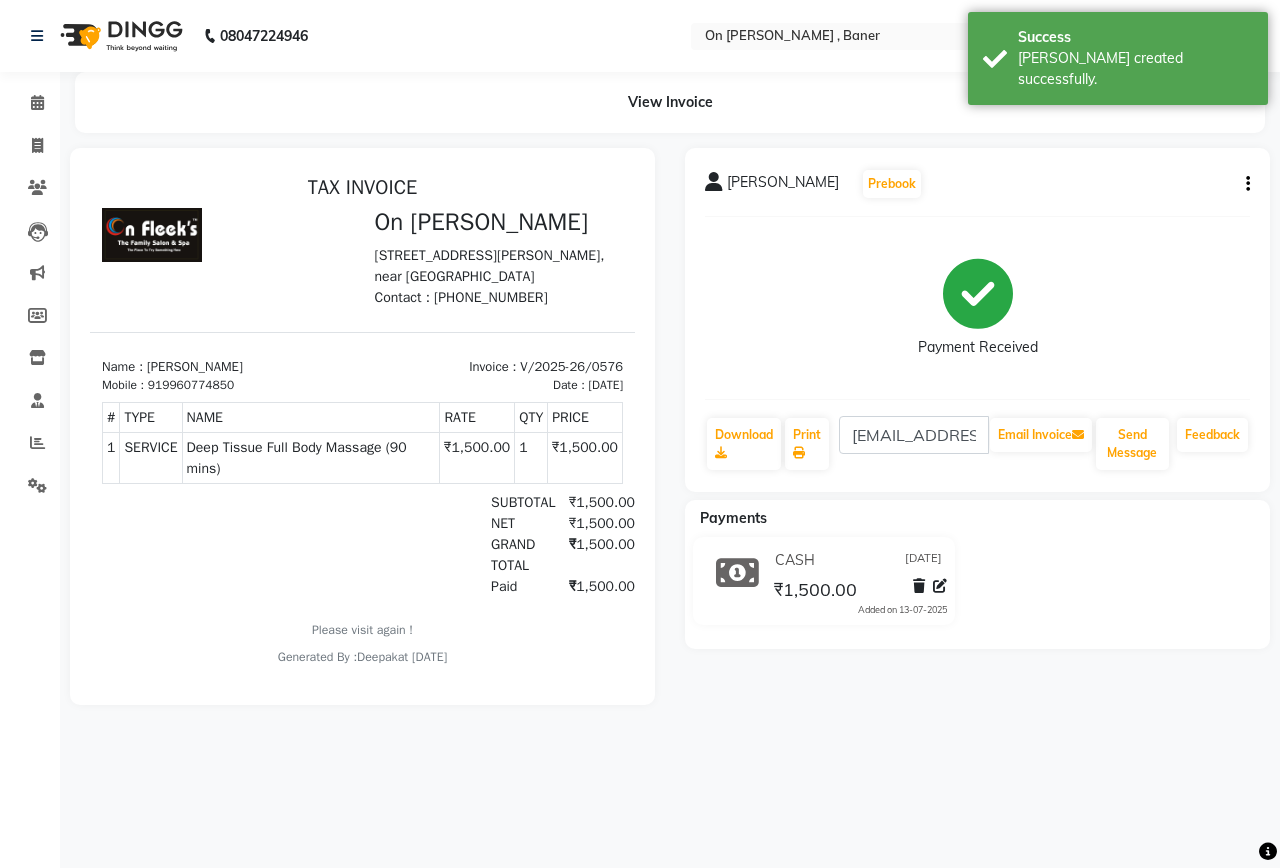 scroll, scrollTop: 0, scrollLeft: 0, axis: both 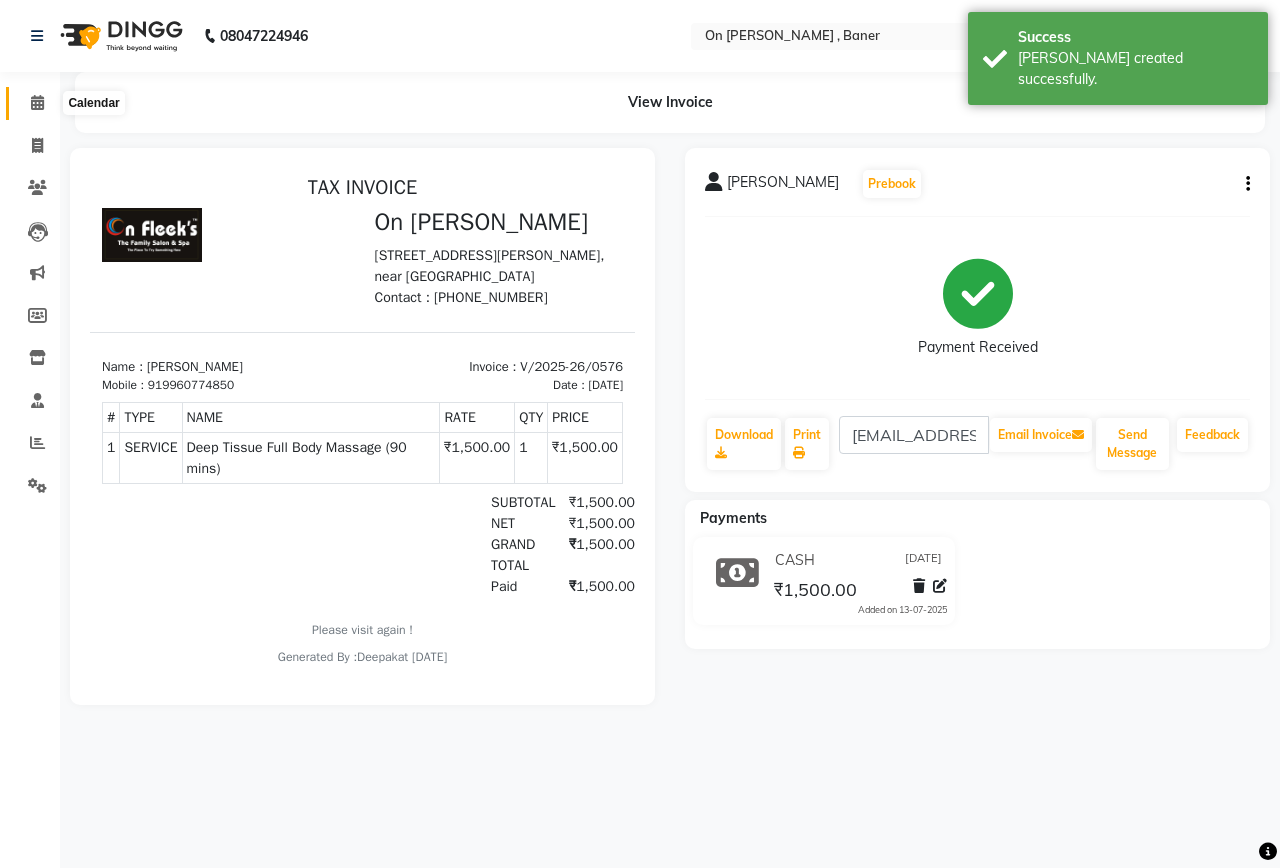 click 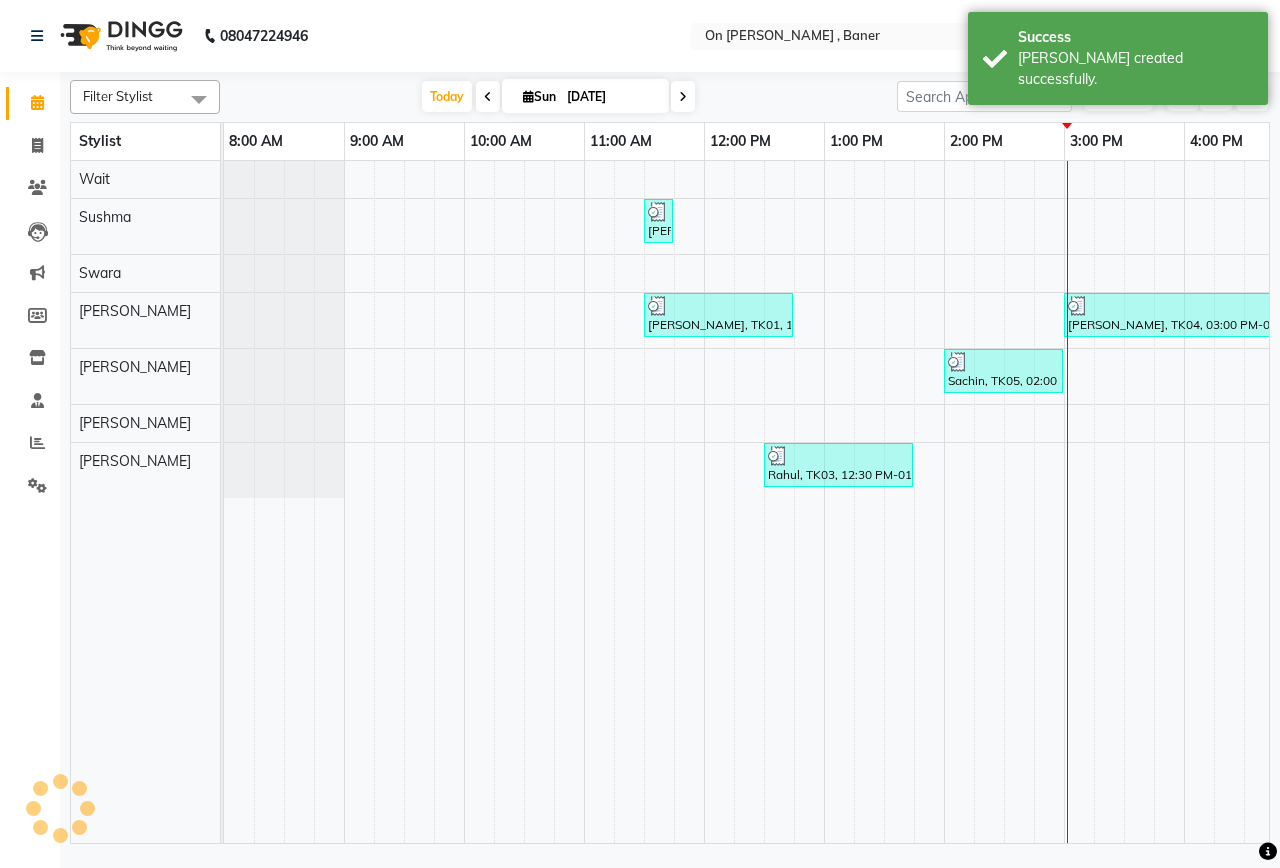 scroll, scrollTop: 0, scrollLeft: 0, axis: both 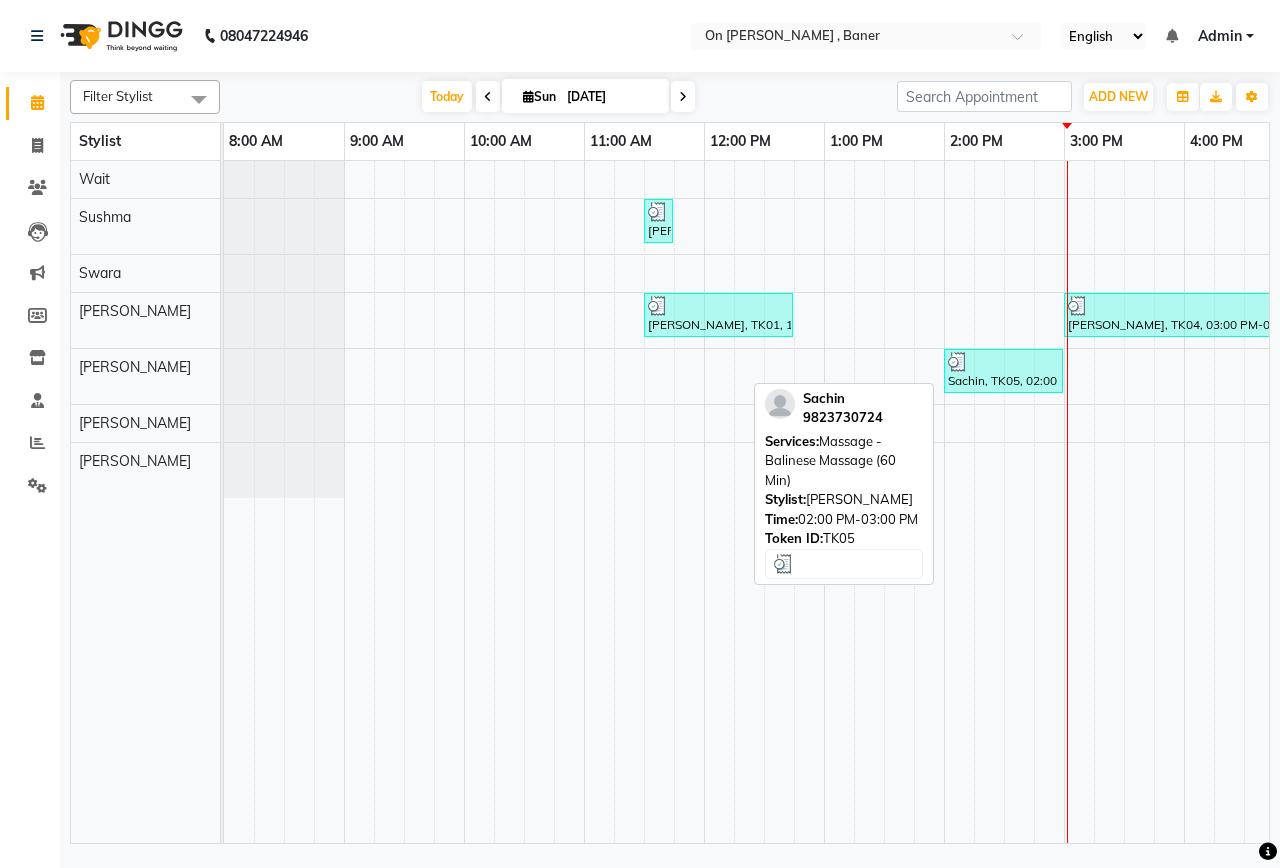 click at bounding box center (958, 362) 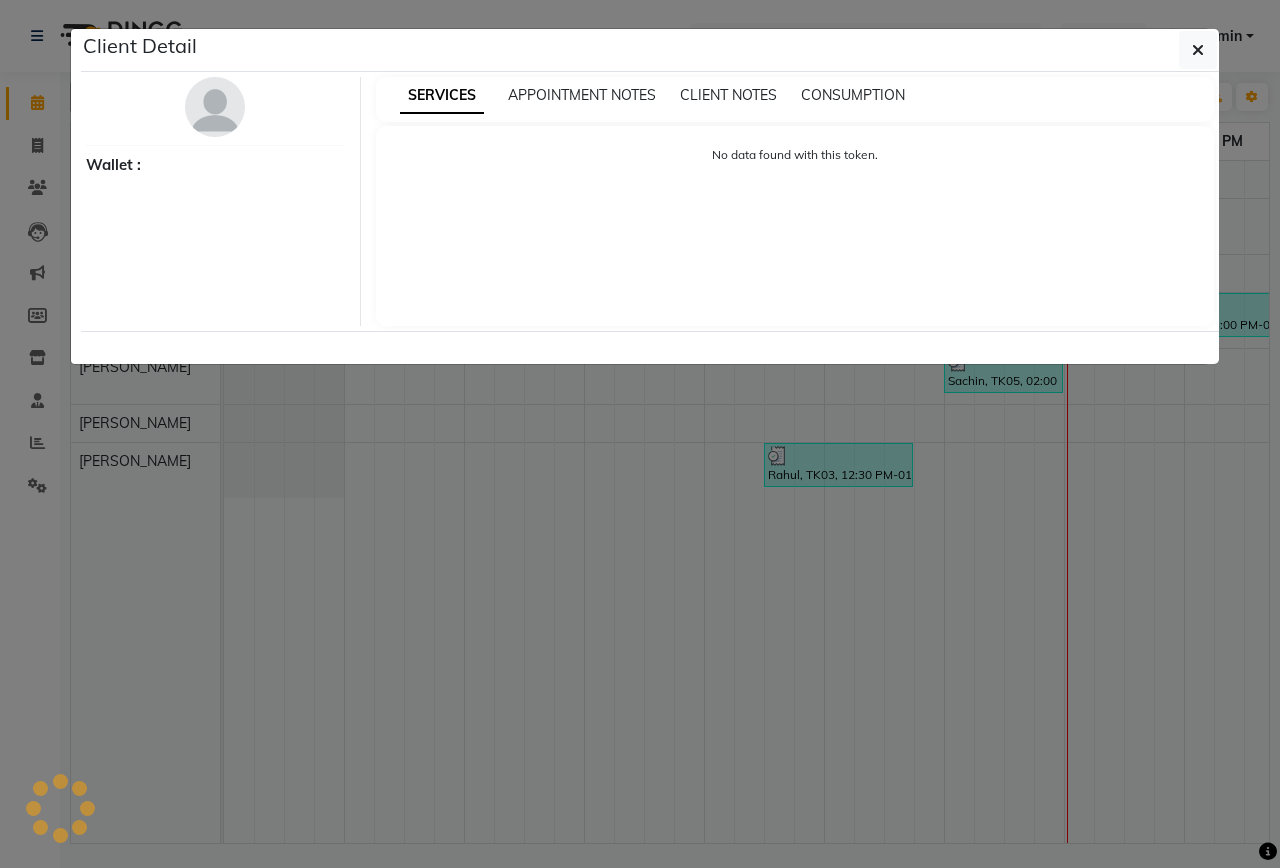 select on "3" 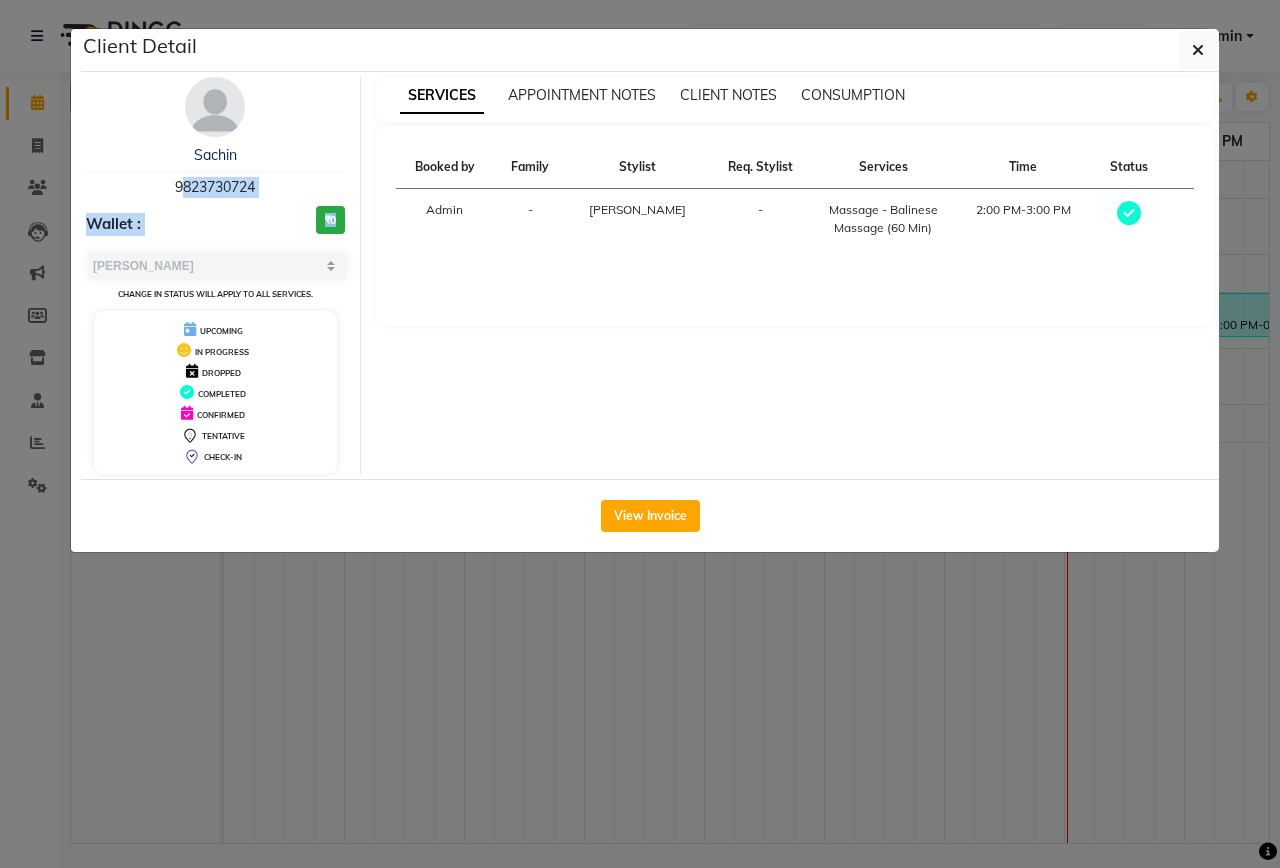 drag, startPoint x: 176, startPoint y: 184, endPoint x: 341, endPoint y: 198, distance: 165.59288 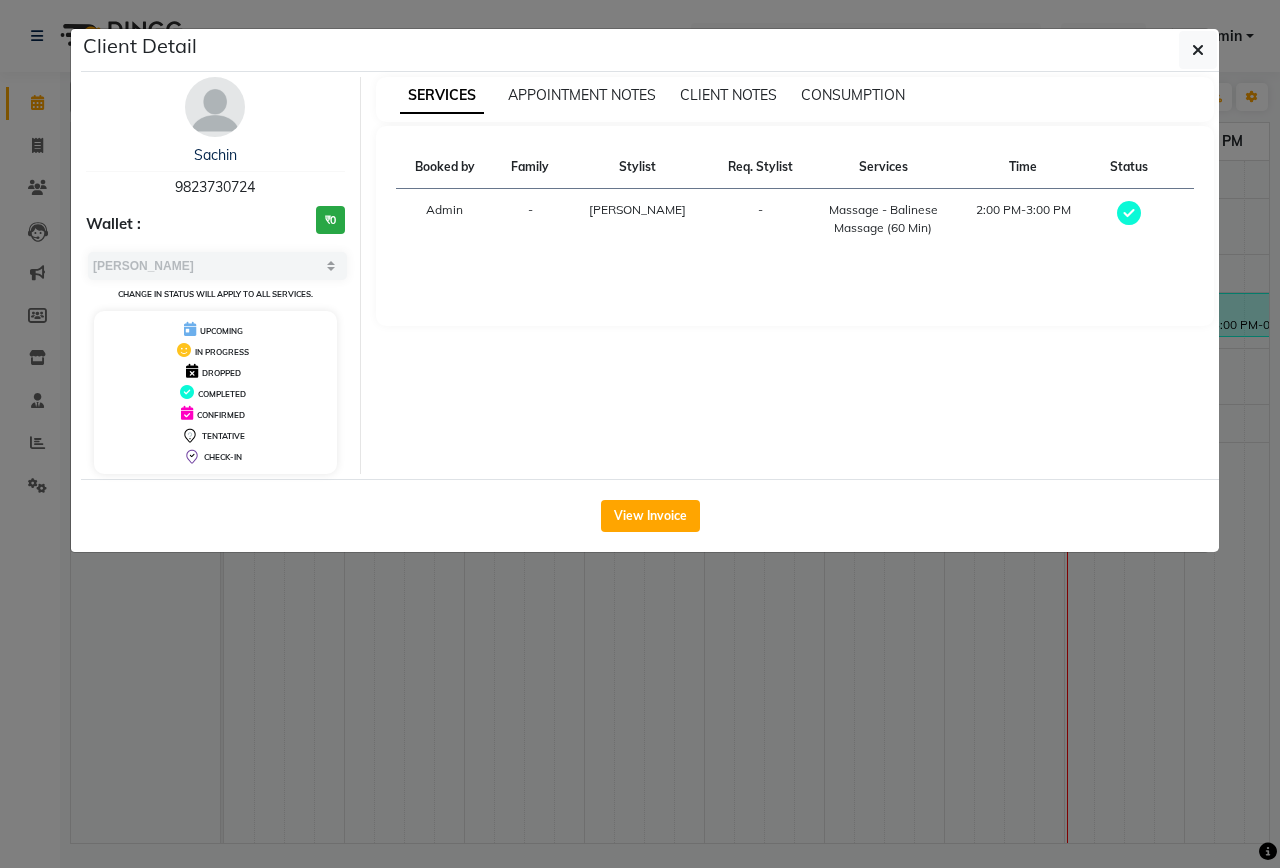 drag, startPoint x: 225, startPoint y: 185, endPoint x: 734, endPoint y: 771, distance: 776.1939 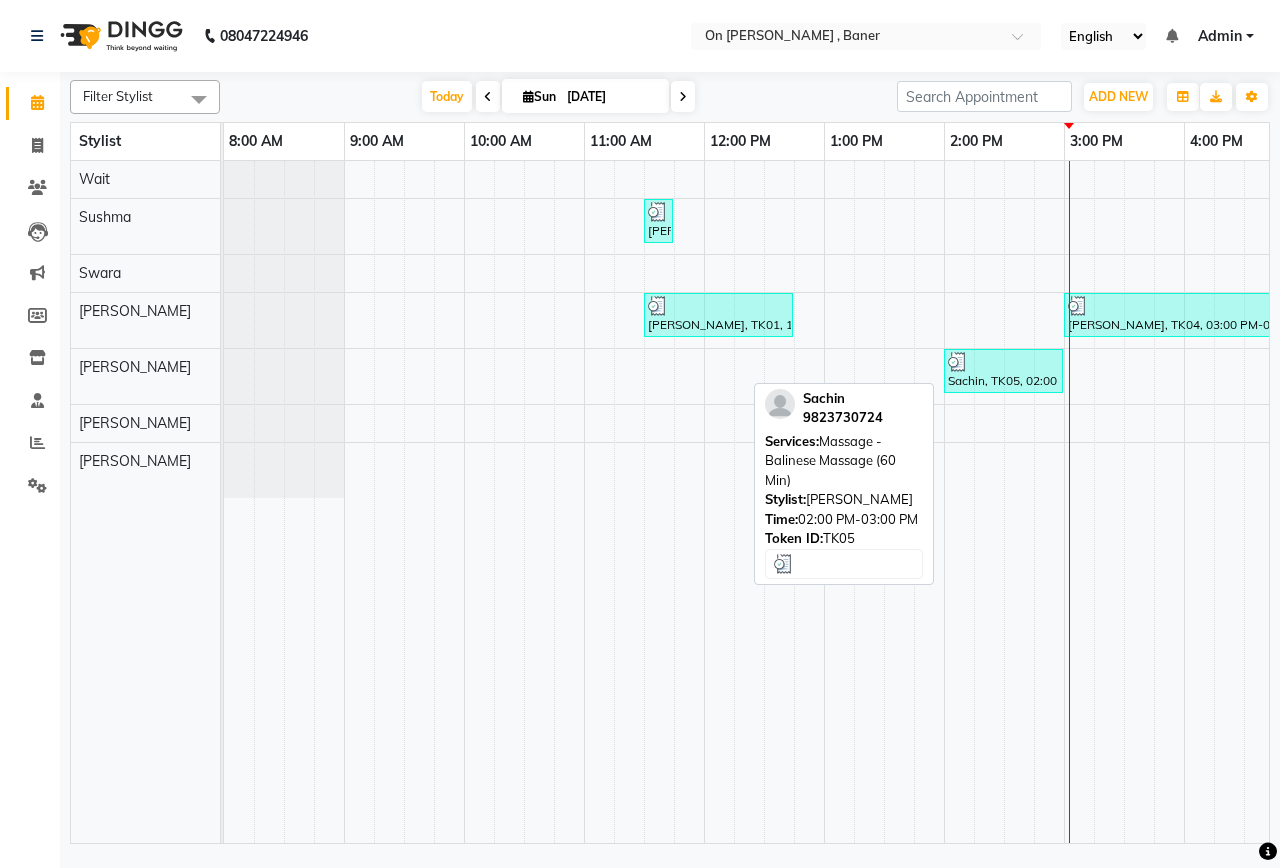 click on "Sachin, TK05, 02:00 PM-03:00 PM, Massage - Balinese Massage (60 Min)" at bounding box center [1003, 371] 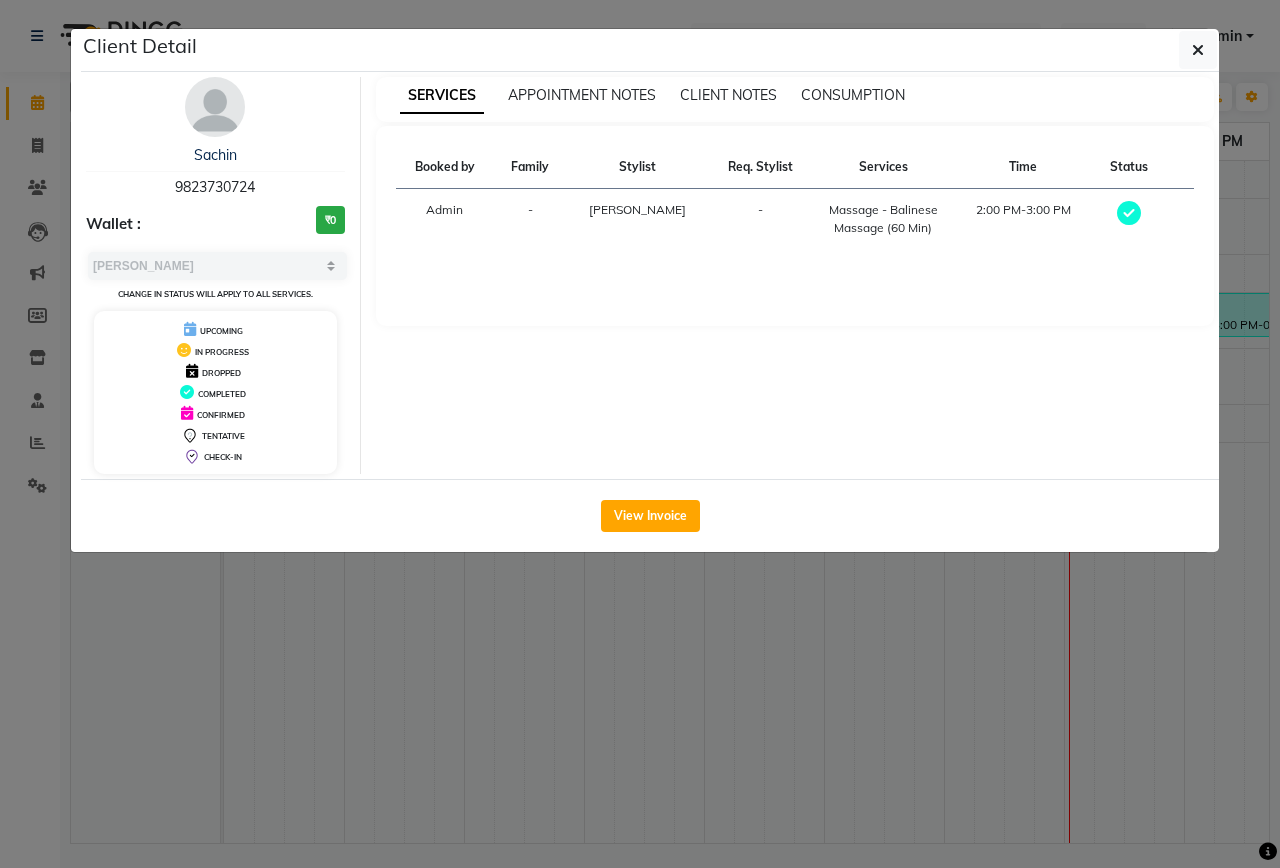 click on "Sachin    9823730724 Wallet : ₹0 Select MARK DONE UPCOMING Change in status will apply to all services. UPCOMING IN PROGRESS DROPPED COMPLETED CONFIRMED TENTATIVE CHECK-IN" at bounding box center [216, 275] 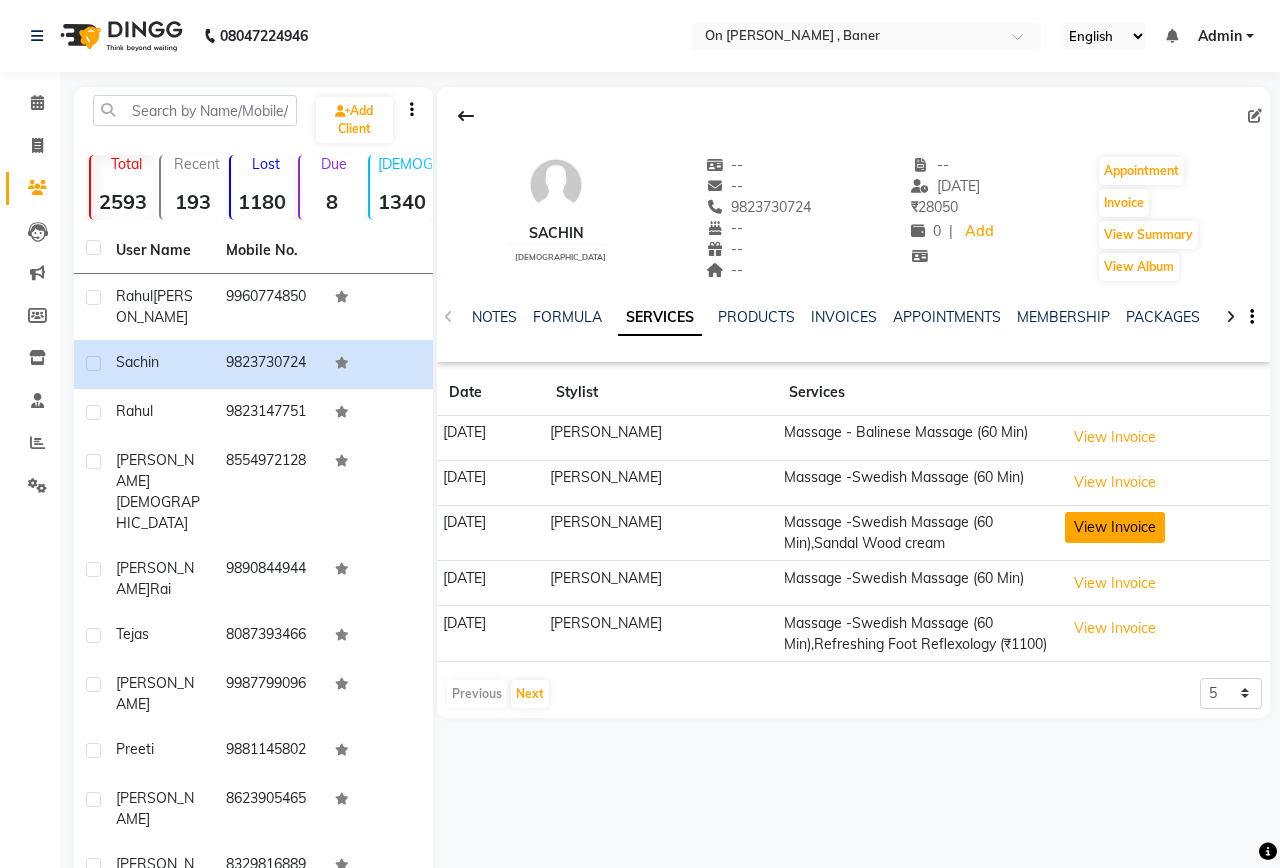 click on "View Invoice" 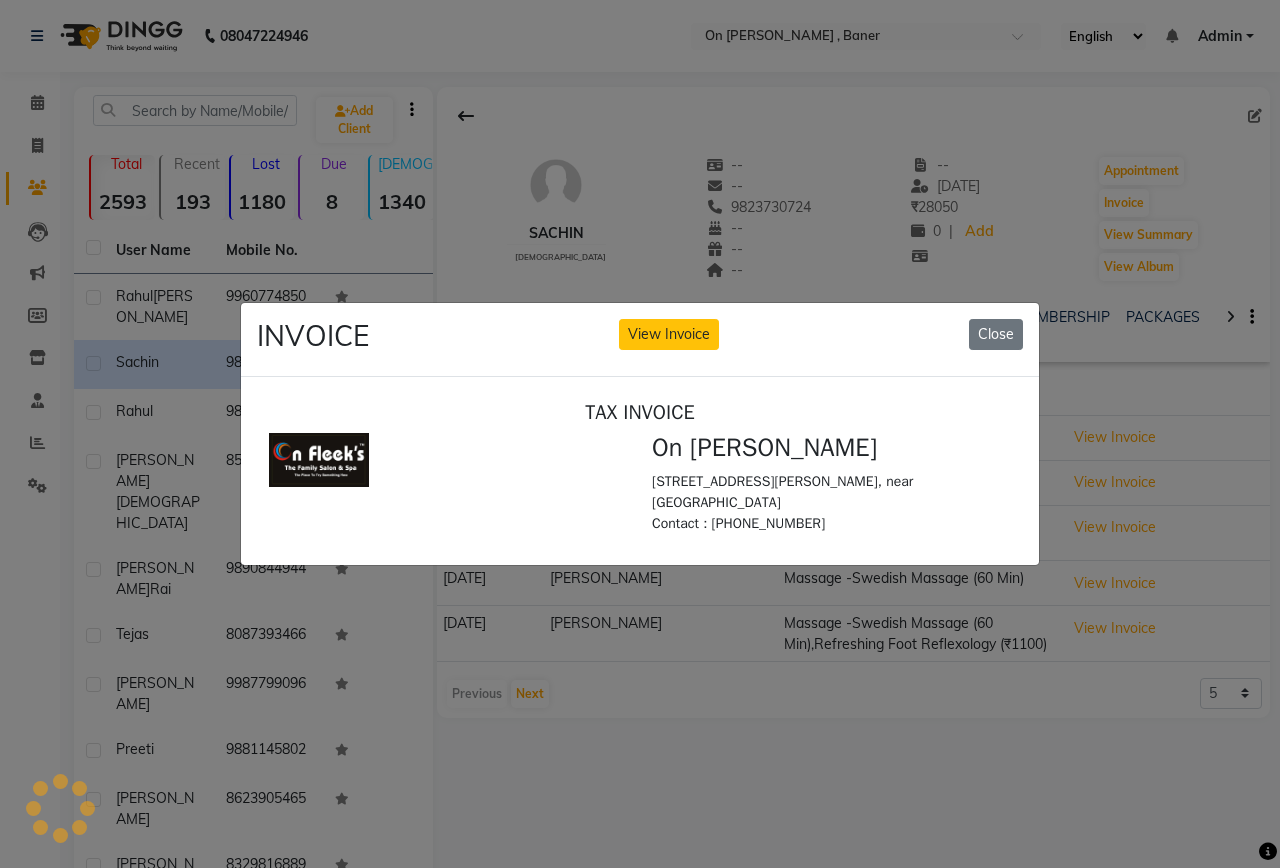 scroll, scrollTop: 0, scrollLeft: 0, axis: both 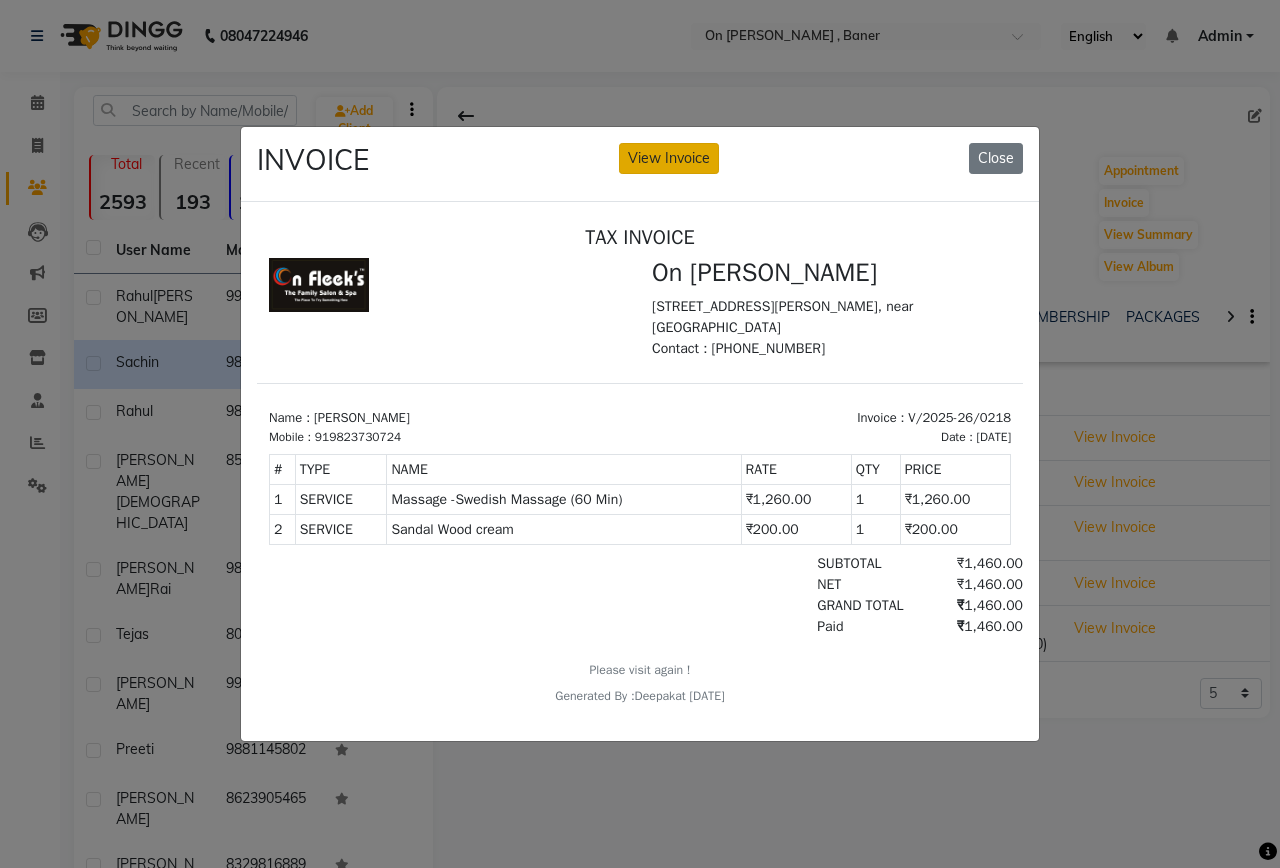 click on "View Invoice" 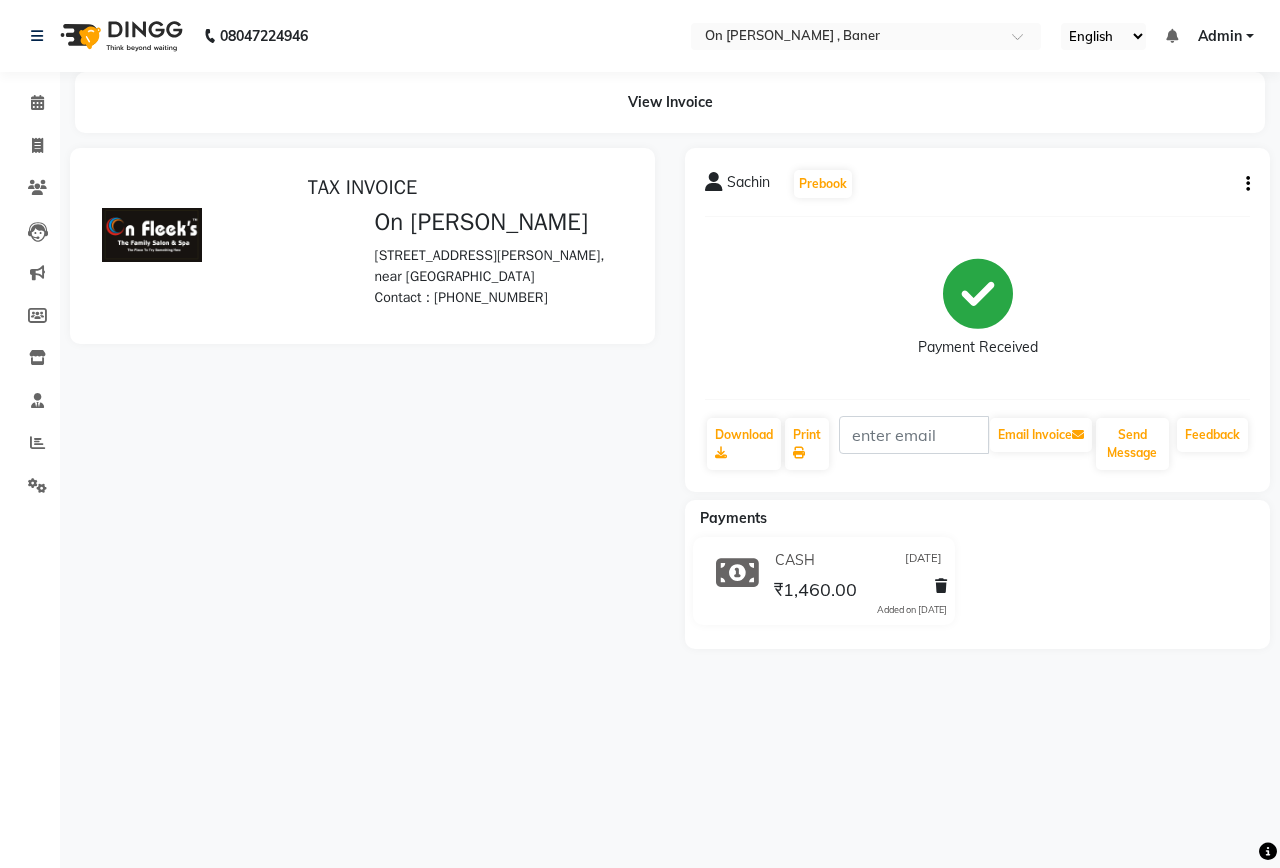 scroll, scrollTop: 0, scrollLeft: 0, axis: both 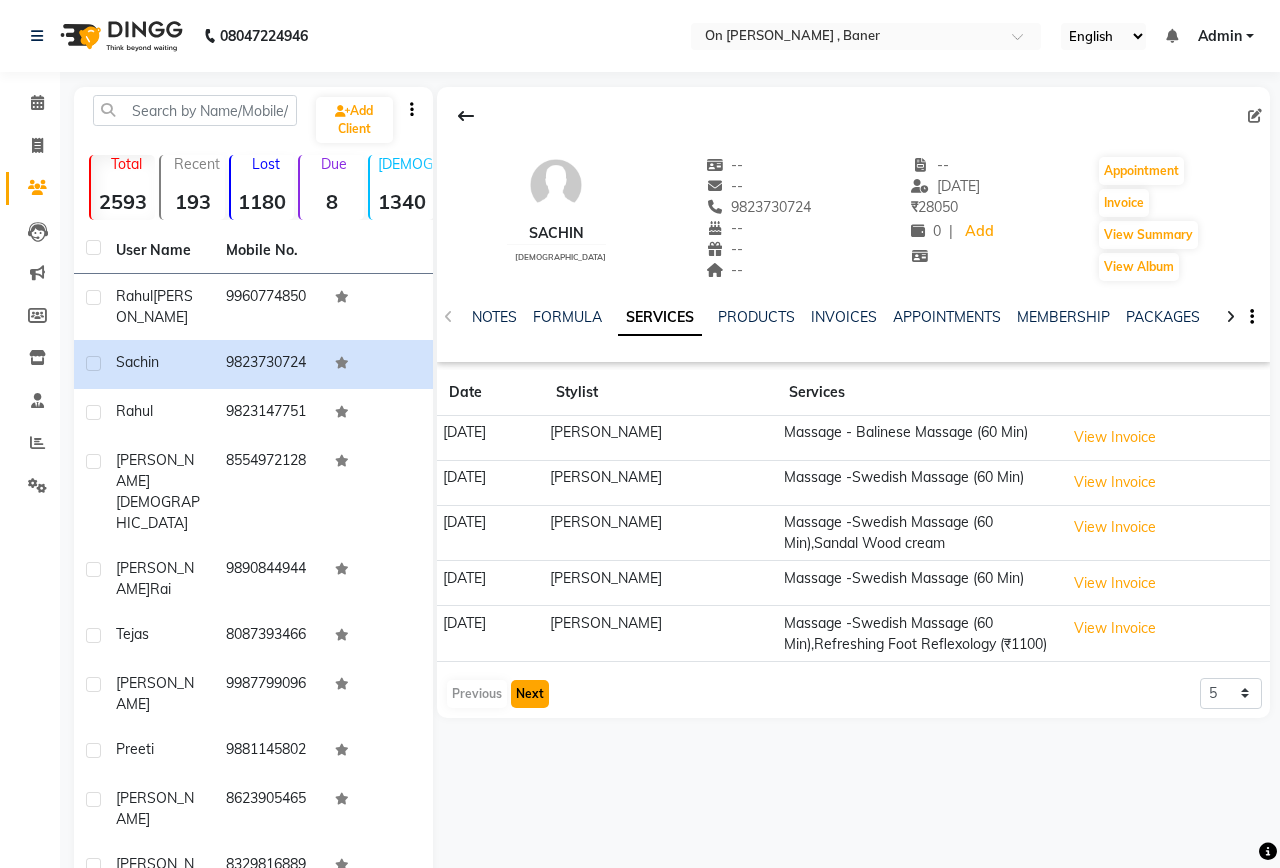 click on "Next" 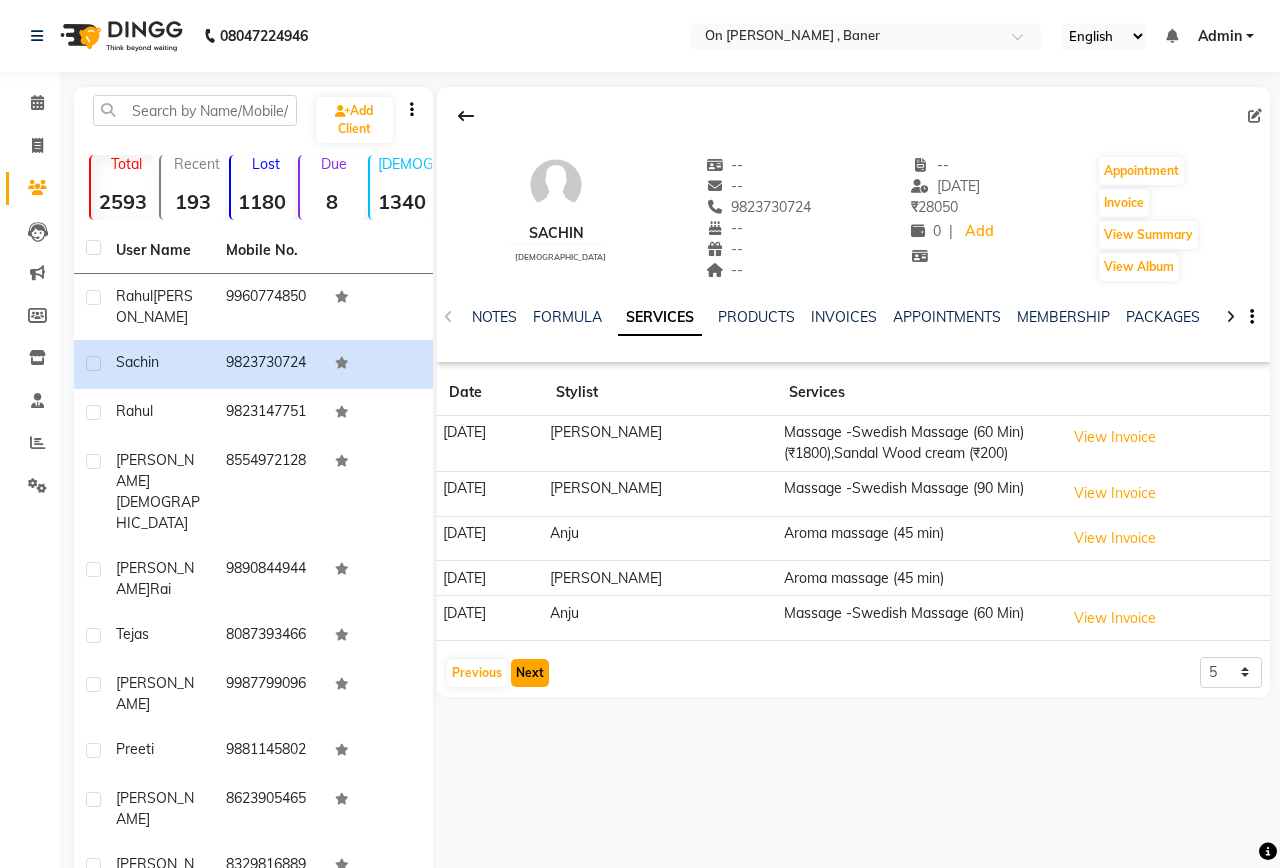 click on "Next" 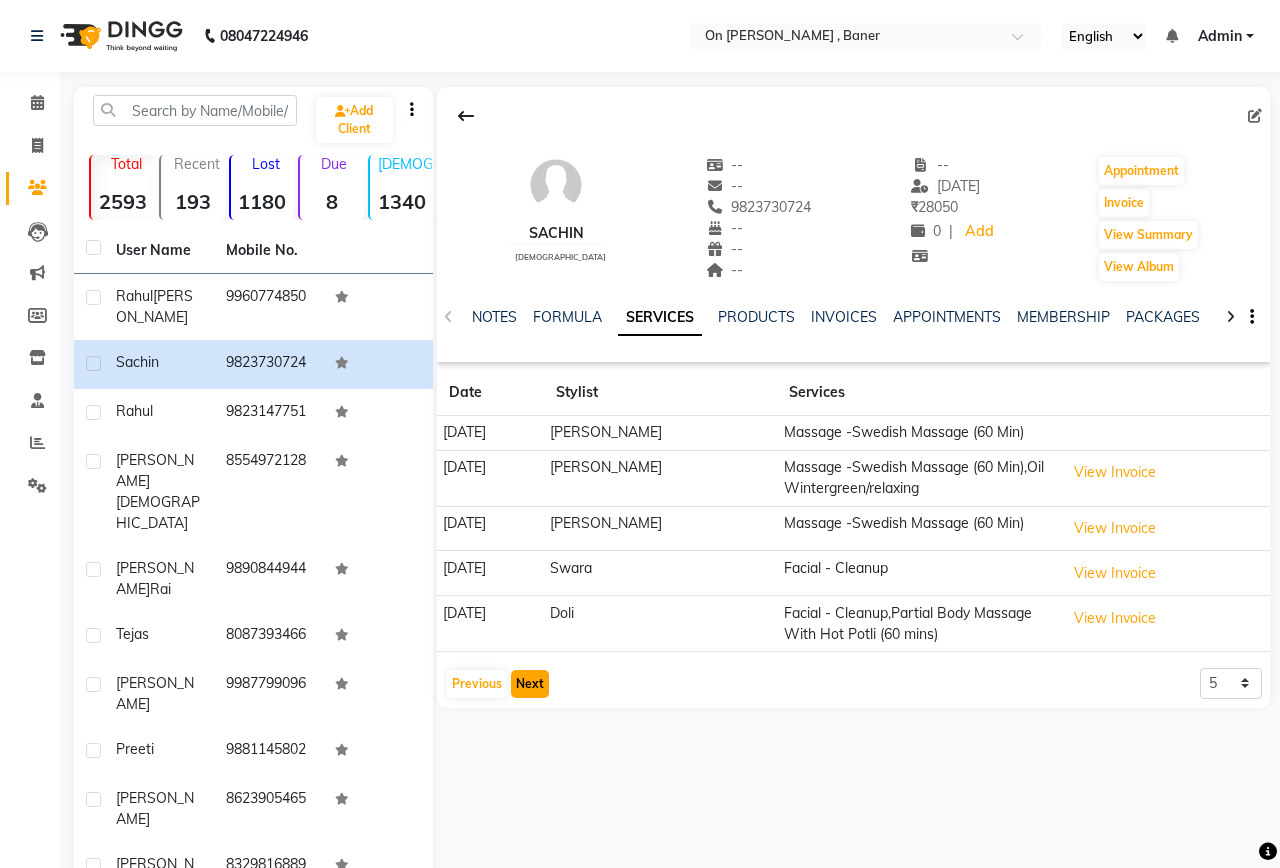 click on "Next" 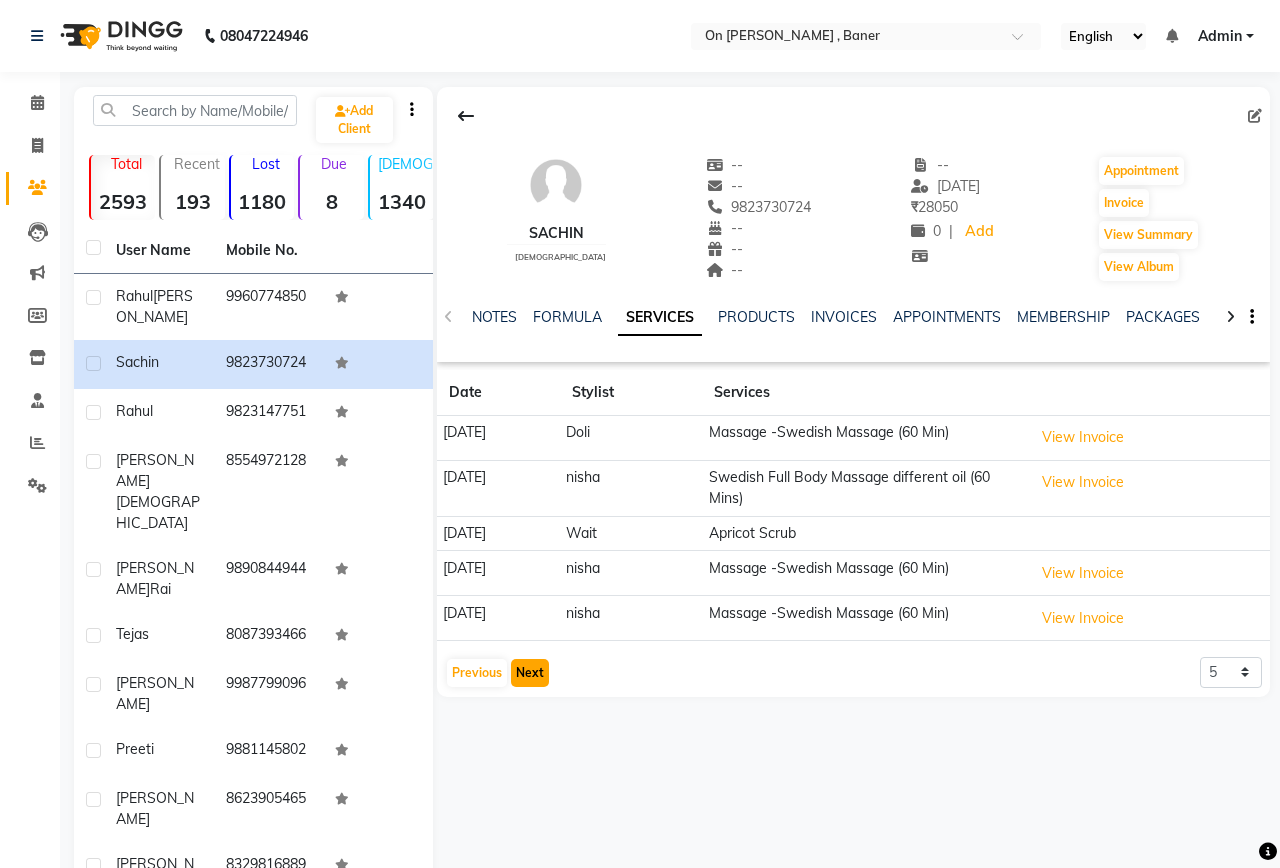 click on "Next" 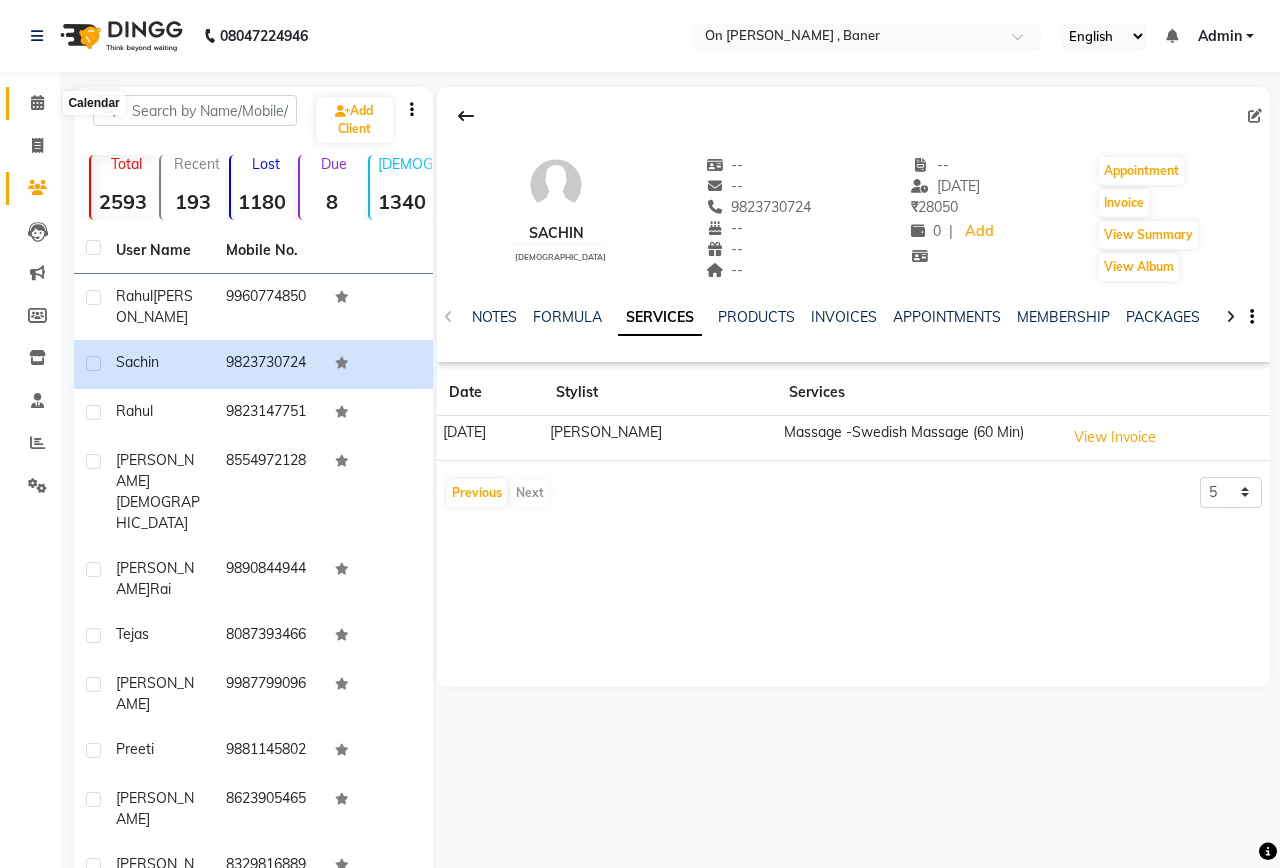click 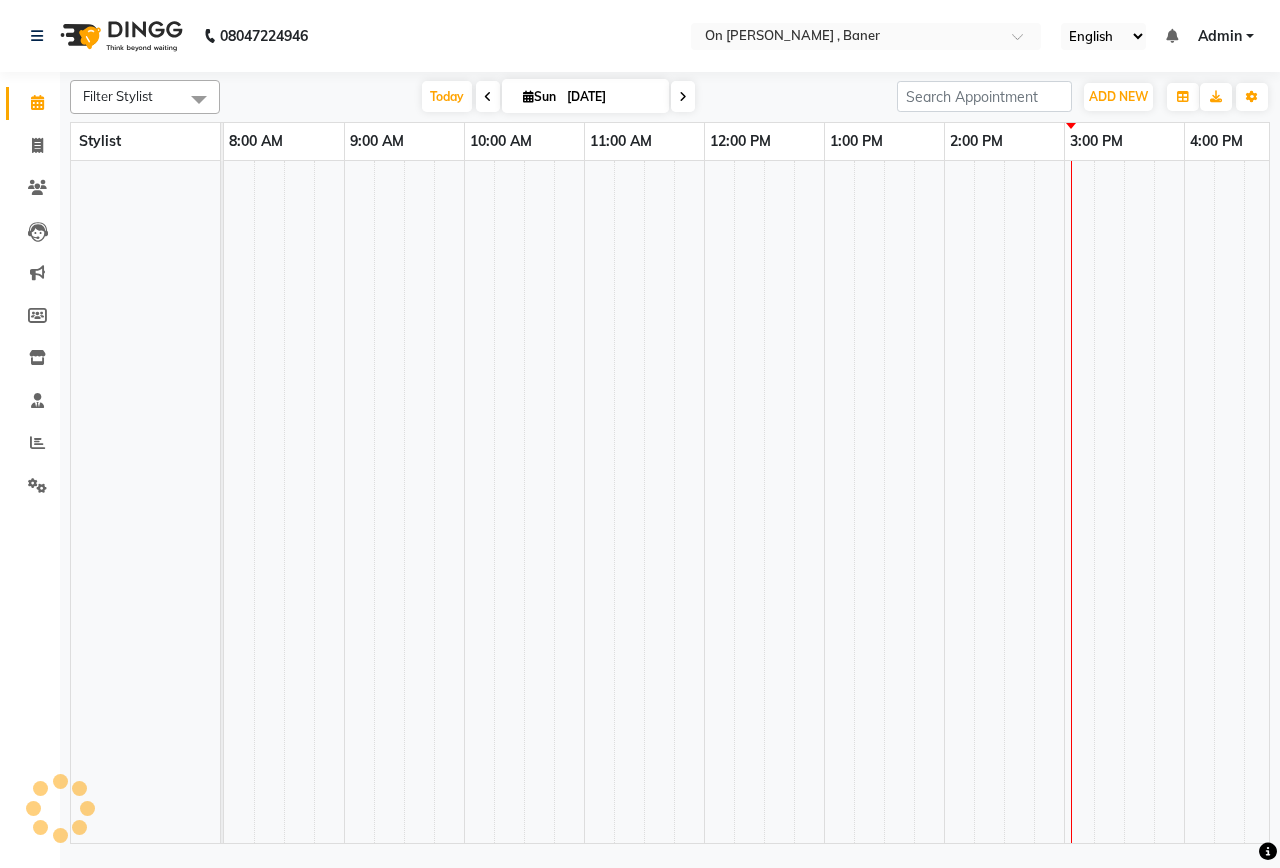 scroll, scrollTop: 0, scrollLeft: 0, axis: both 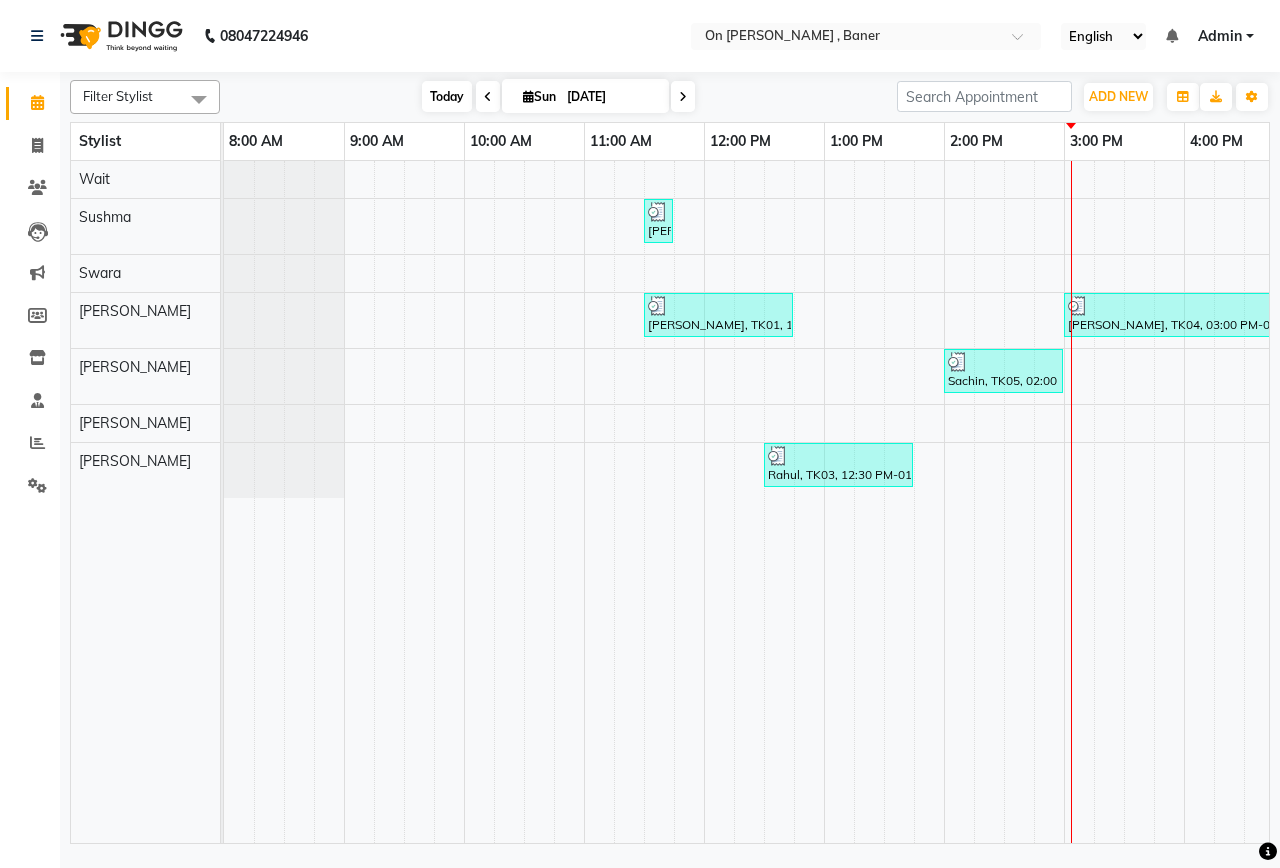 click on "Today" at bounding box center [447, 96] 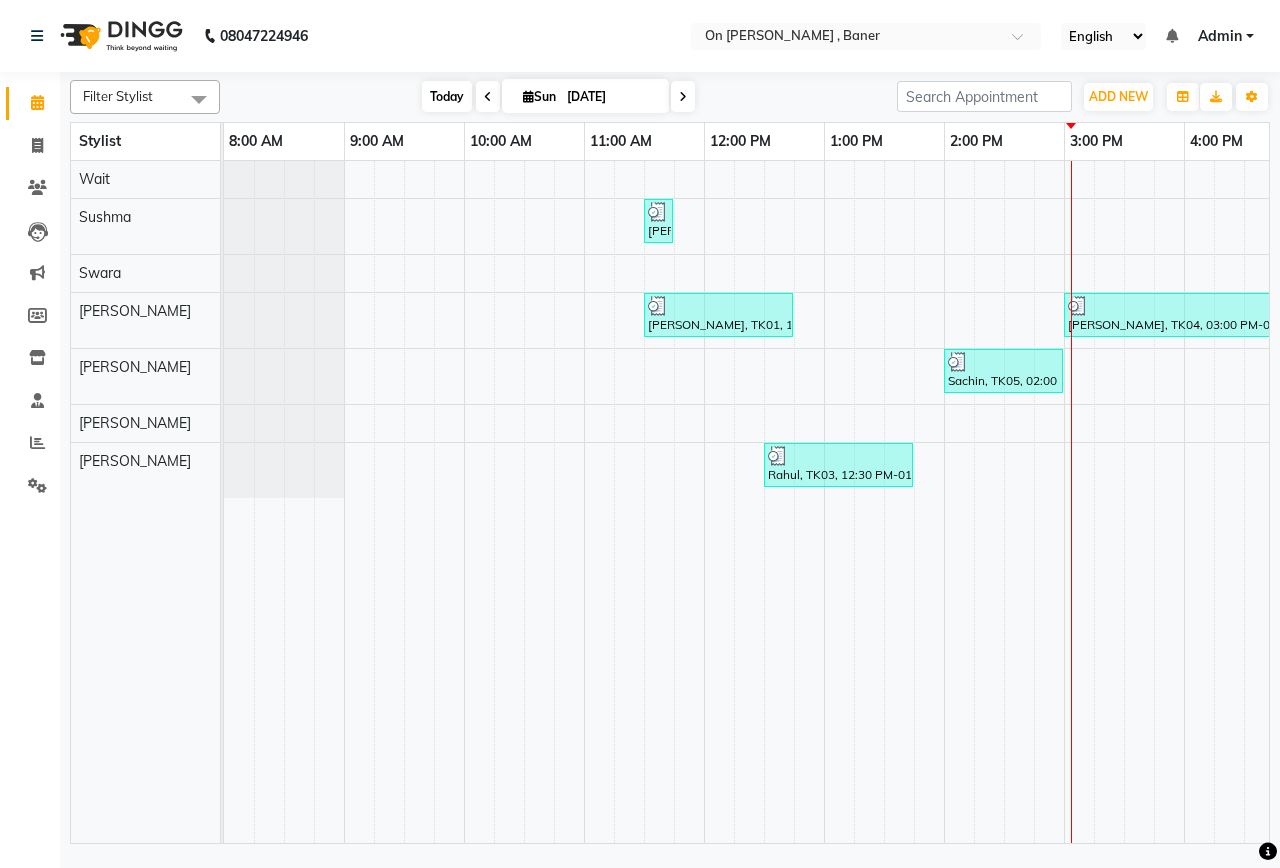 scroll, scrollTop: 0, scrollLeft: 755, axis: horizontal 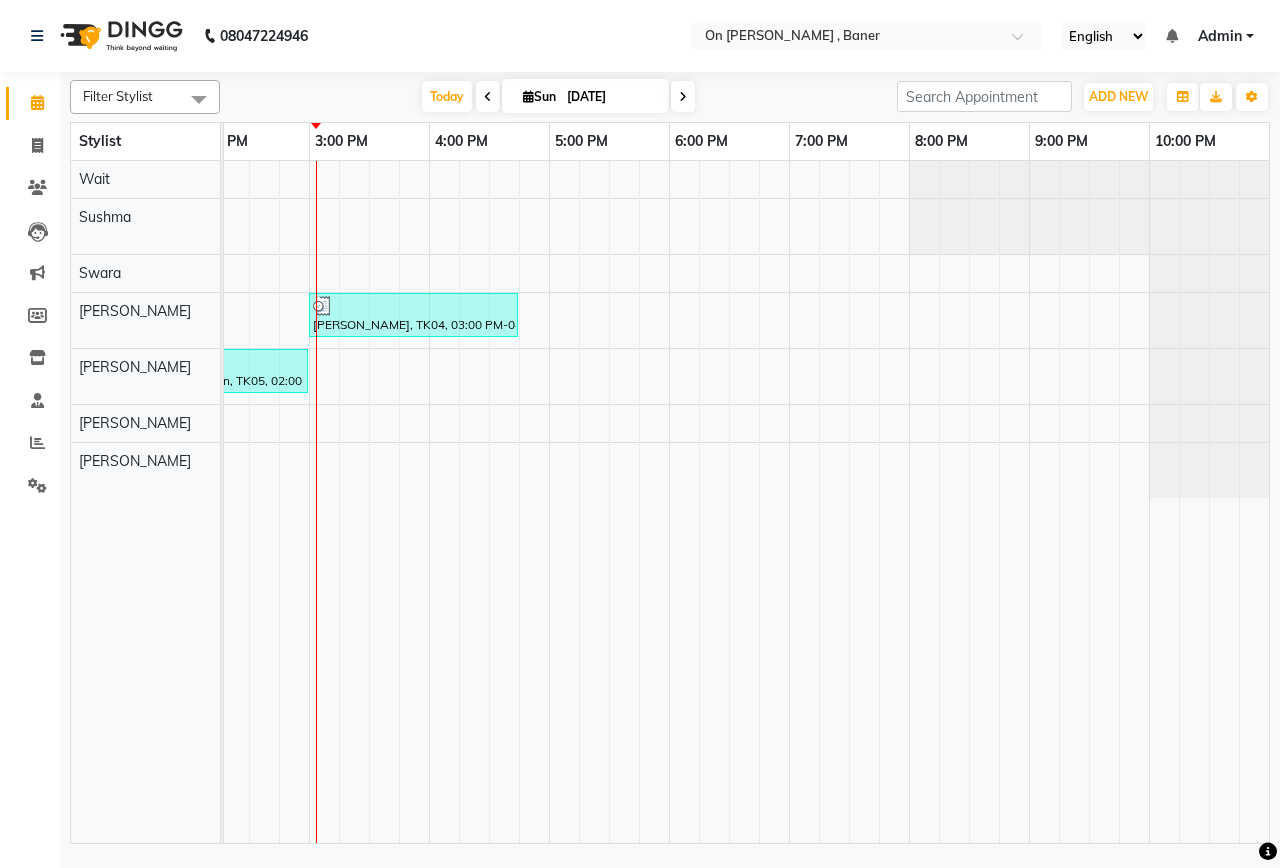 click on "[DATE]  [DATE]" at bounding box center [558, 97] 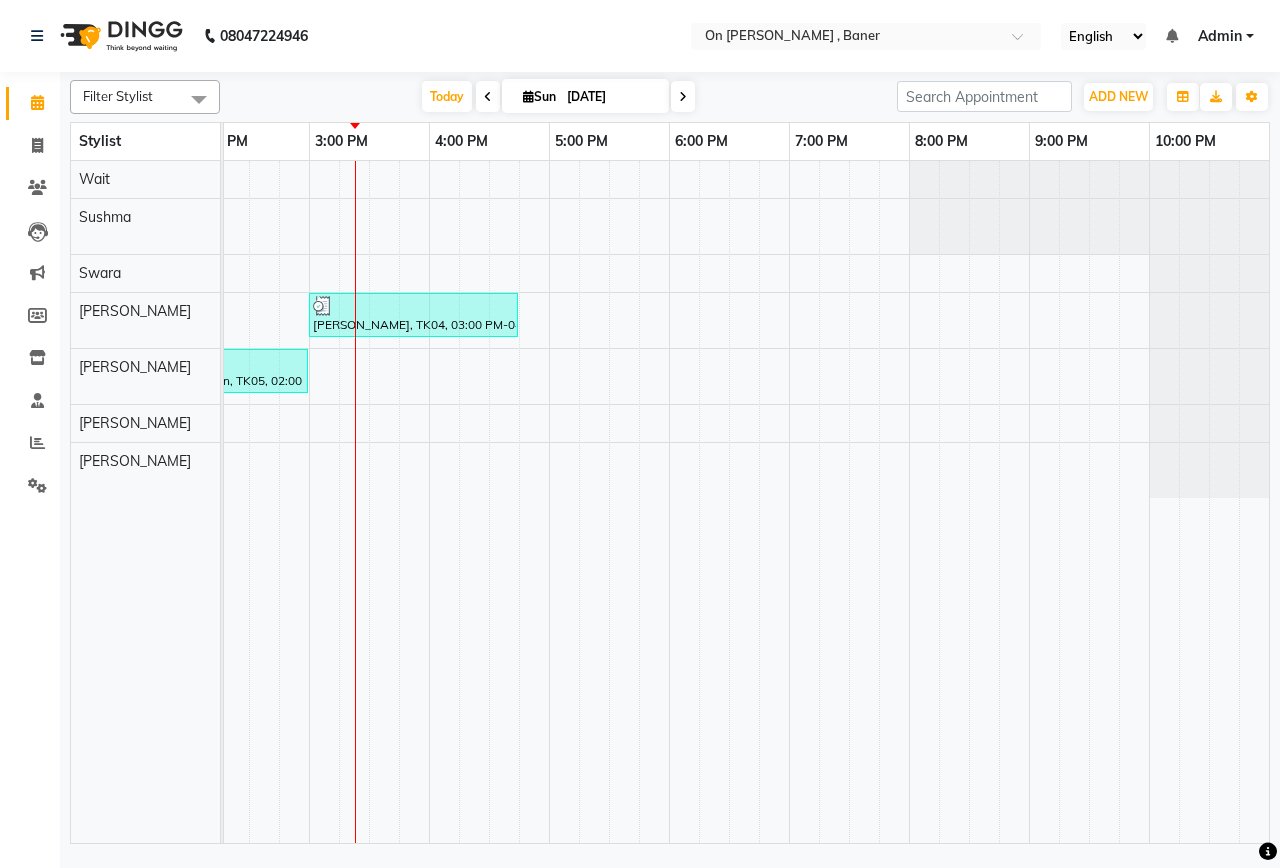 click on "[PERSON_NAME], TK02, 11:30 AM-11:45 AM, Hair - Hair Wash ([DEMOGRAPHIC_DATA])     [PERSON_NAME], TK01, 11:30 AM-12:45 PM, Swedish Full Body Massage (60 Mins)      [PERSON_NAME], TK04, 03:00 PM-04:45 PM, Deep Tissue Full Body Massage (90 mins)      Sachin, TK05, 02:00 PM-03:00 PM, Massage - Balinese Massage (60 Min)     Rahul, TK03, 12:30 PM-01:45 PM, Massage -Swedish  Massage (60 Min)" at bounding box center [369, 502] 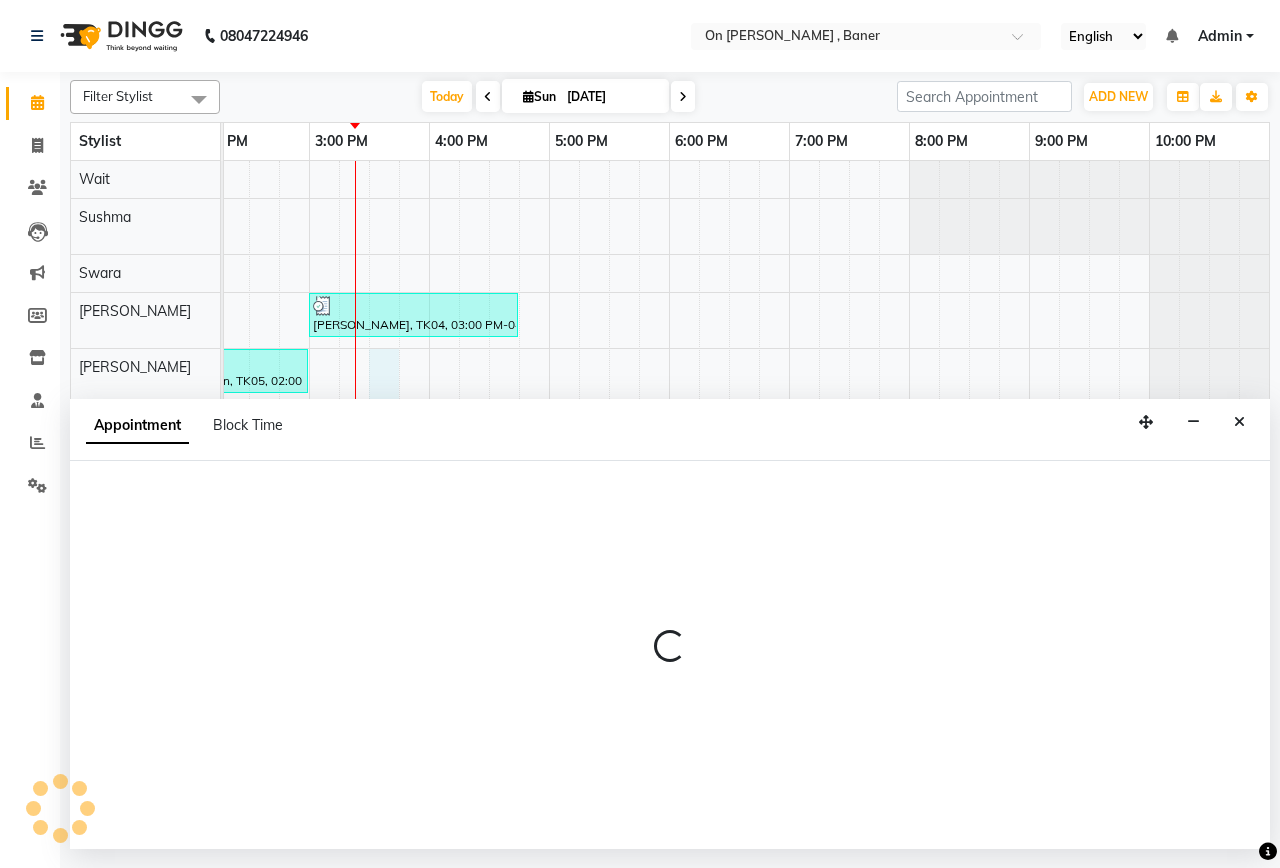 select on "40790" 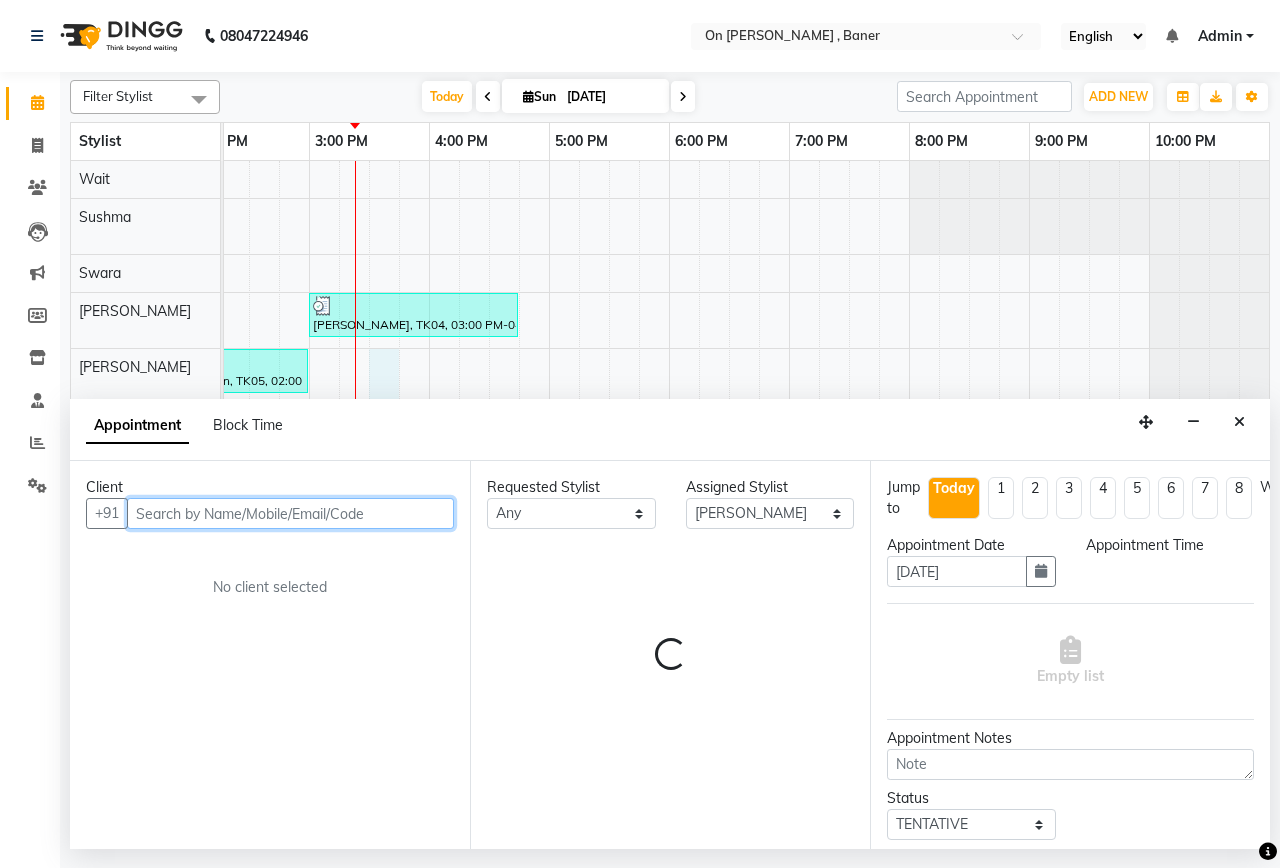 select on "930" 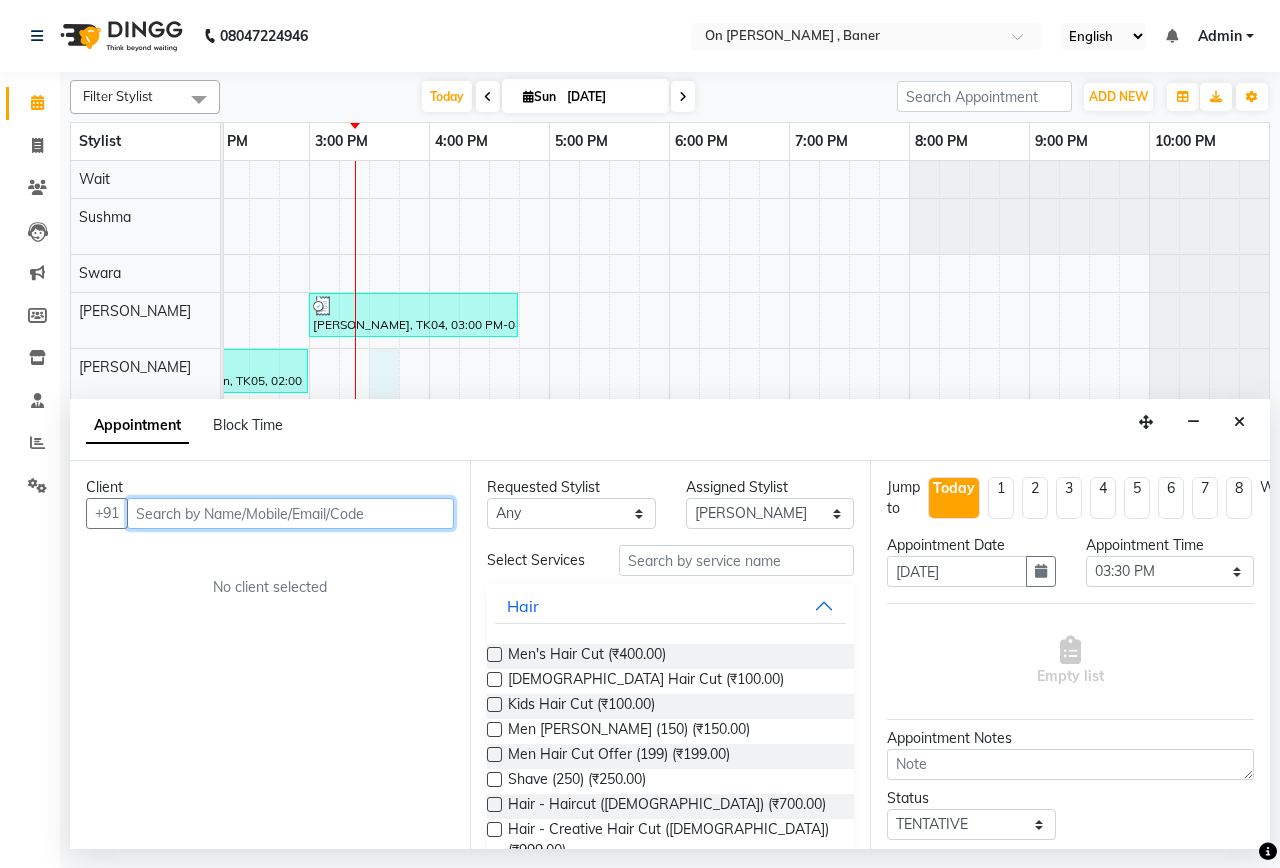 click at bounding box center [290, 513] 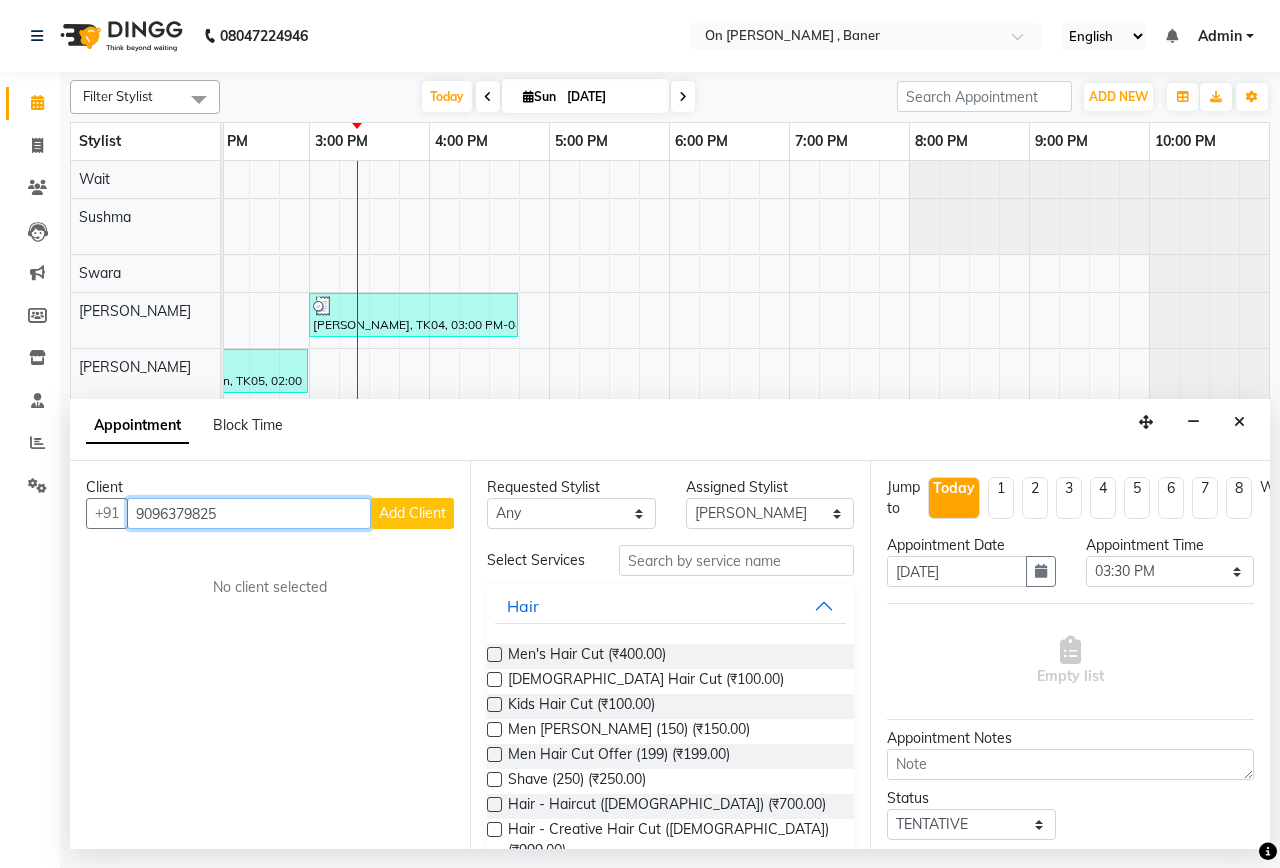 type on "9096379825" 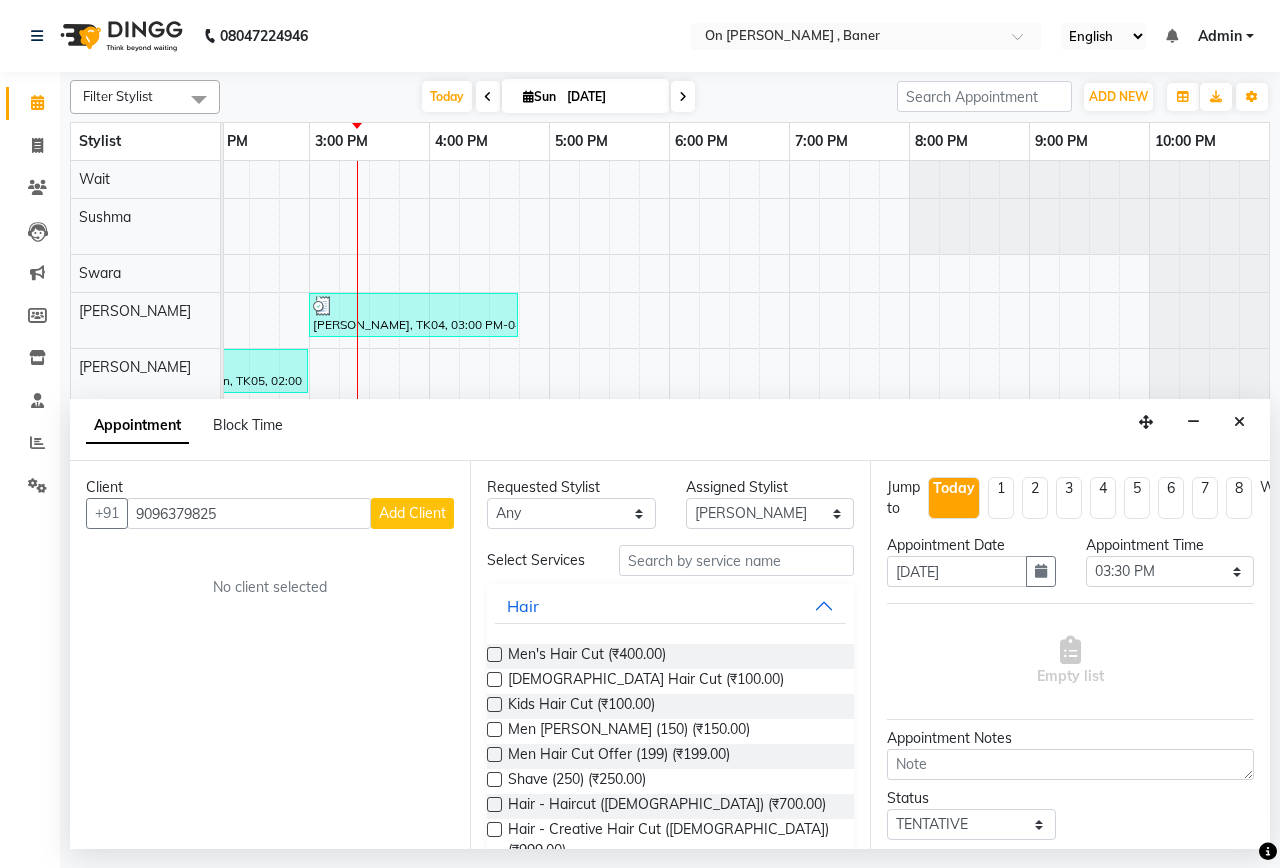 click on "Add Client" at bounding box center [412, 513] 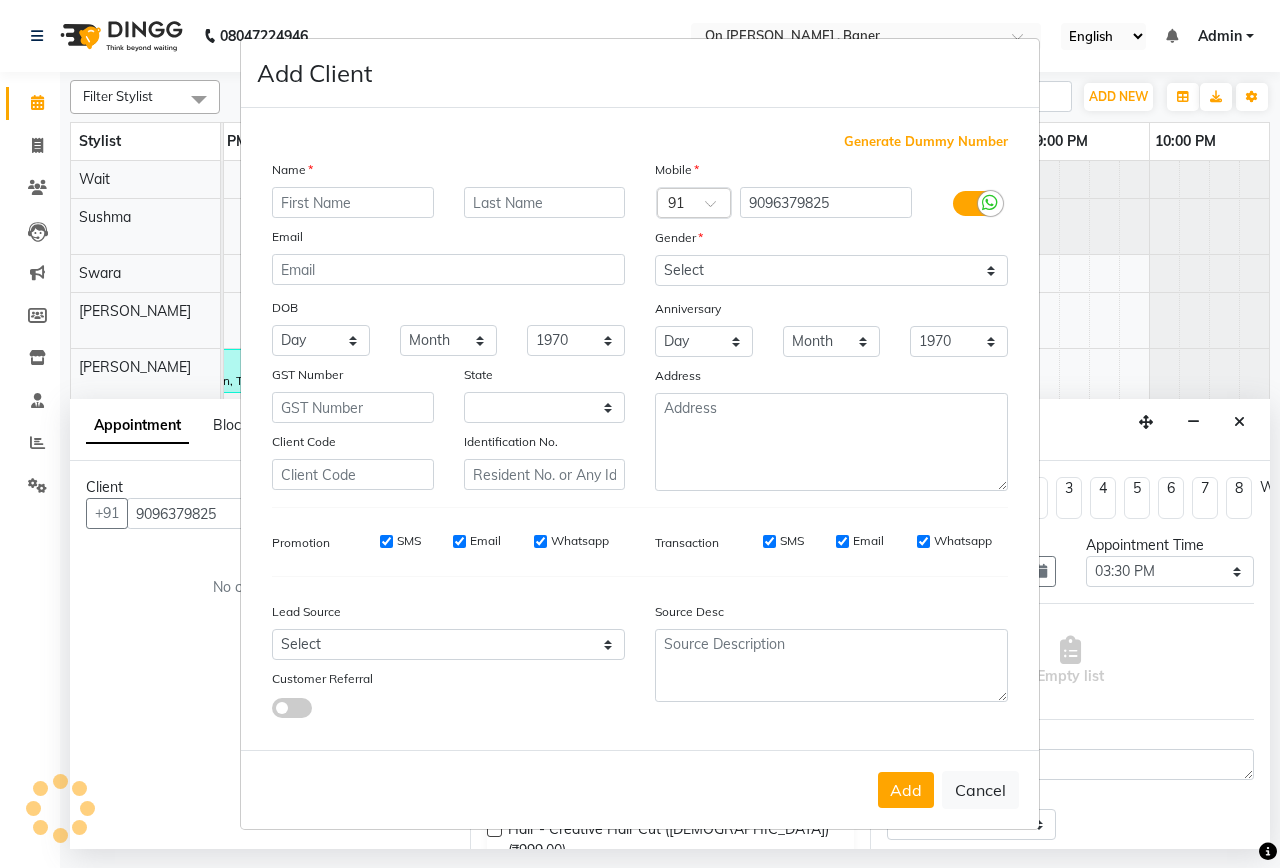 select on "22" 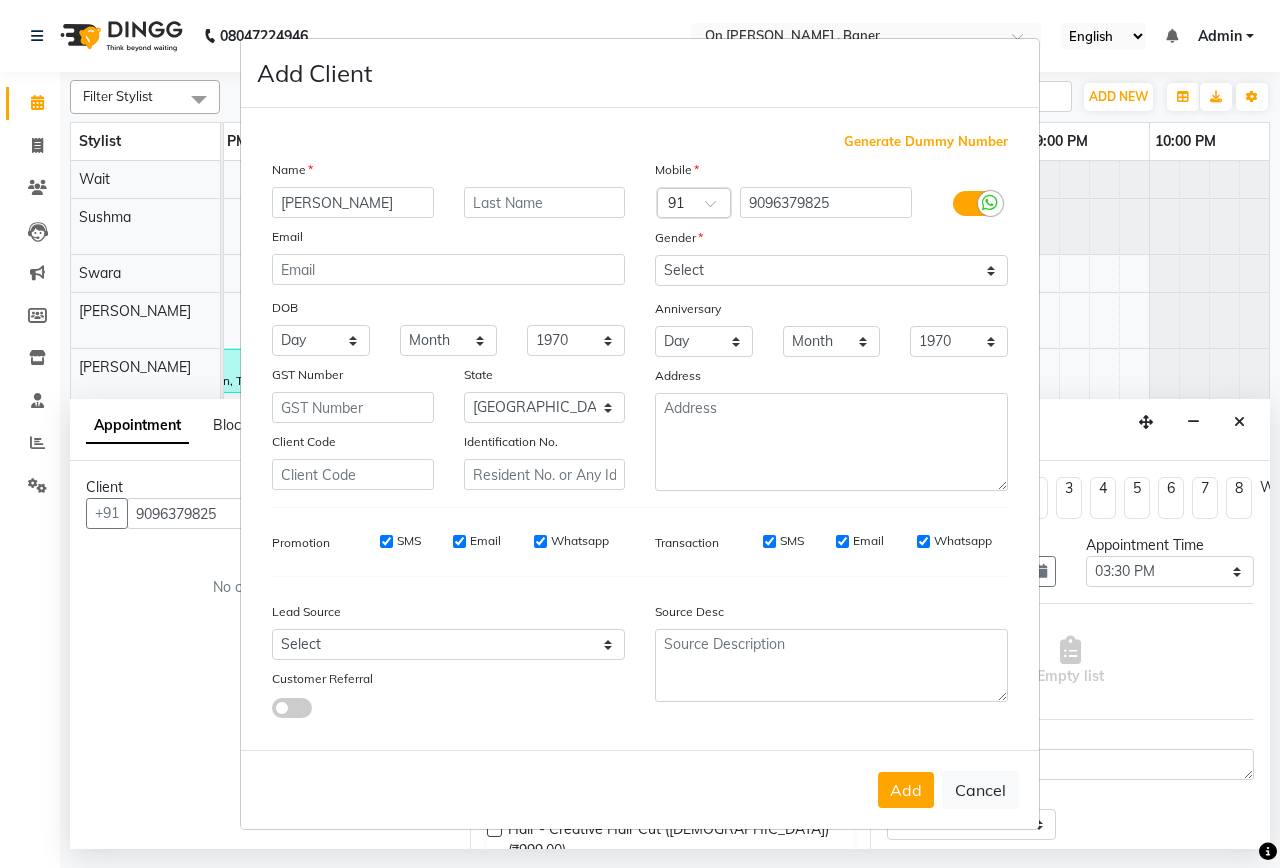 type on "[PERSON_NAME]" 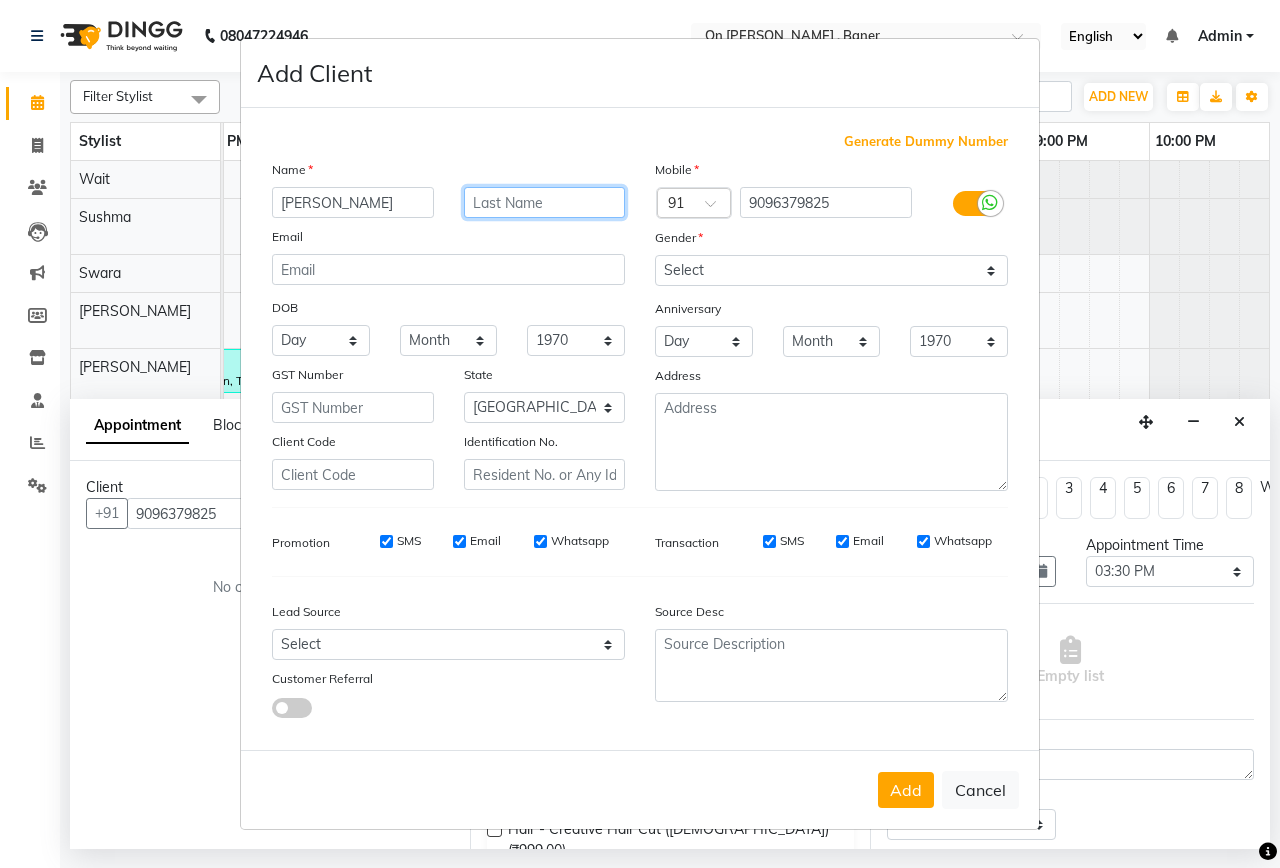 click at bounding box center (545, 202) 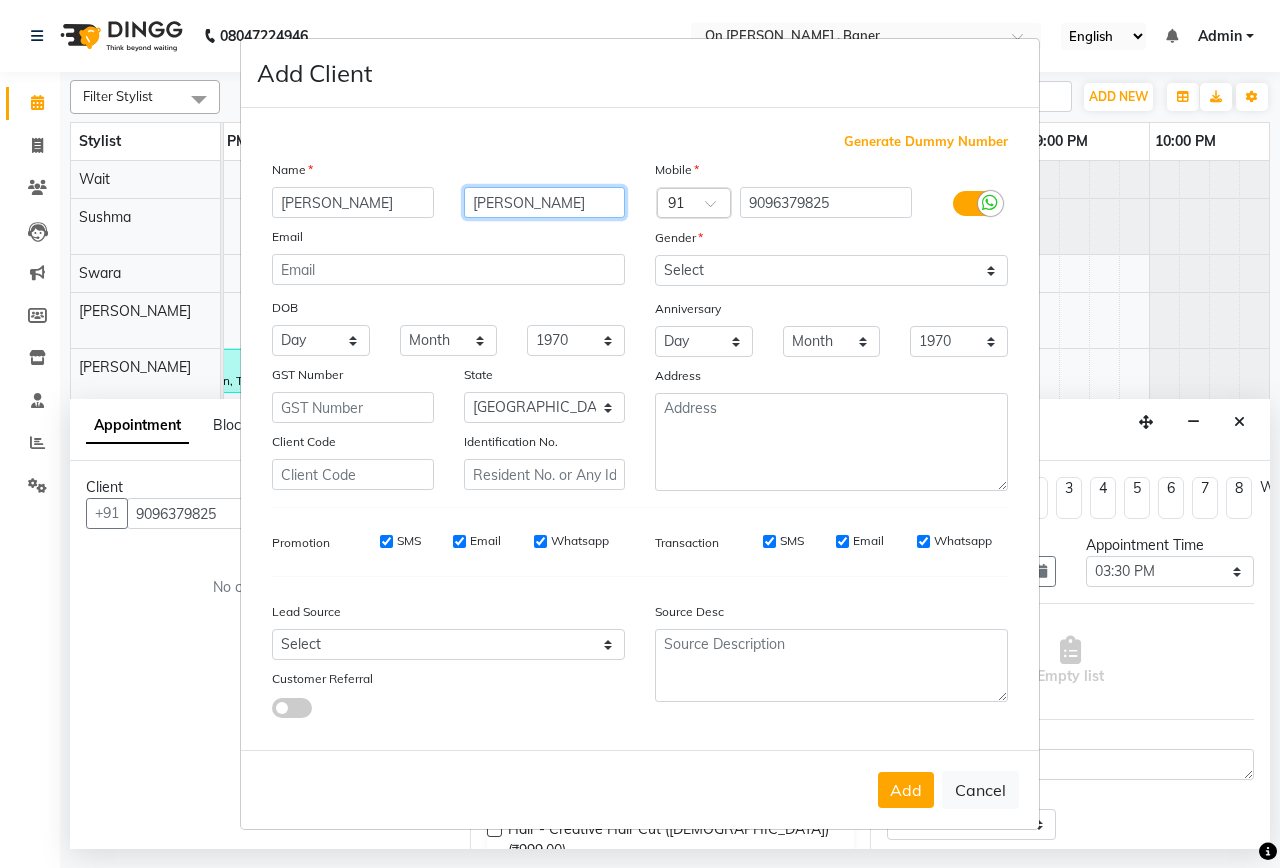 type on "[PERSON_NAME]" 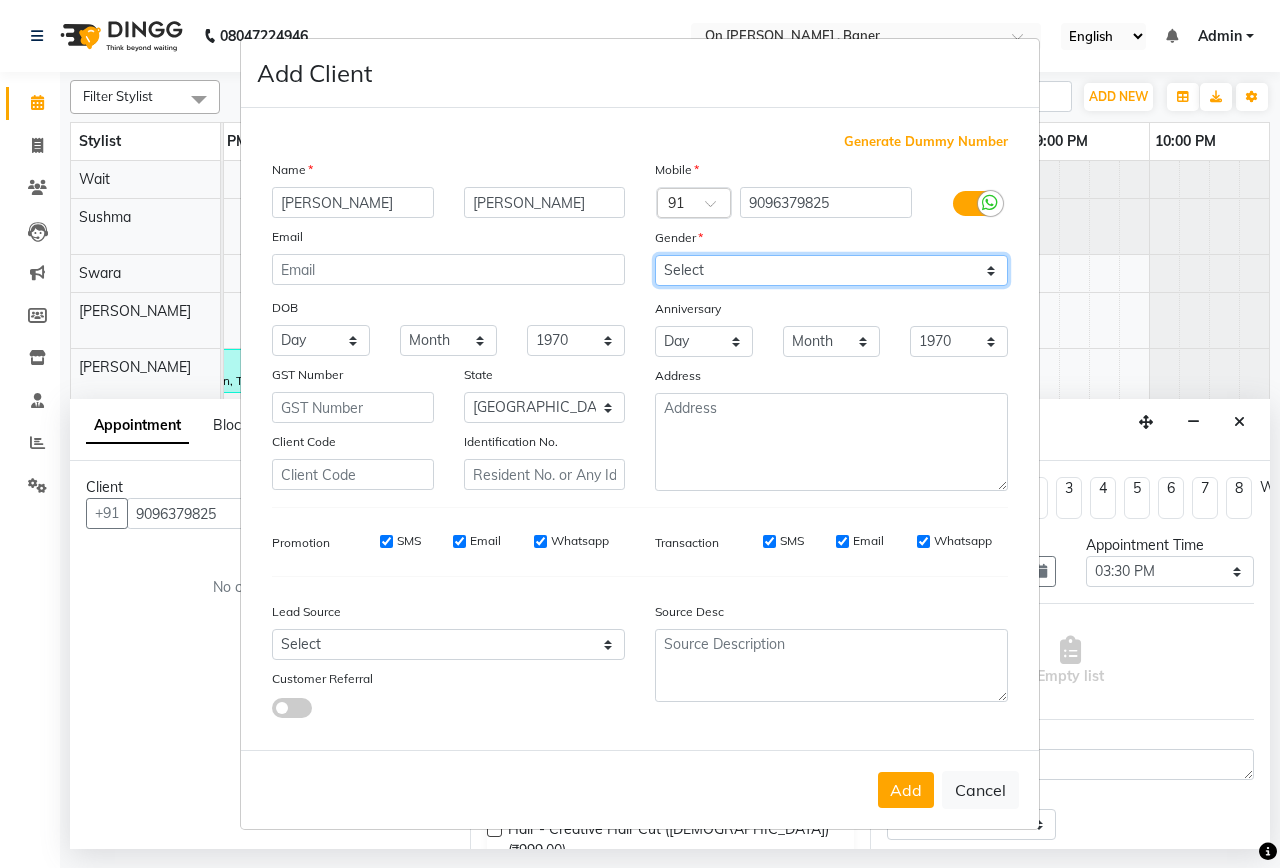 click on "Select [DEMOGRAPHIC_DATA] [DEMOGRAPHIC_DATA] Other Prefer Not To Say" at bounding box center [831, 270] 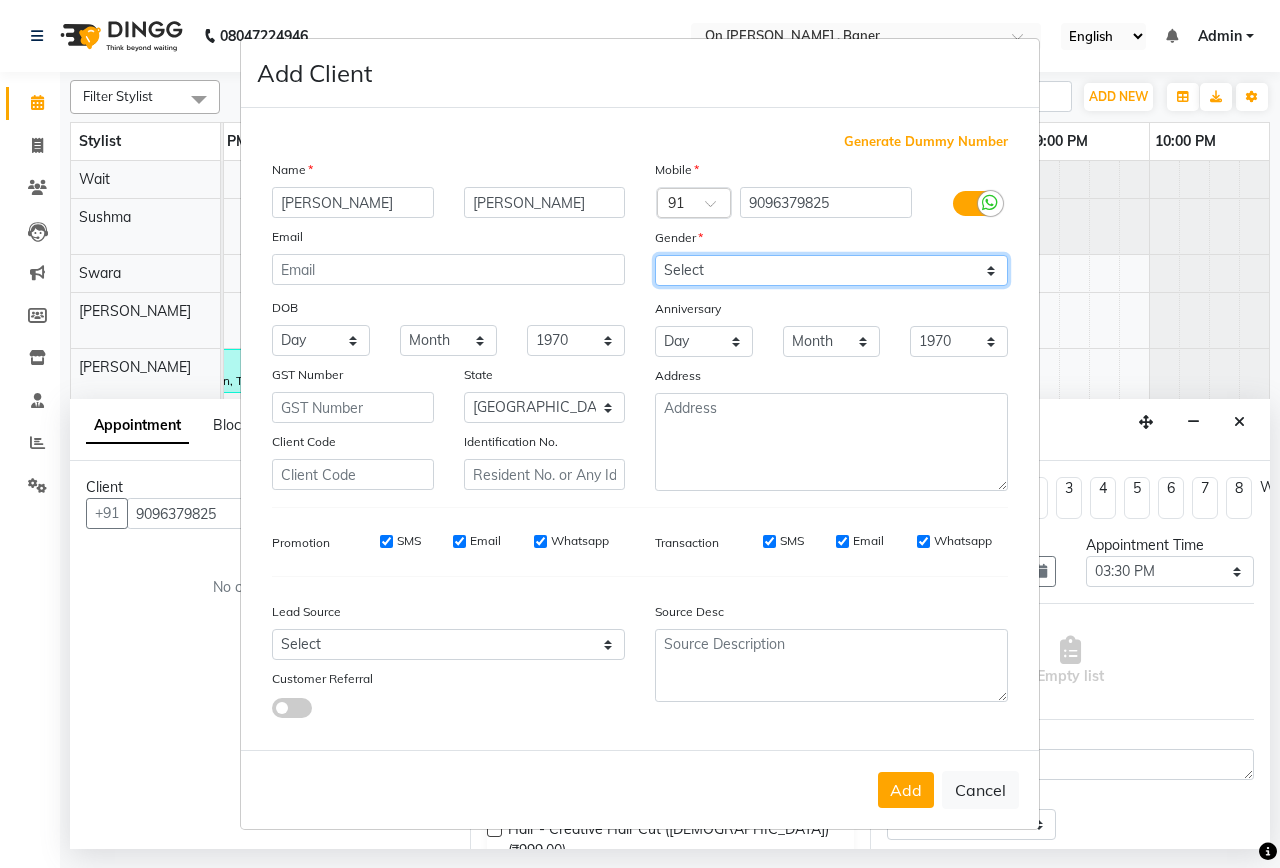 select on "[DEMOGRAPHIC_DATA]" 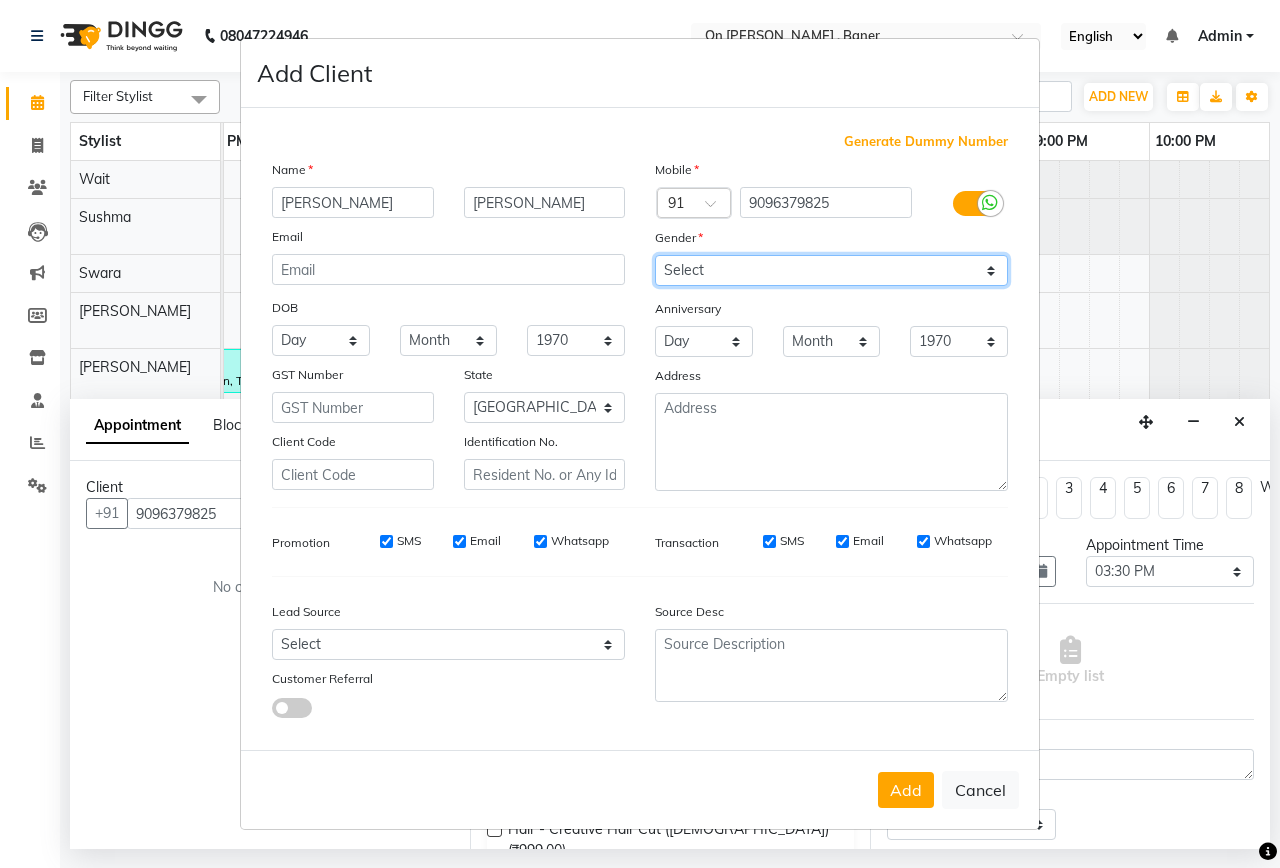 click on "Select [DEMOGRAPHIC_DATA] [DEMOGRAPHIC_DATA] Other Prefer Not To Say" at bounding box center (831, 270) 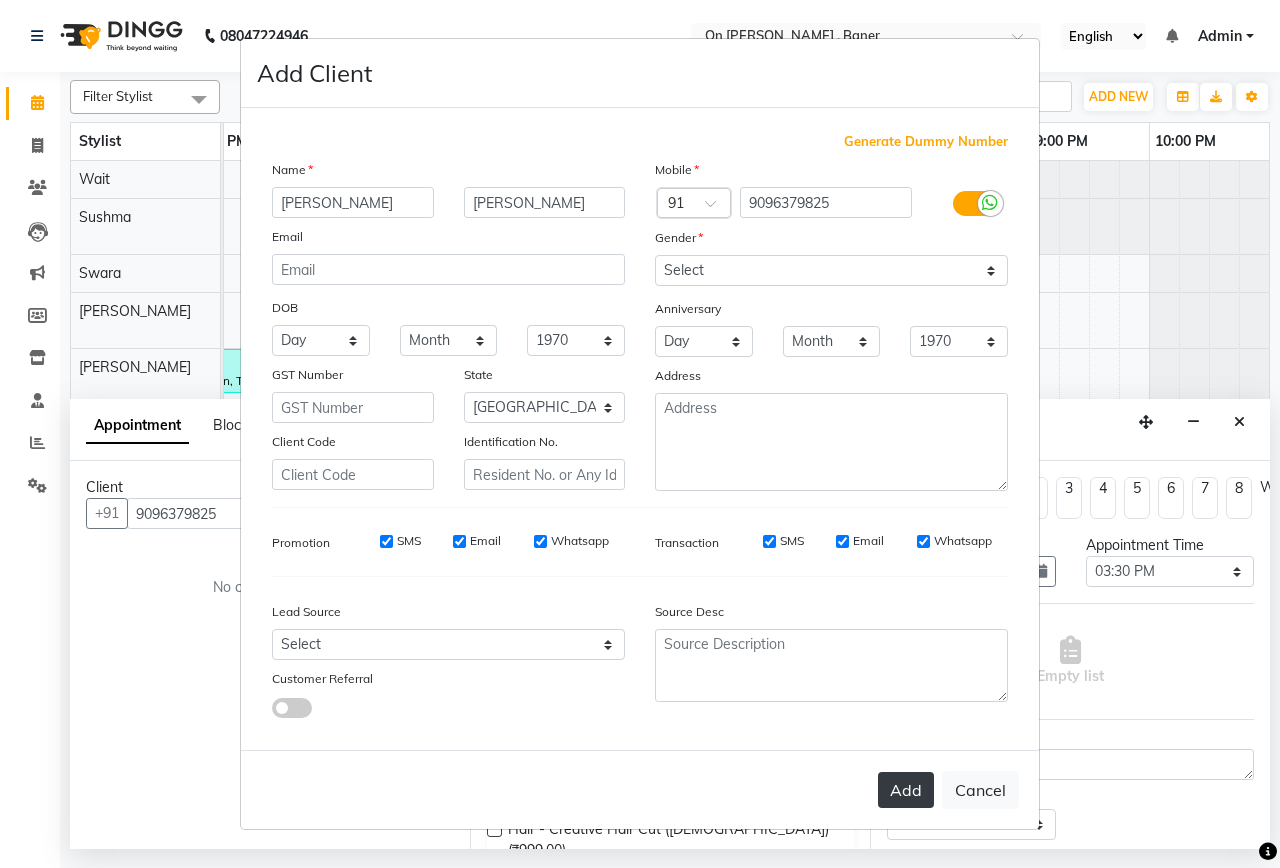 click on "Add" at bounding box center (906, 790) 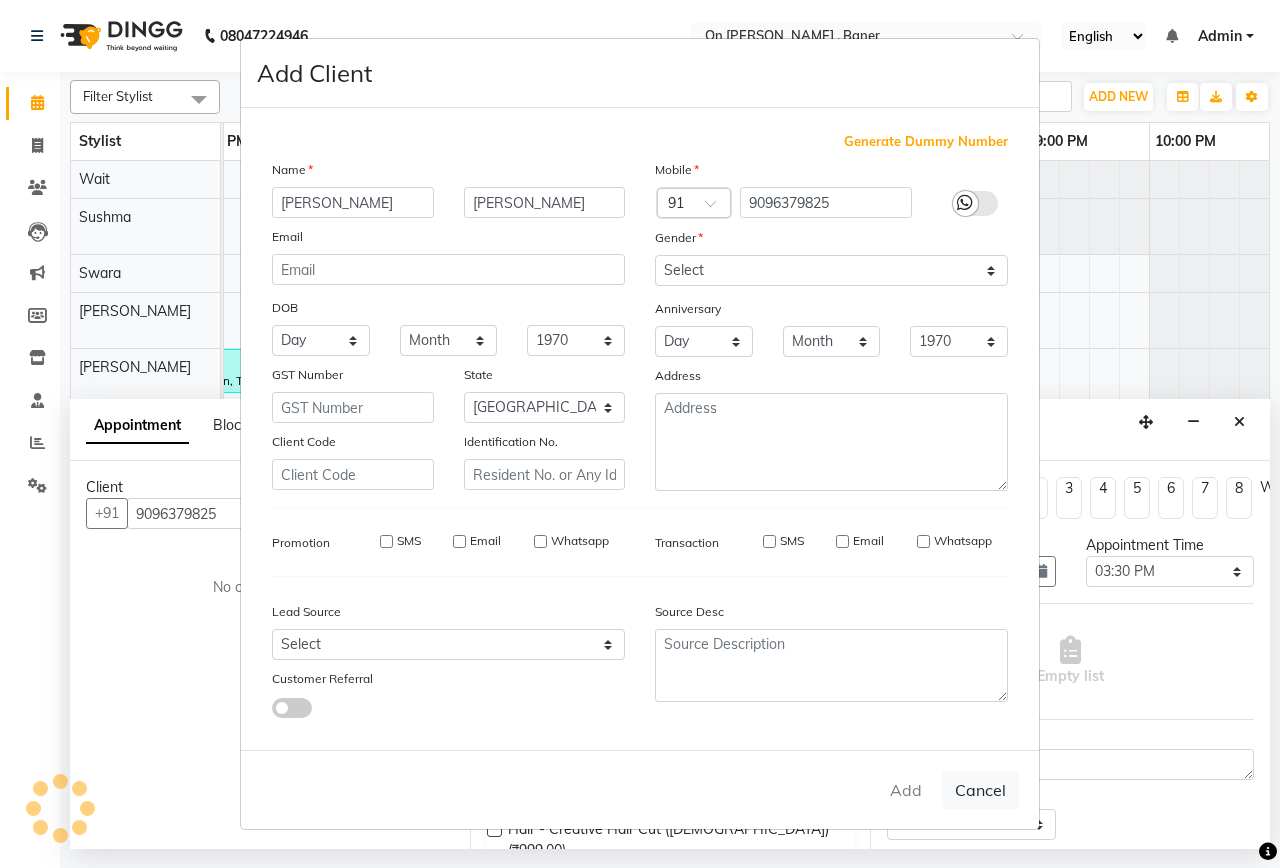 type 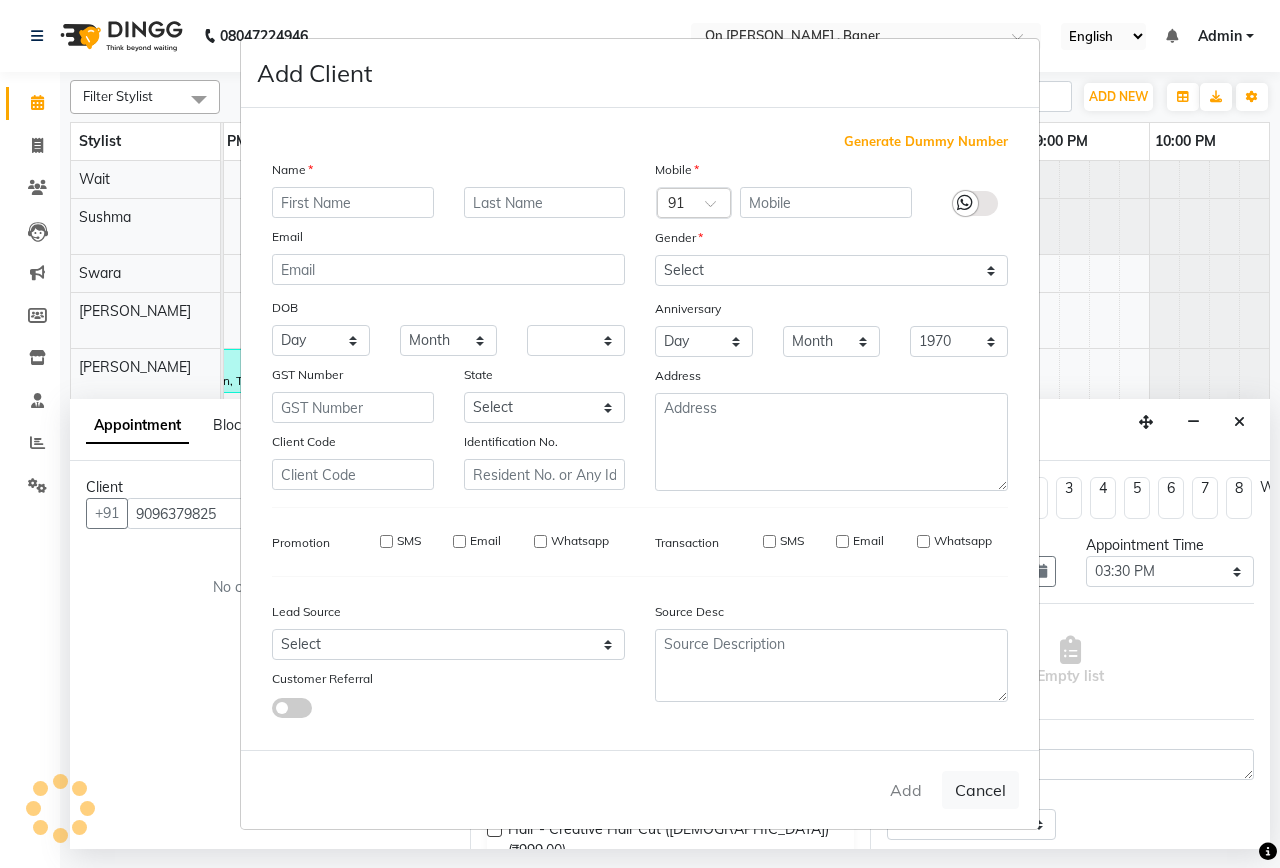 select 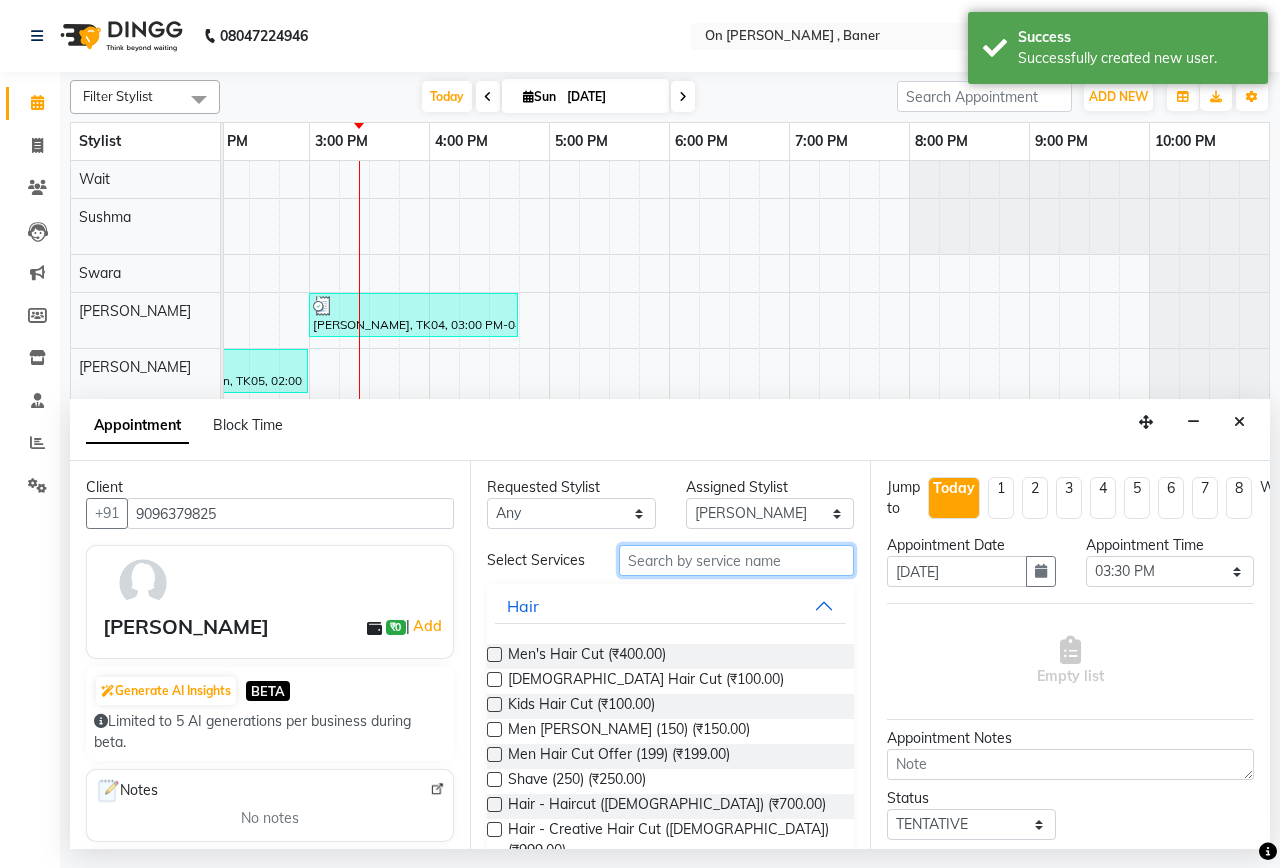 click at bounding box center [736, 560] 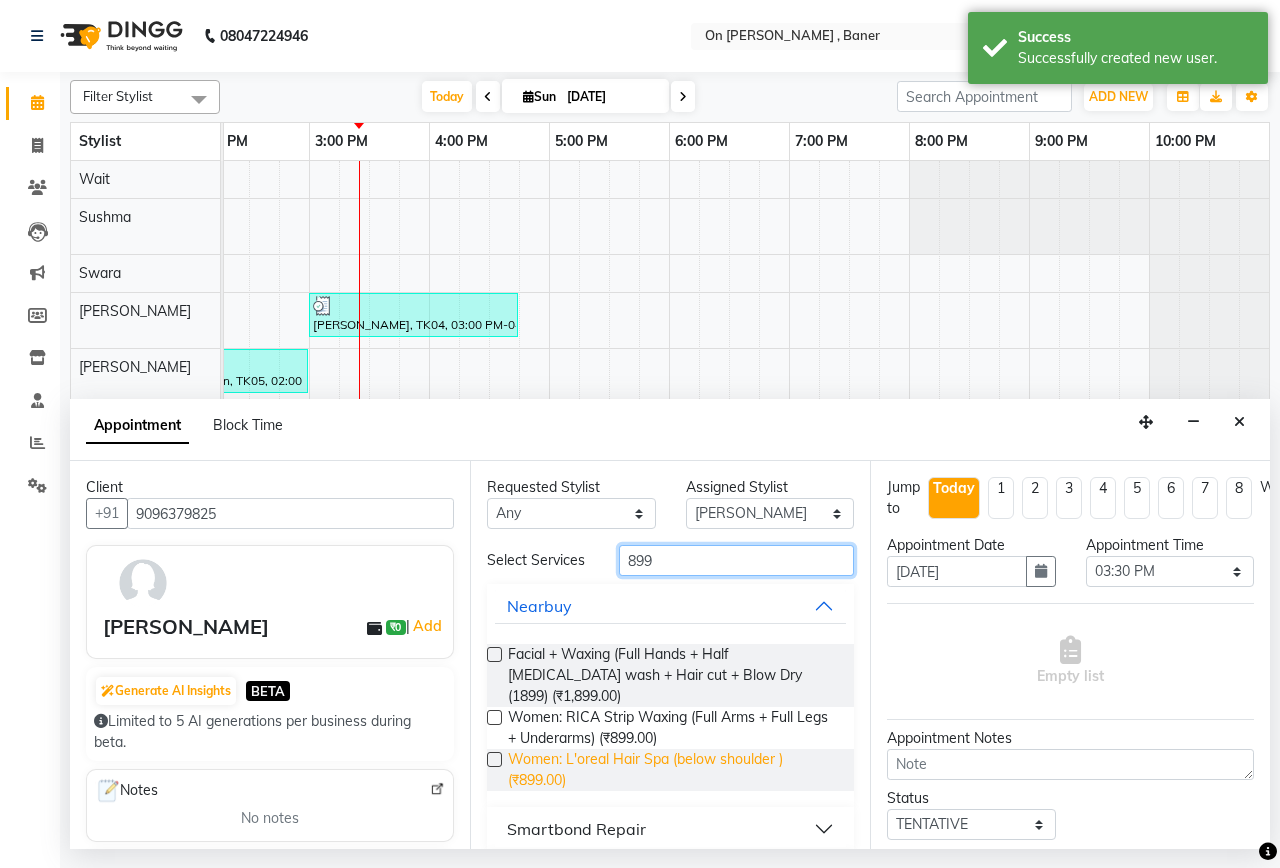 type on "899" 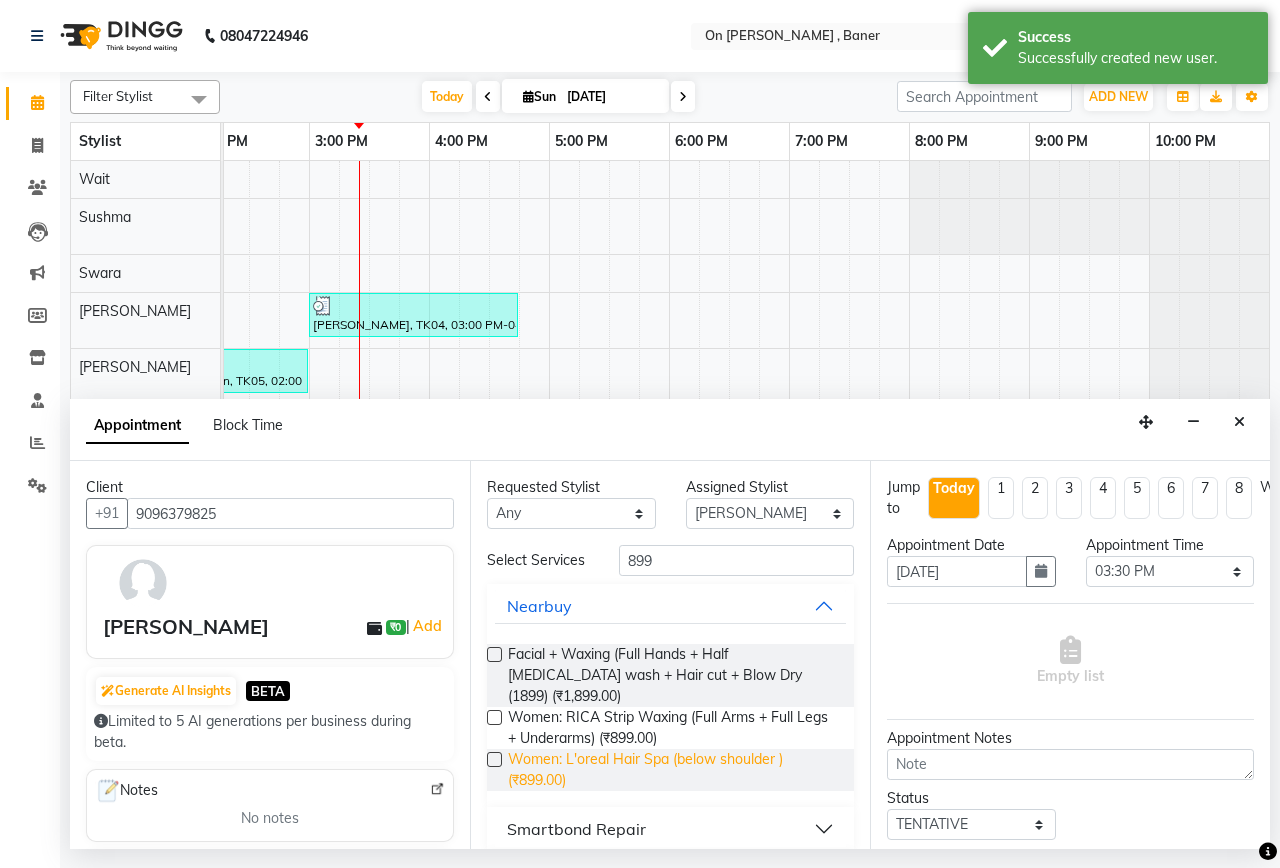 click on "Women: L'oreal Hair Spa (below shoulder )  (₹899.00)" at bounding box center (673, 770) 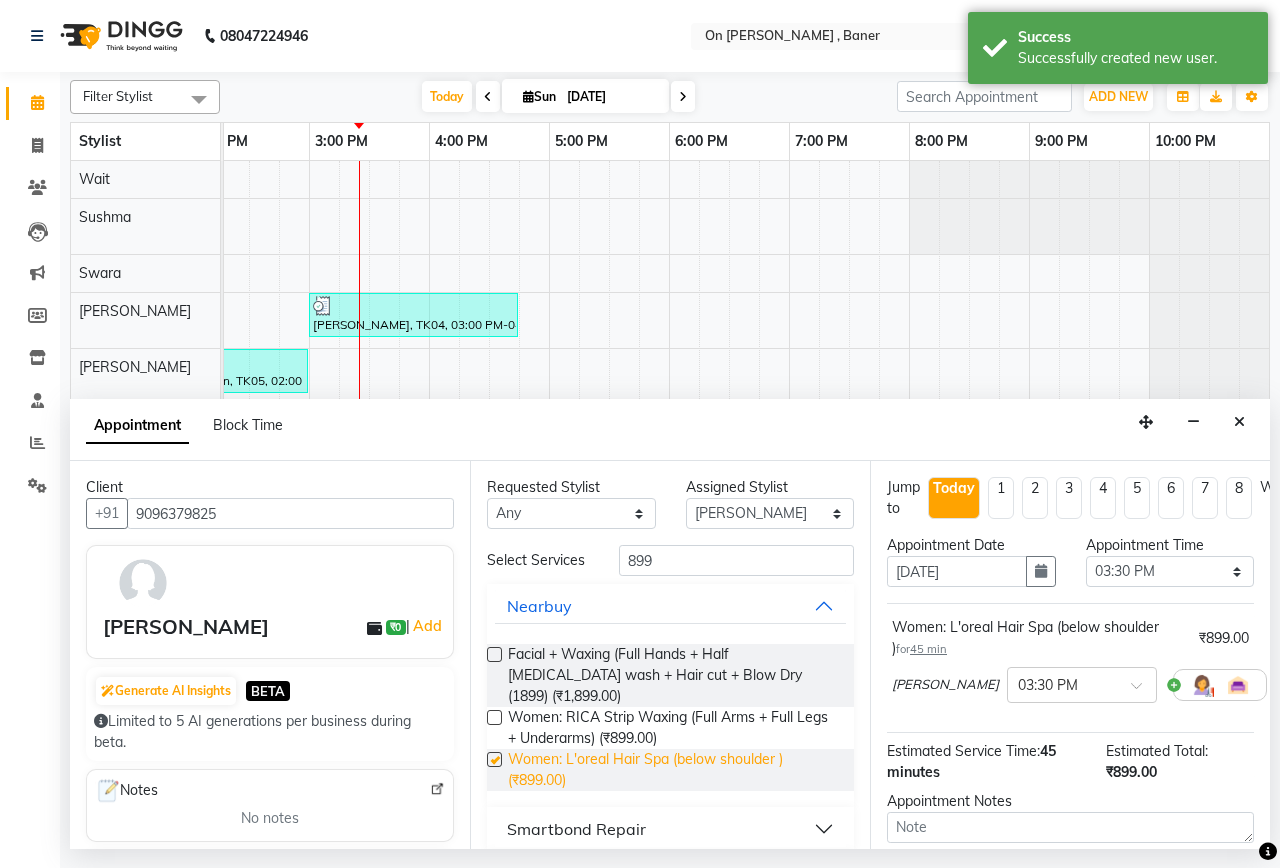 checkbox on "false" 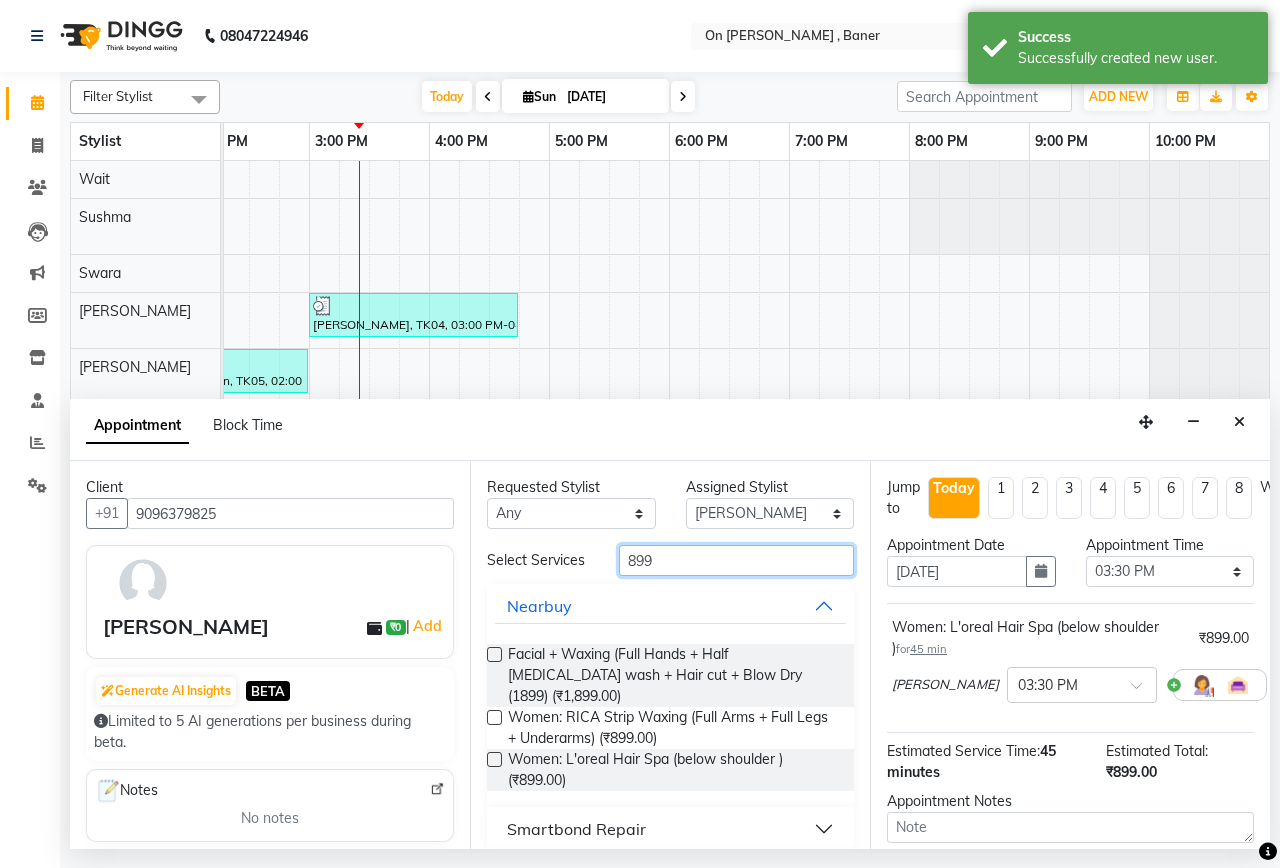 click on "899" at bounding box center (736, 560) 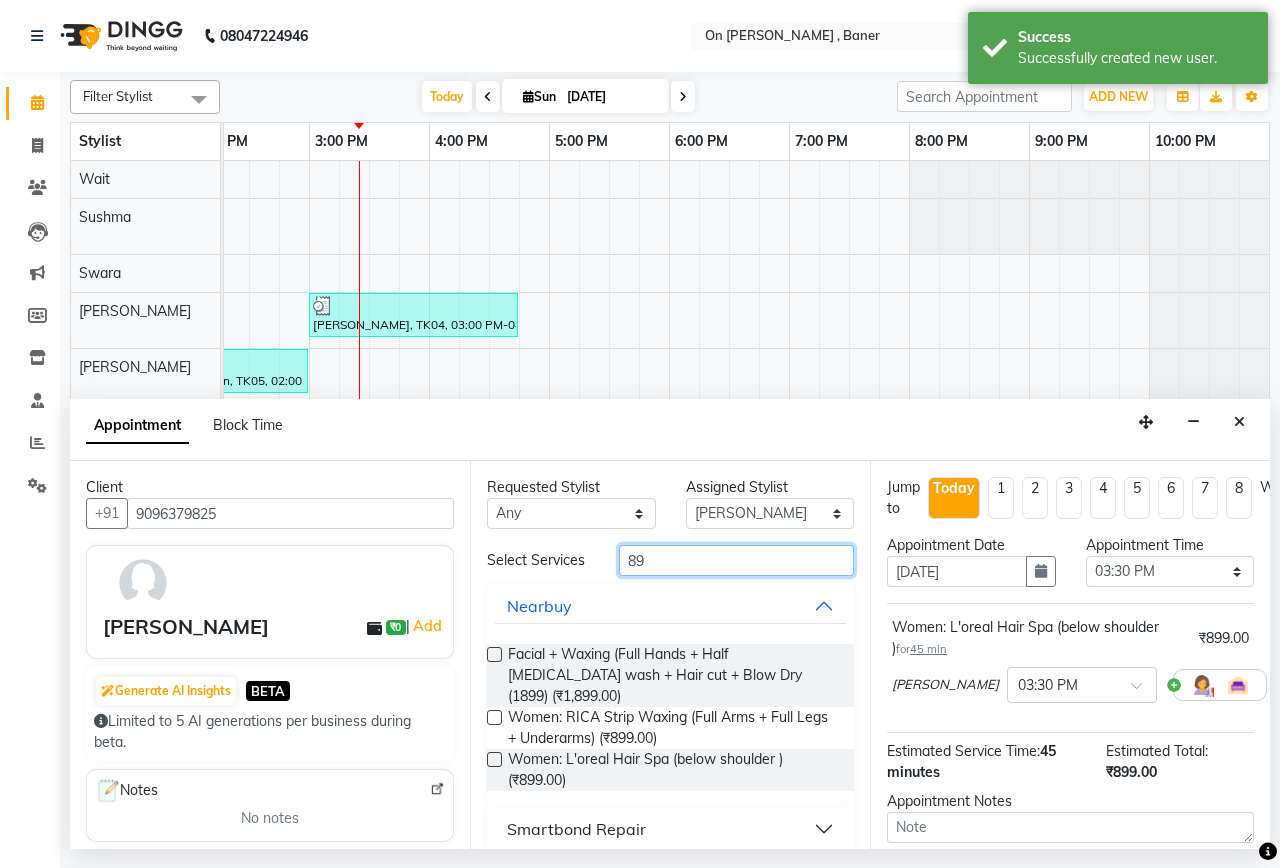 type on "8" 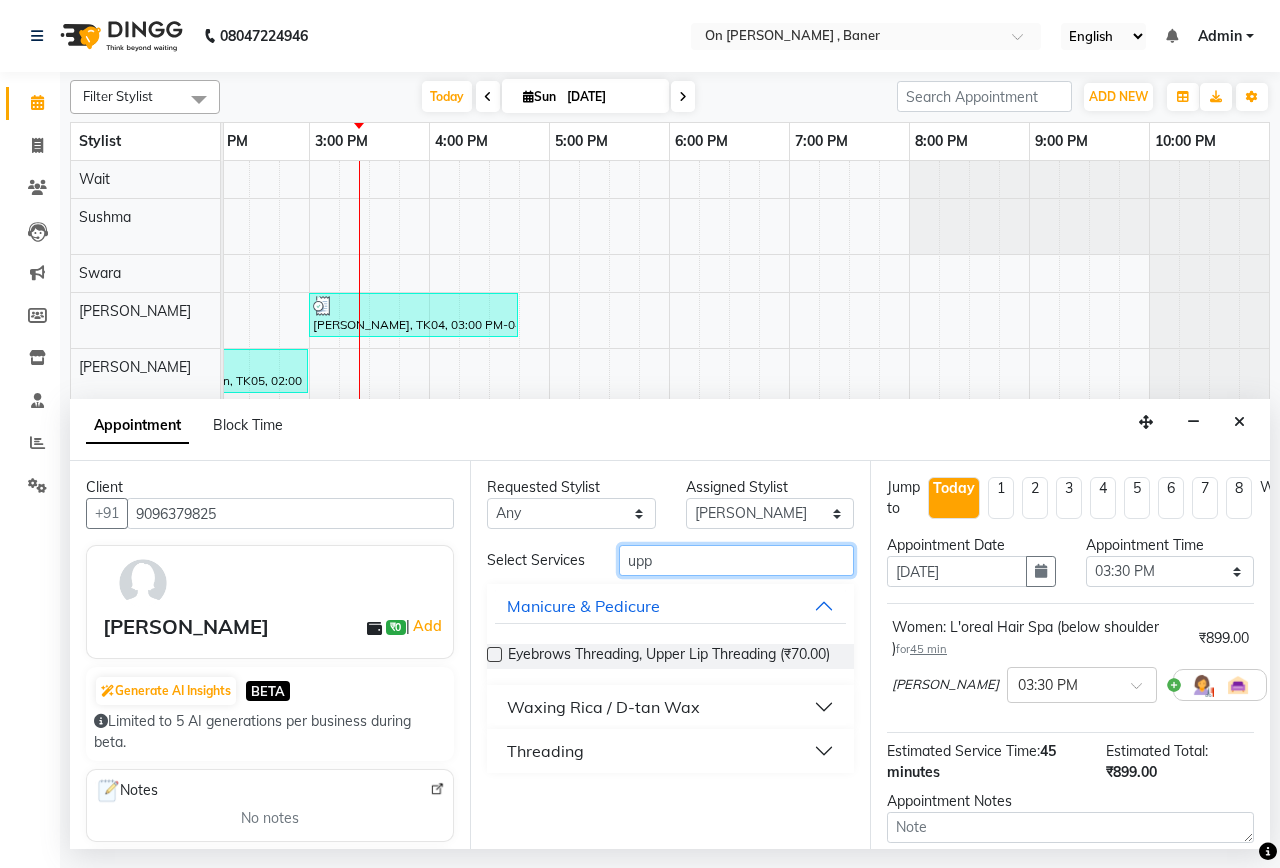 type on "upp" 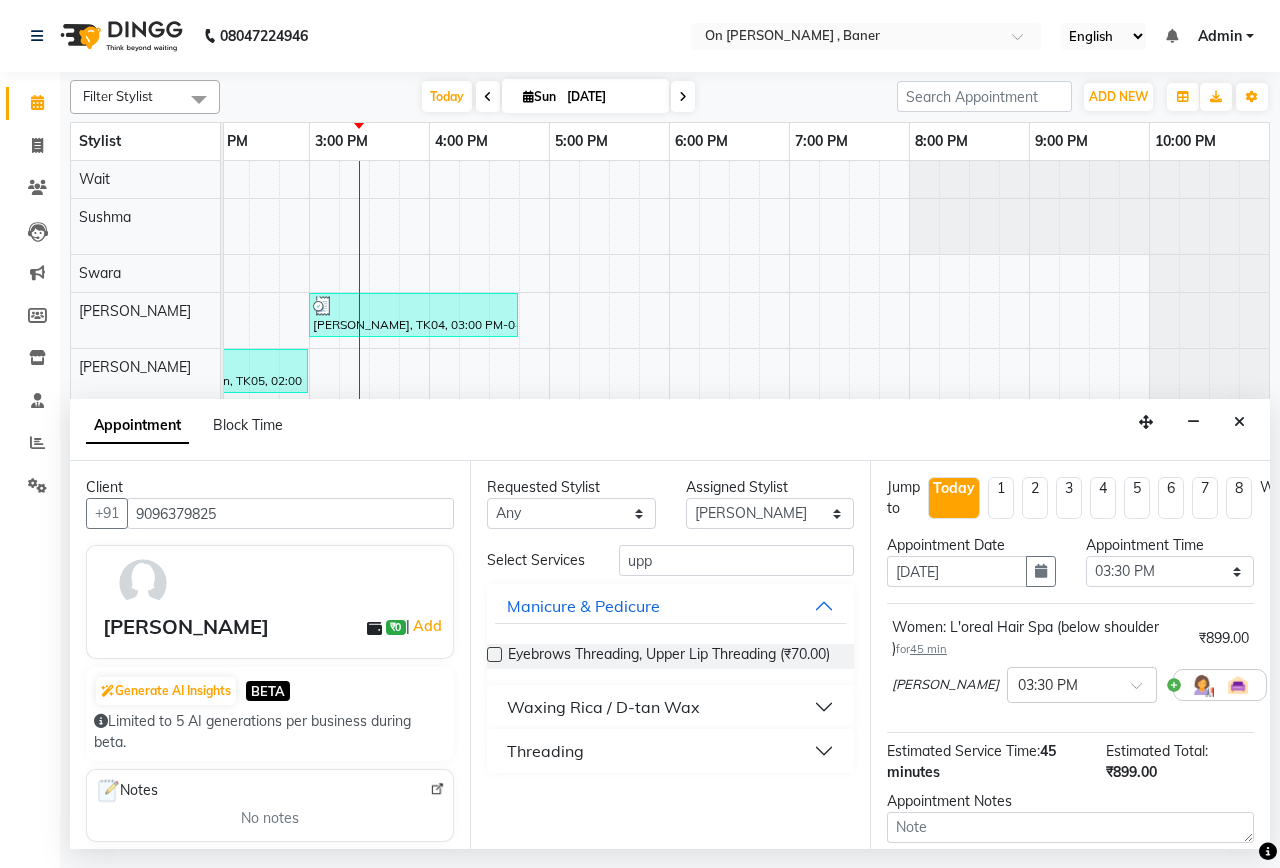 click on "Threading" at bounding box center (670, 751) 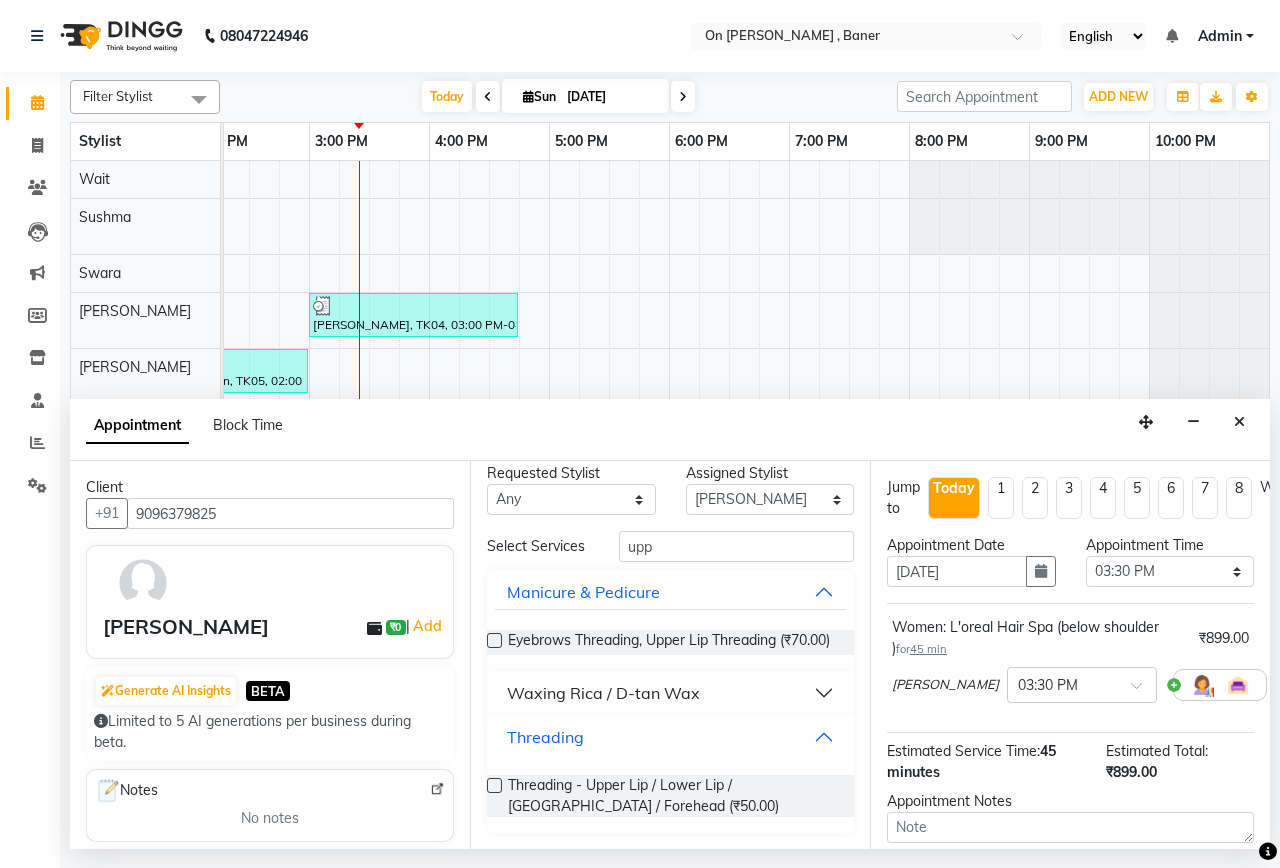 scroll, scrollTop: 42, scrollLeft: 0, axis: vertical 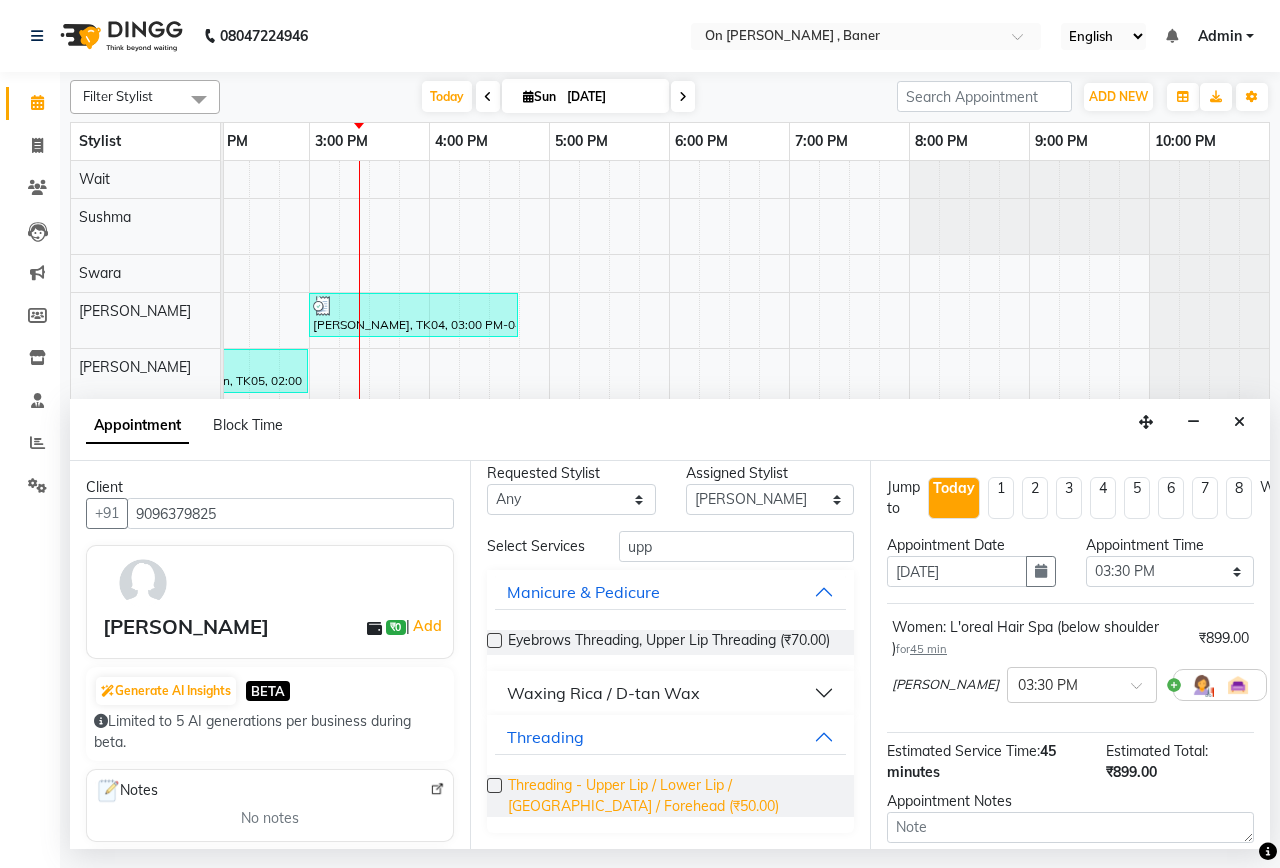 drag, startPoint x: 660, startPoint y: 779, endPoint x: 682, endPoint y: 790, distance: 24.596748 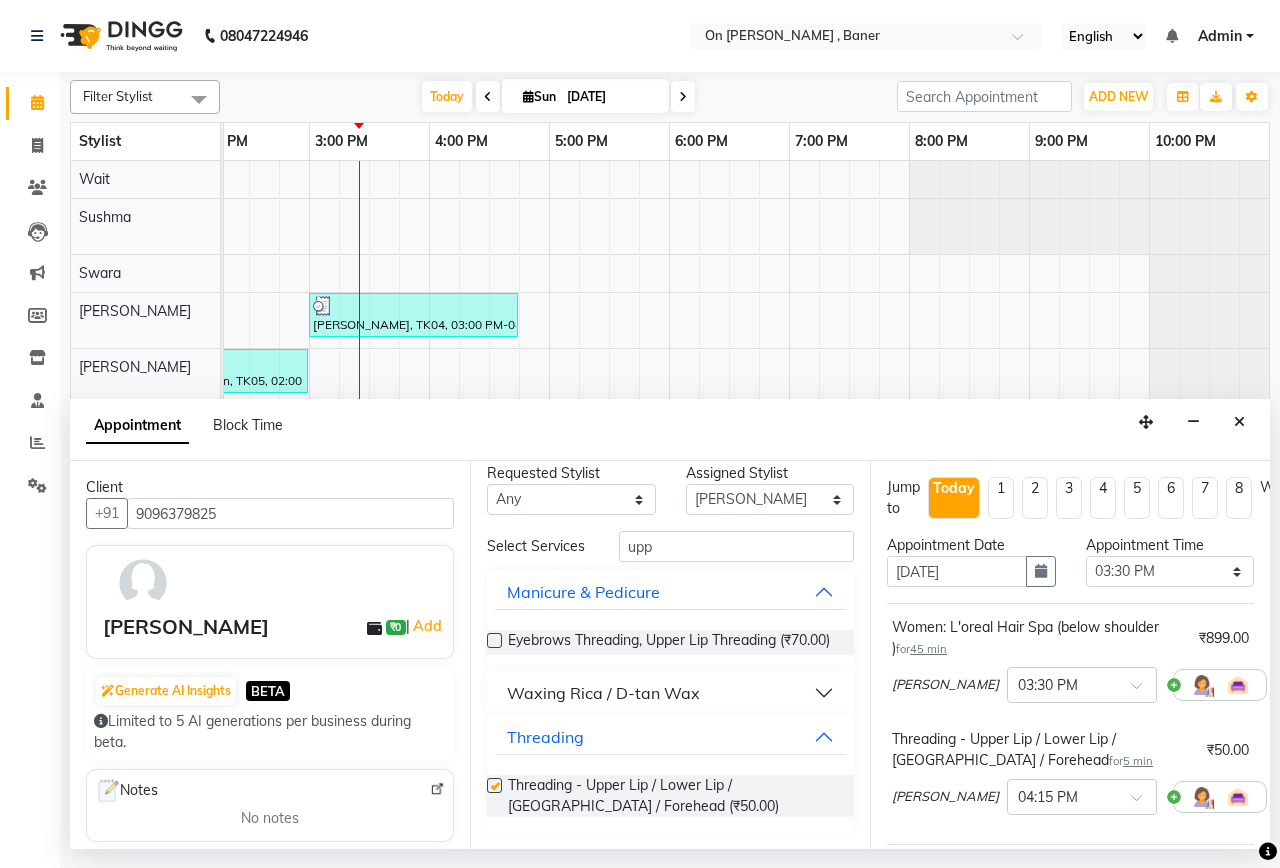 checkbox on "false" 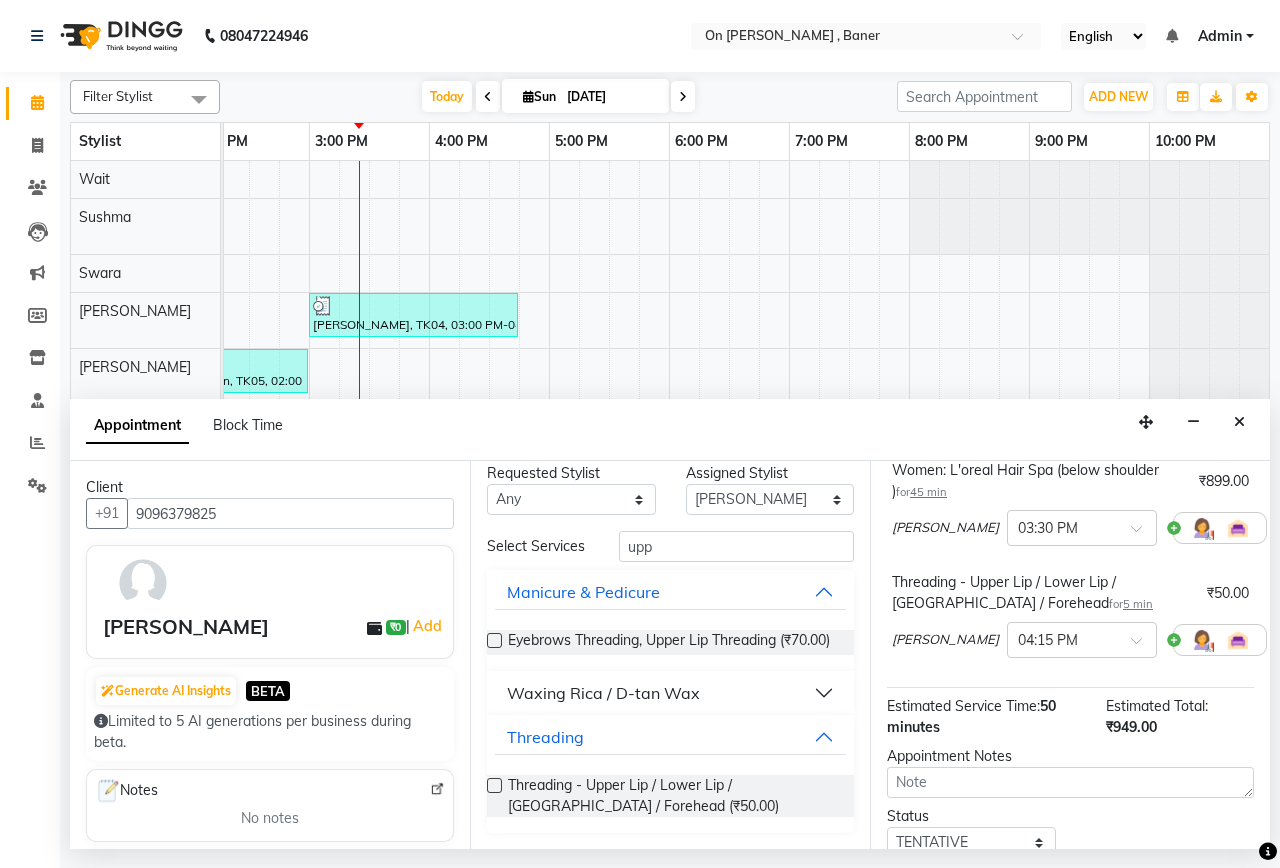 scroll, scrollTop: 109, scrollLeft: 0, axis: vertical 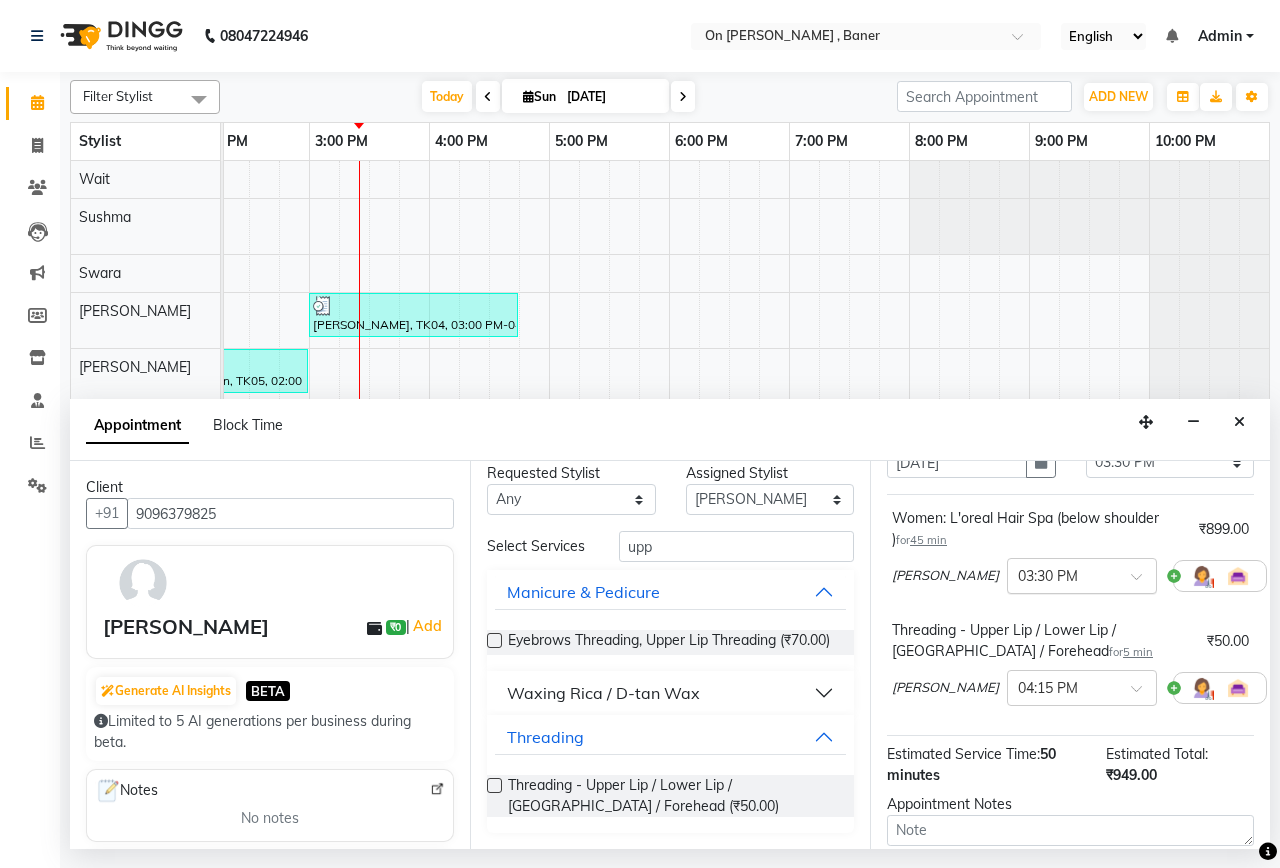 click at bounding box center (1082, 574) 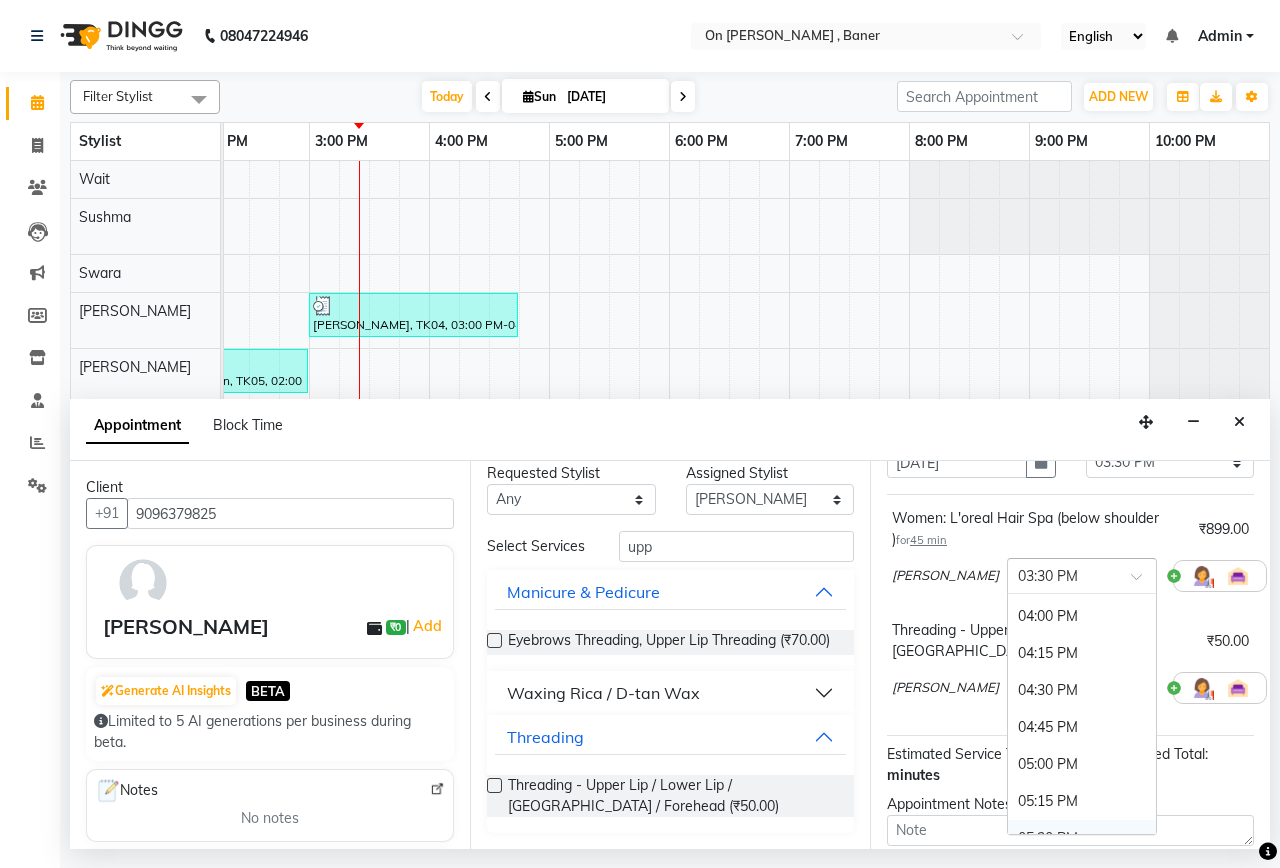 scroll, scrollTop: 1070, scrollLeft: 0, axis: vertical 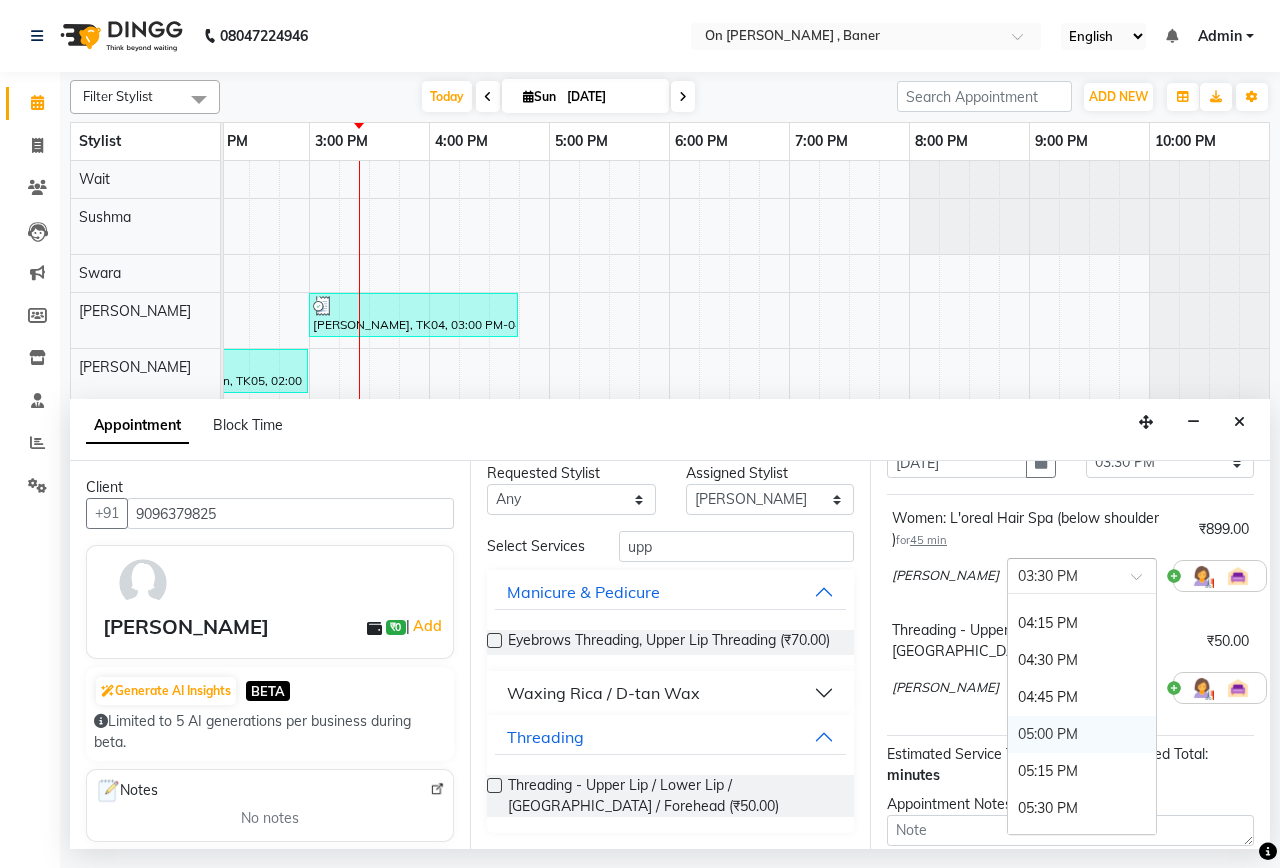 click on "05:00 PM" at bounding box center (1082, 734) 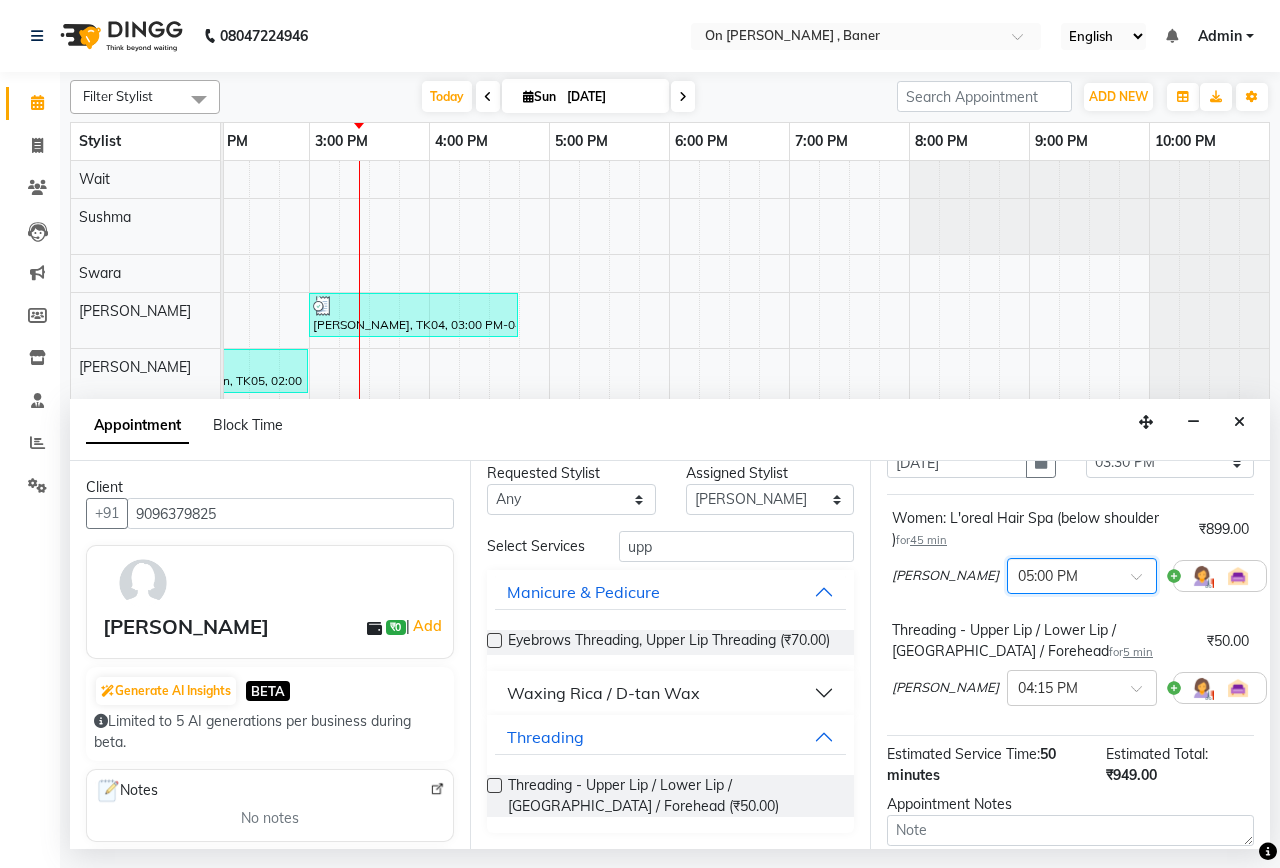 scroll, scrollTop: 209, scrollLeft: 0, axis: vertical 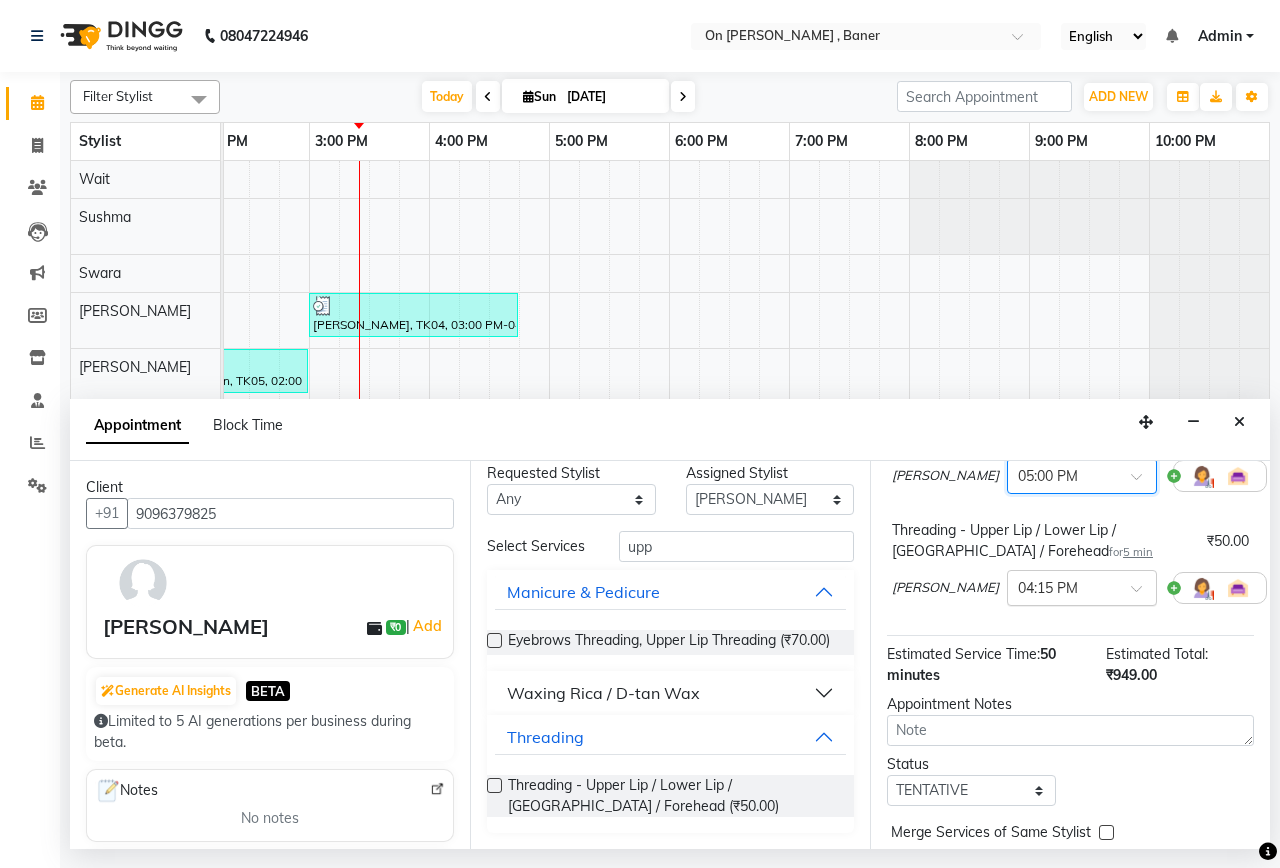 click at bounding box center (1082, 586) 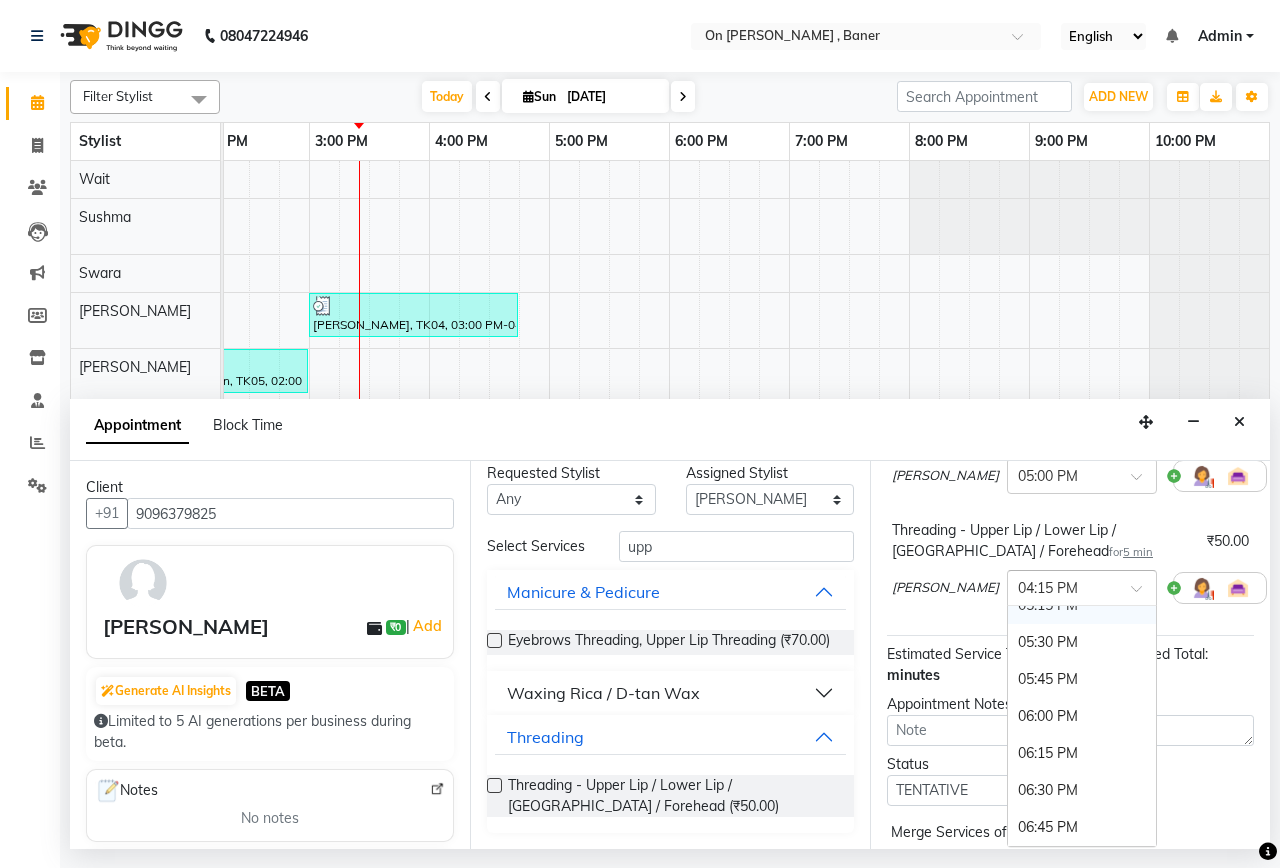 scroll, scrollTop: 1281, scrollLeft: 0, axis: vertical 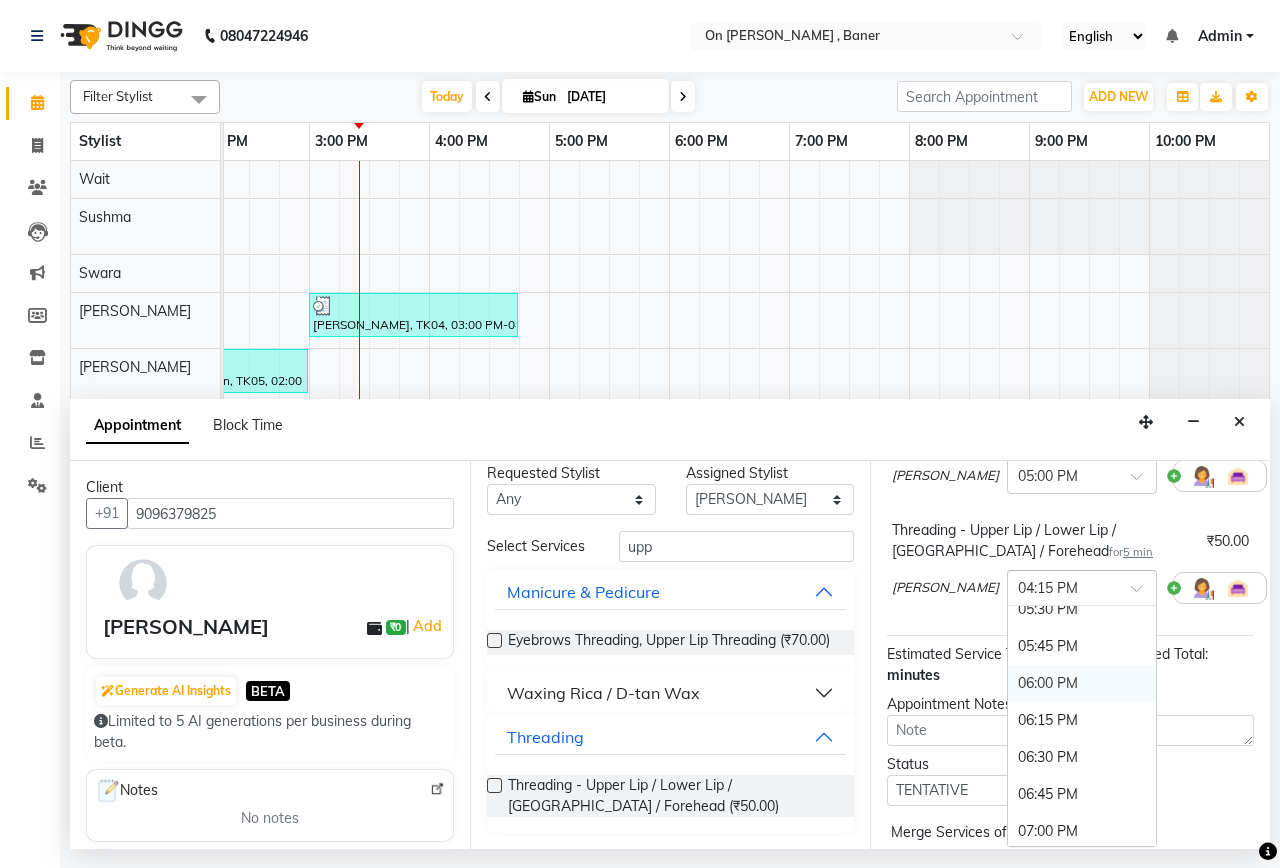 click on "06:00 PM" at bounding box center (1082, 683) 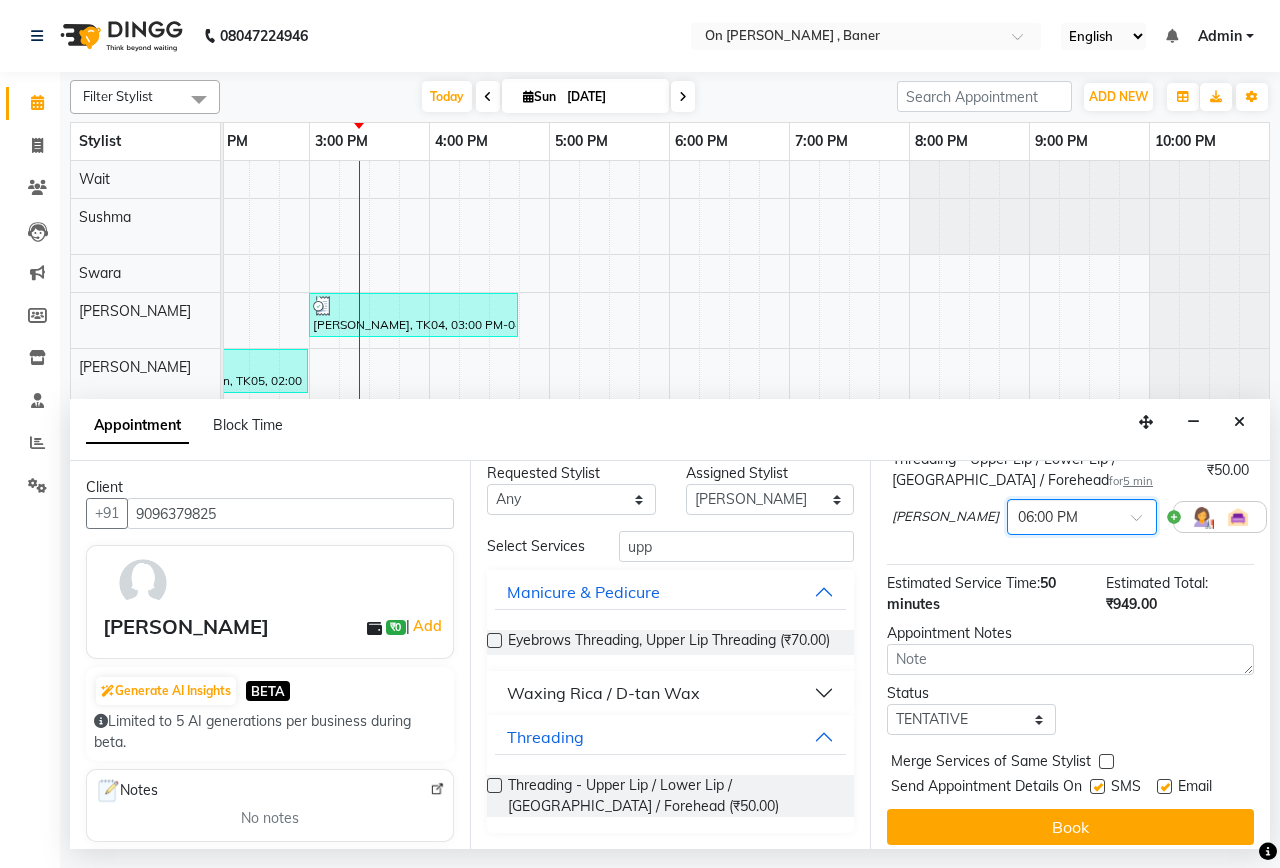 scroll, scrollTop: 309, scrollLeft: 0, axis: vertical 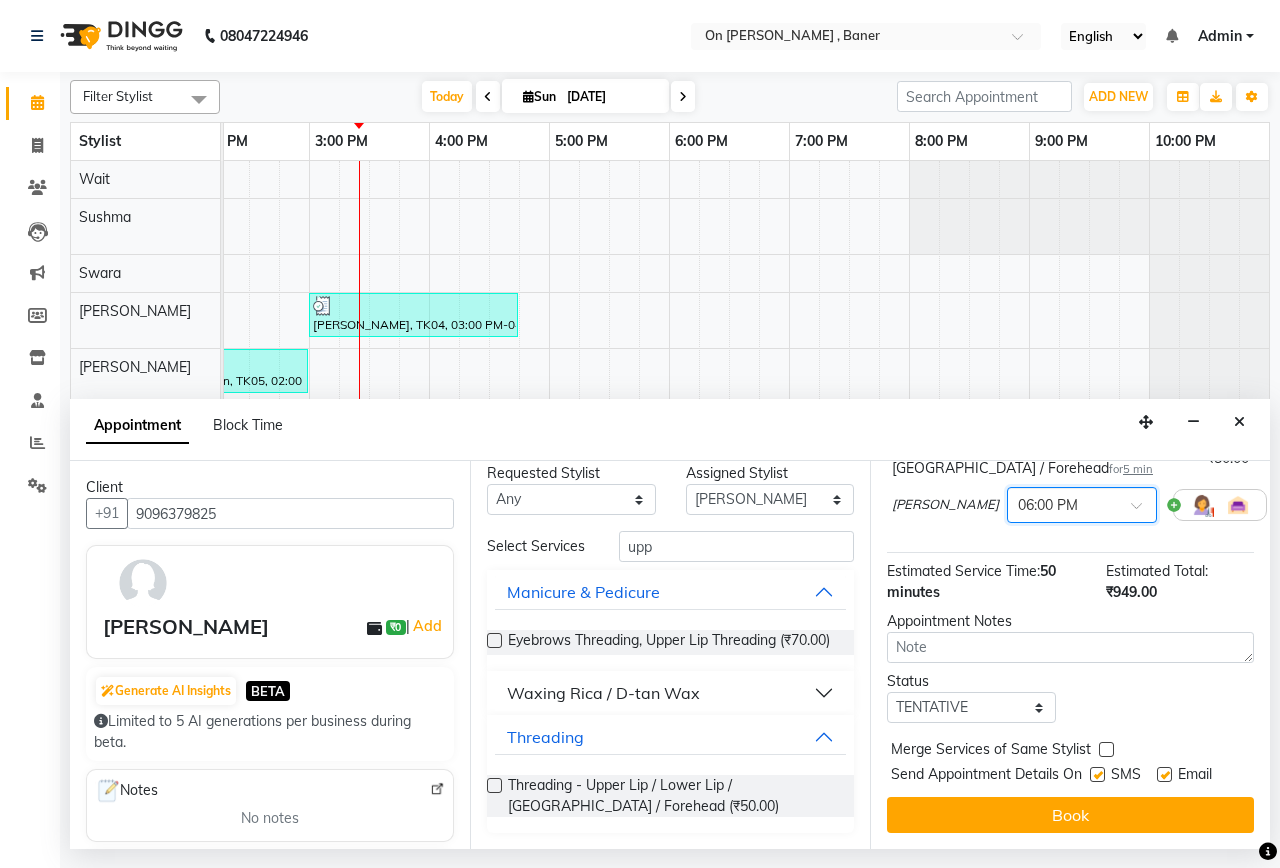 click at bounding box center (1097, 774) 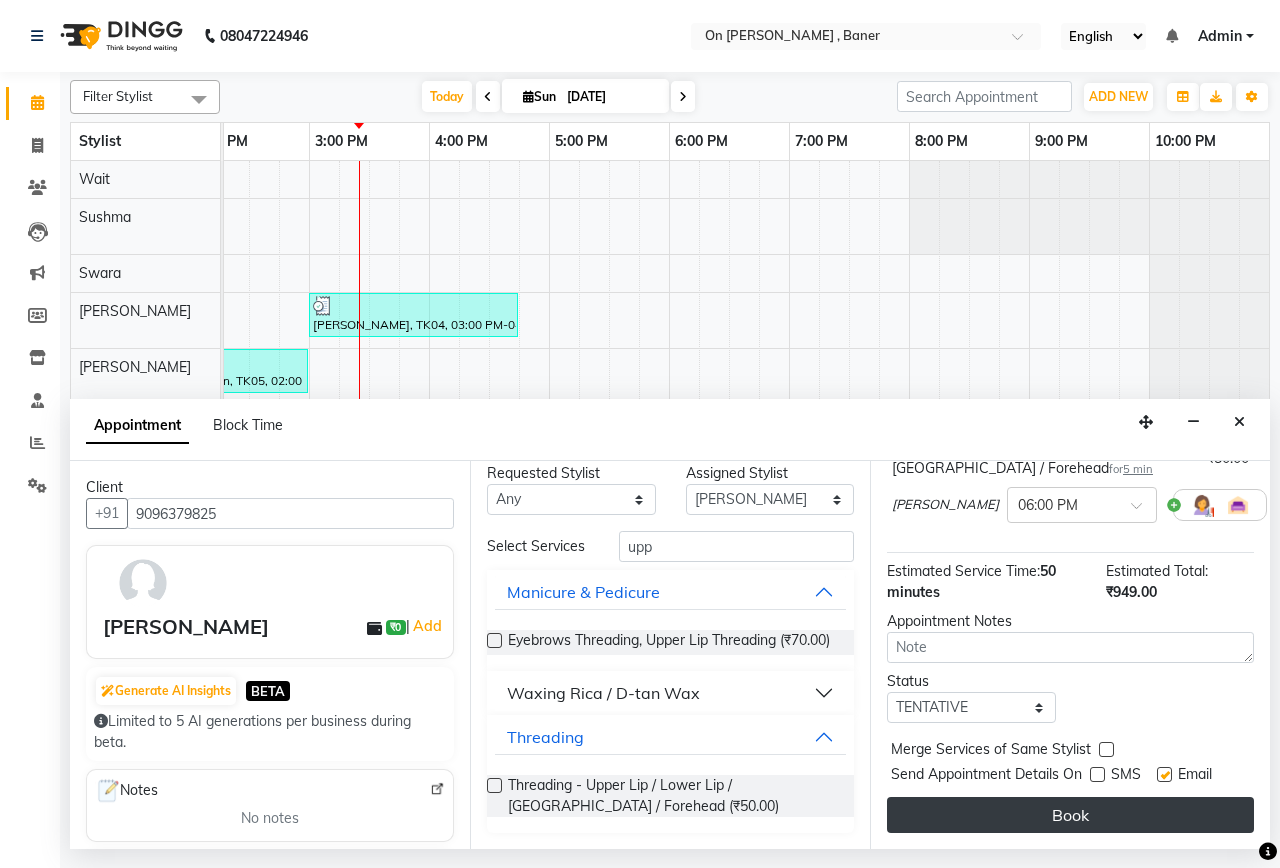 click on "Book" at bounding box center (1070, 815) 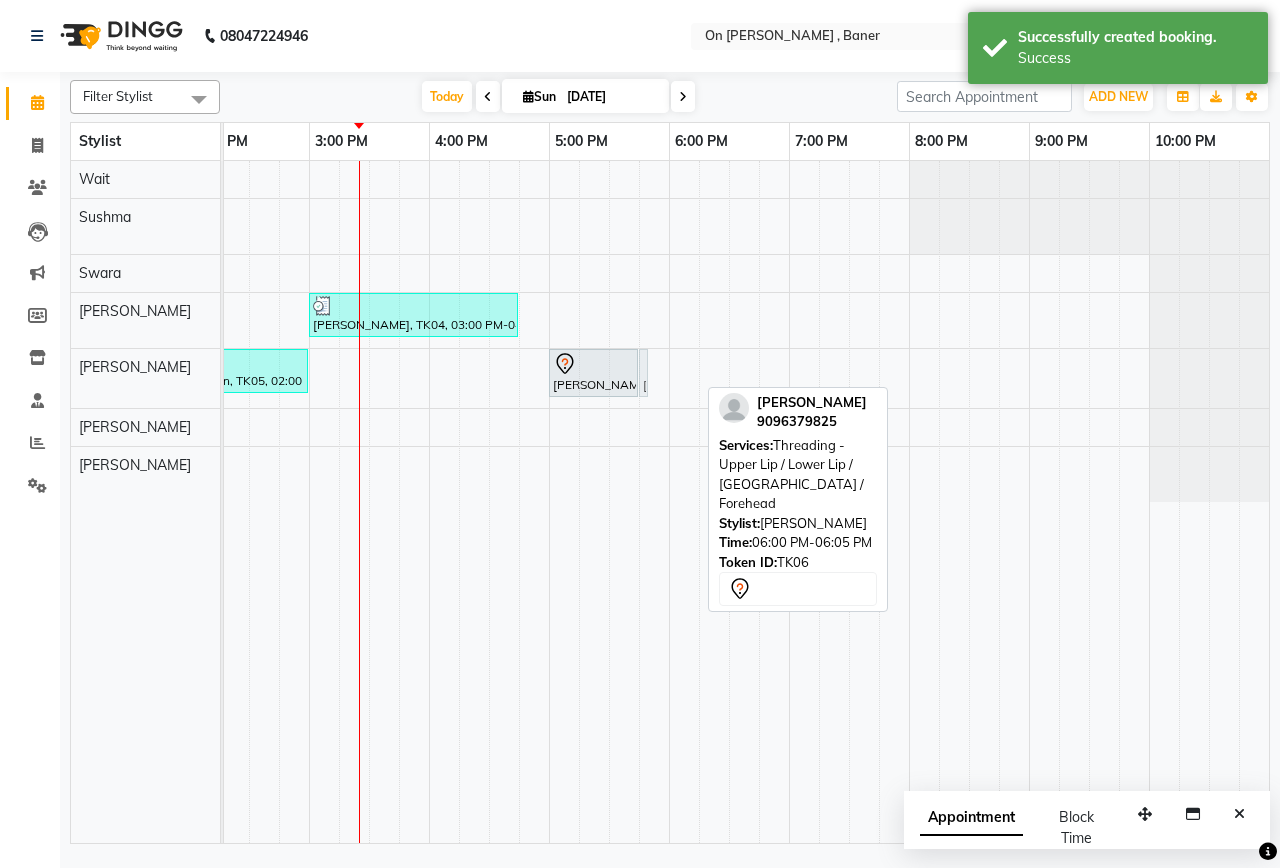 drag, startPoint x: 676, startPoint y: 388, endPoint x: 658, endPoint y: 388, distance: 18 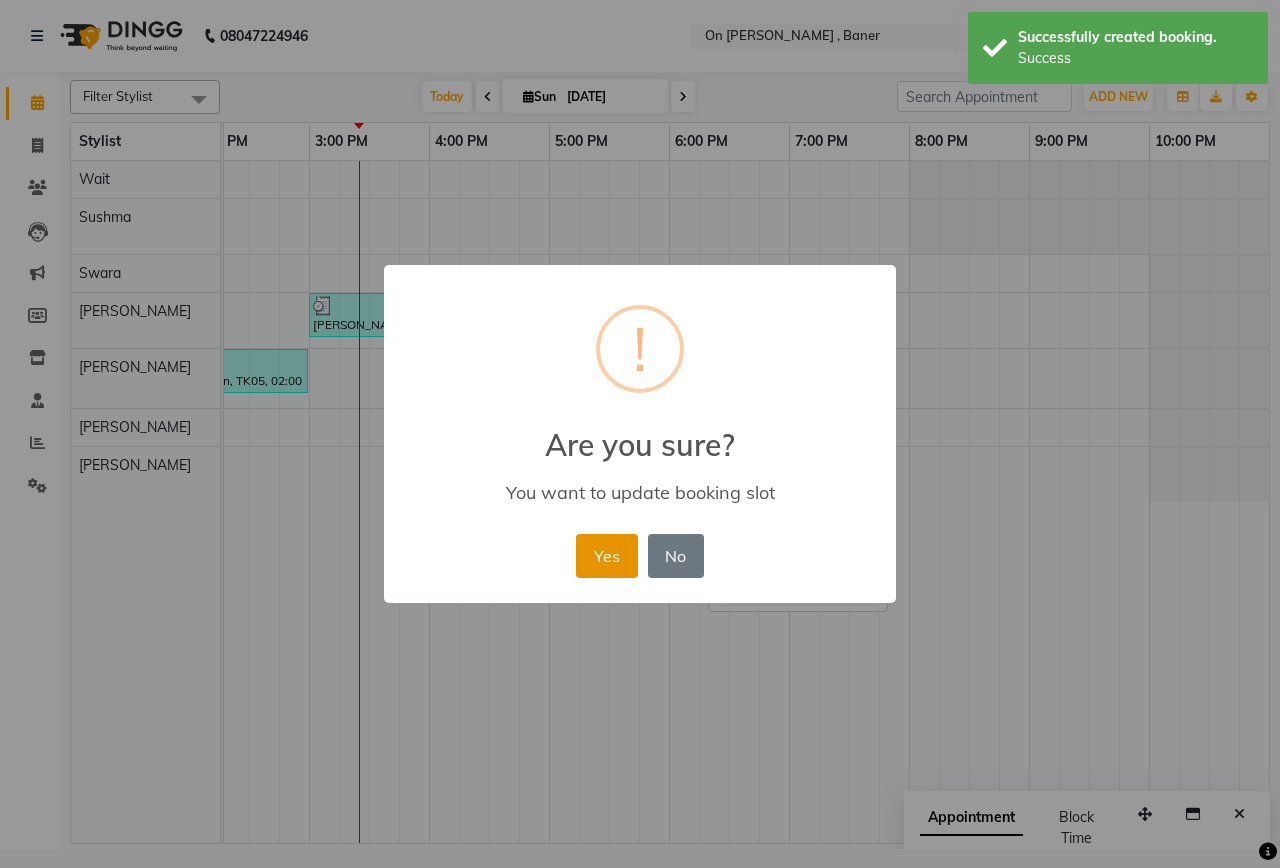 click on "Yes" at bounding box center (606, 556) 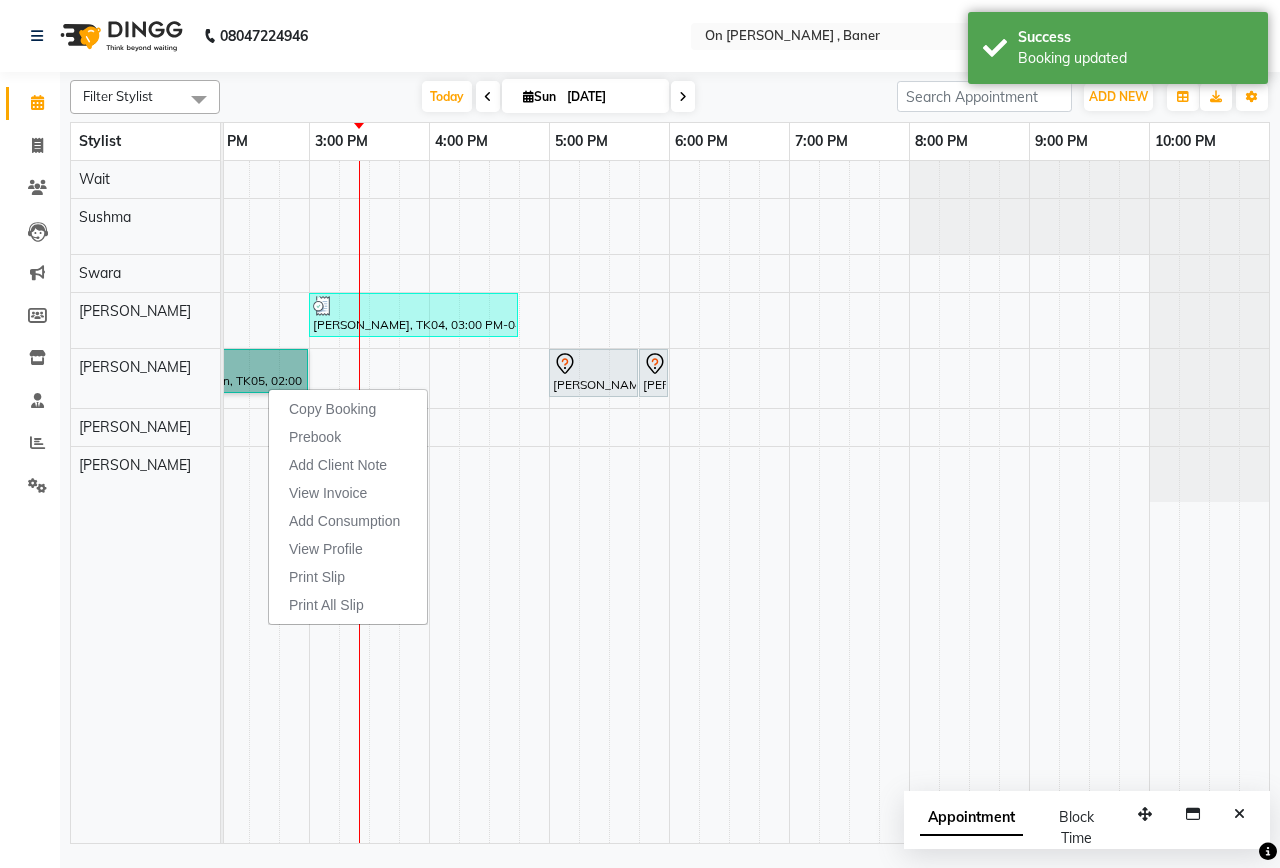 click at bounding box center (534, 502) 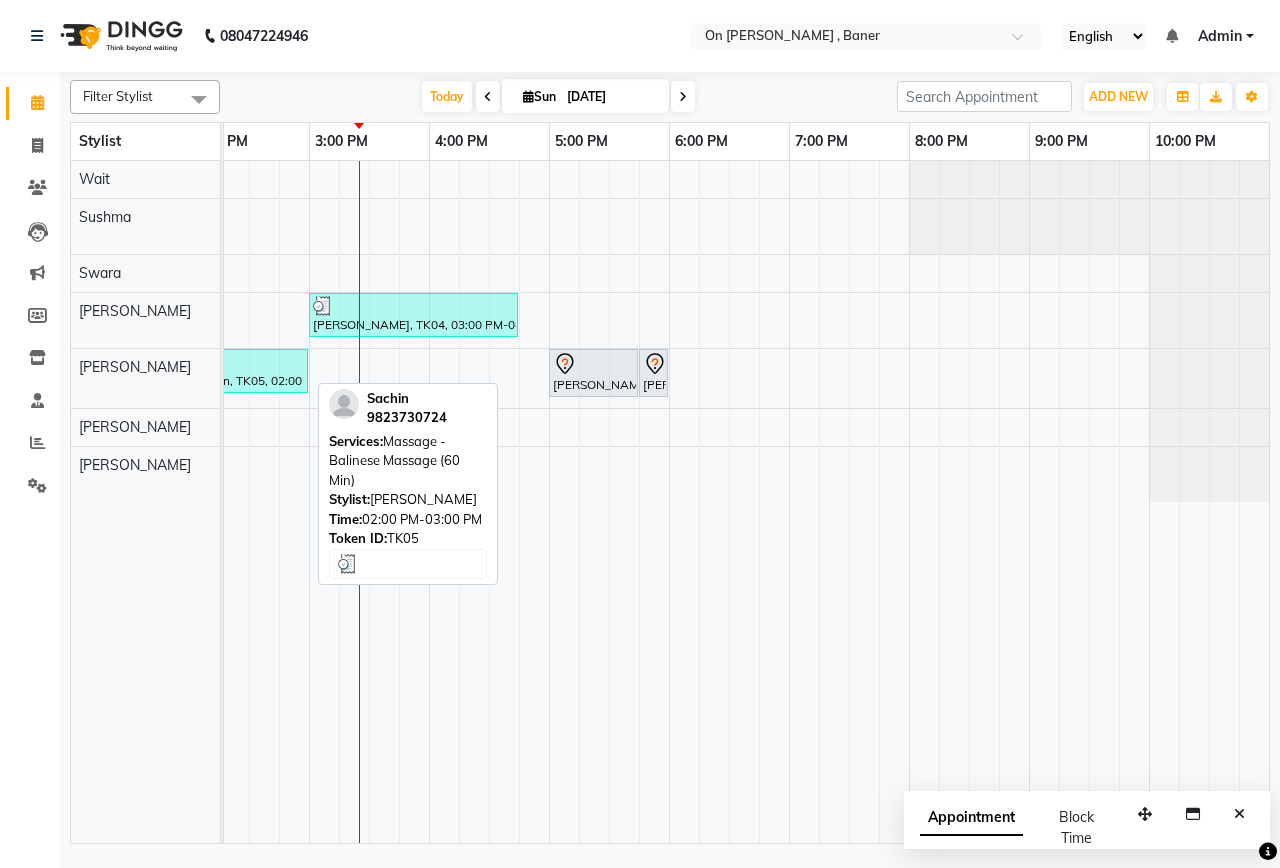drag, startPoint x: 318, startPoint y: 368, endPoint x: 294, endPoint y: 378, distance: 26 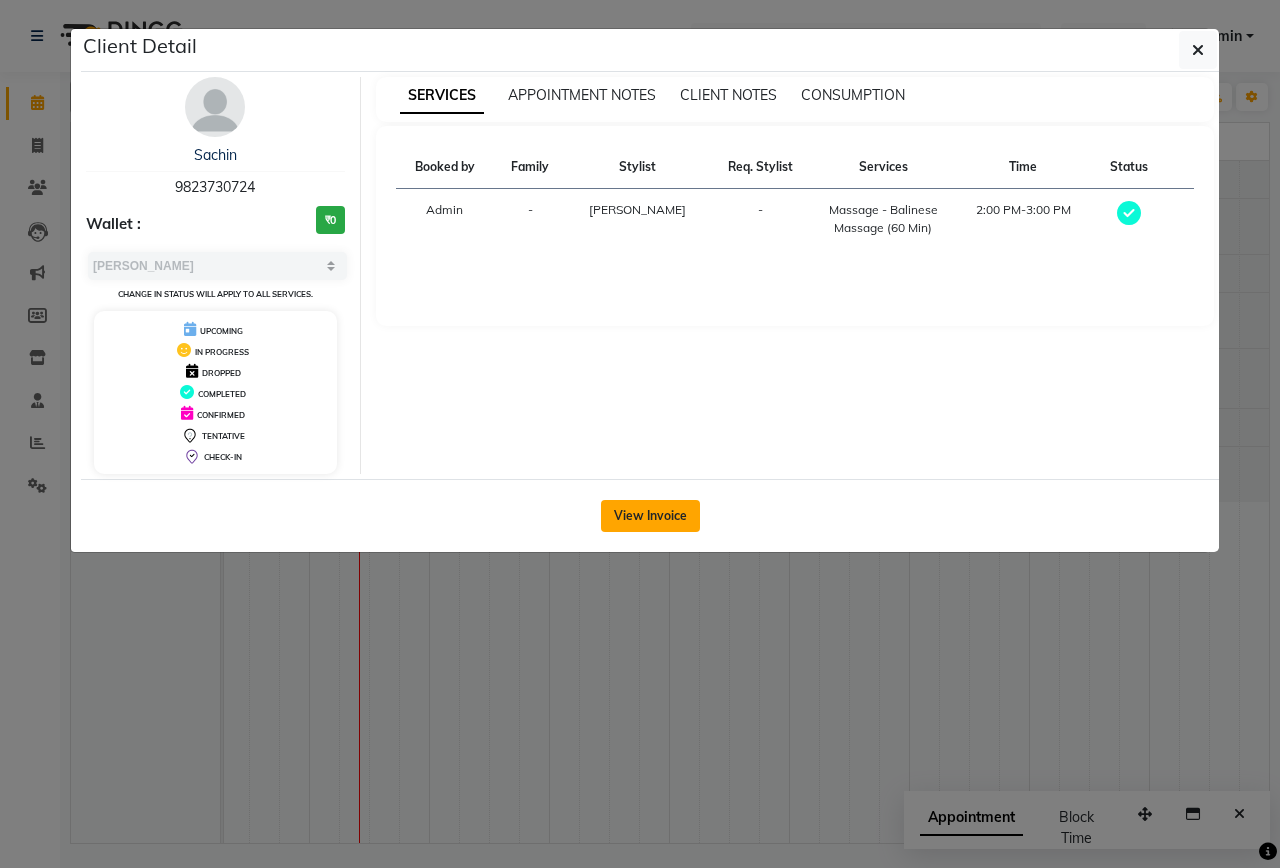 click on "View Invoice" 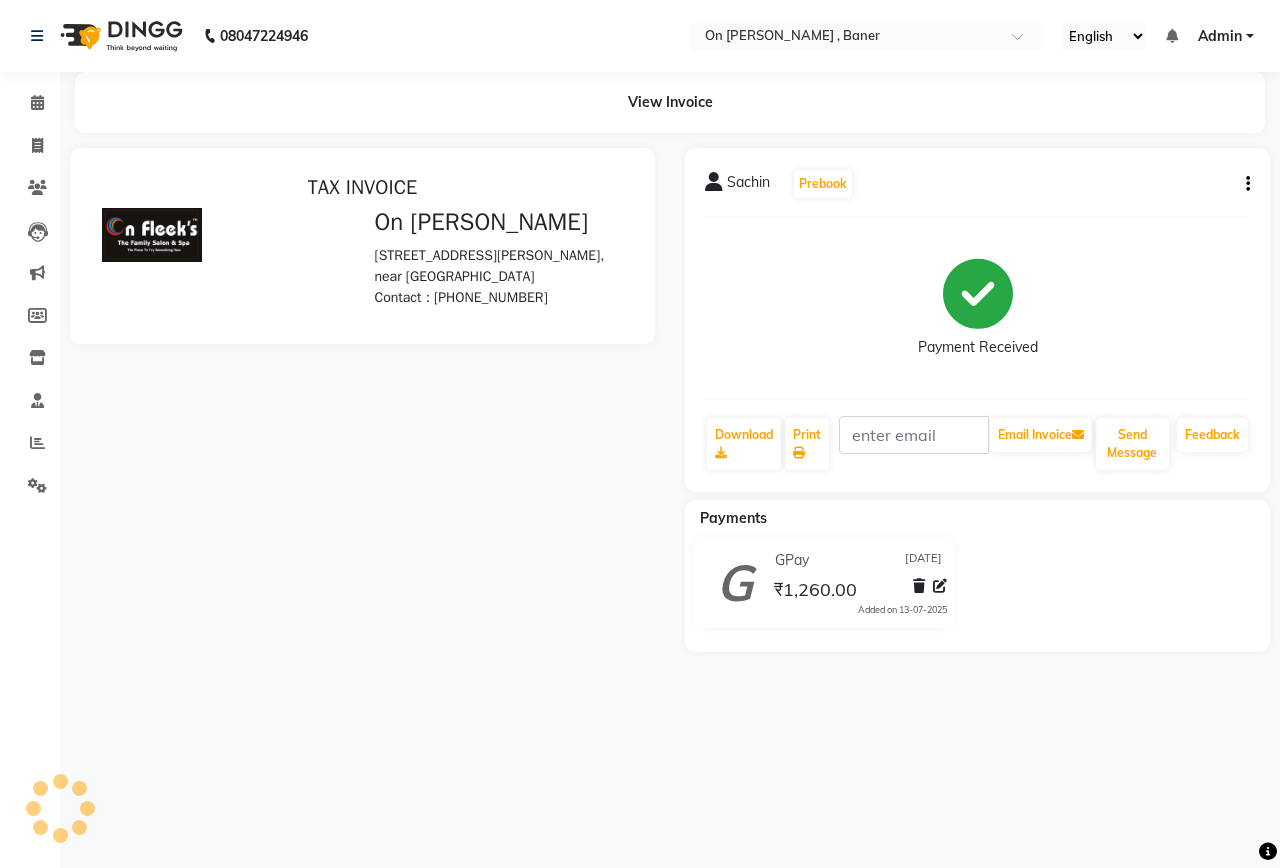 scroll, scrollTop: 0, scrollLeft: 0, axis: both 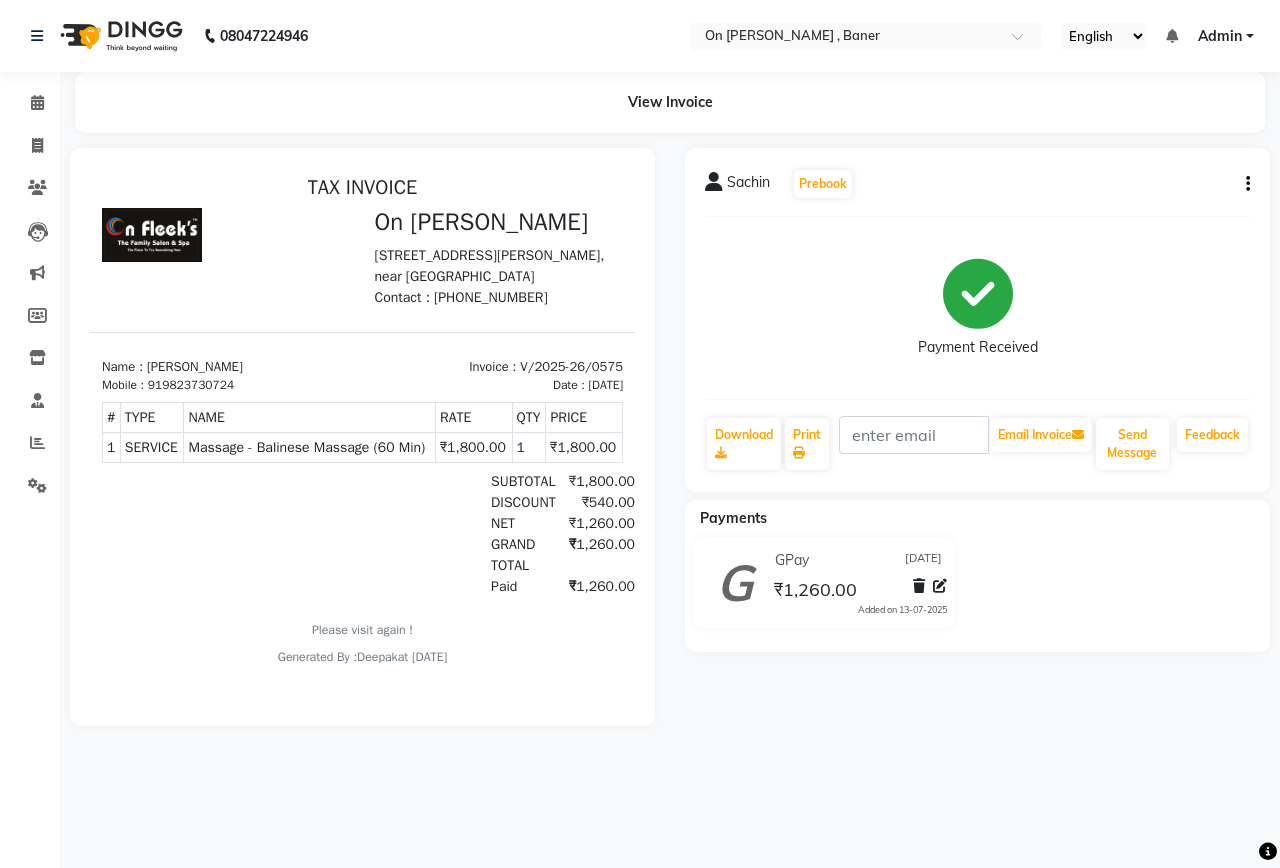 click 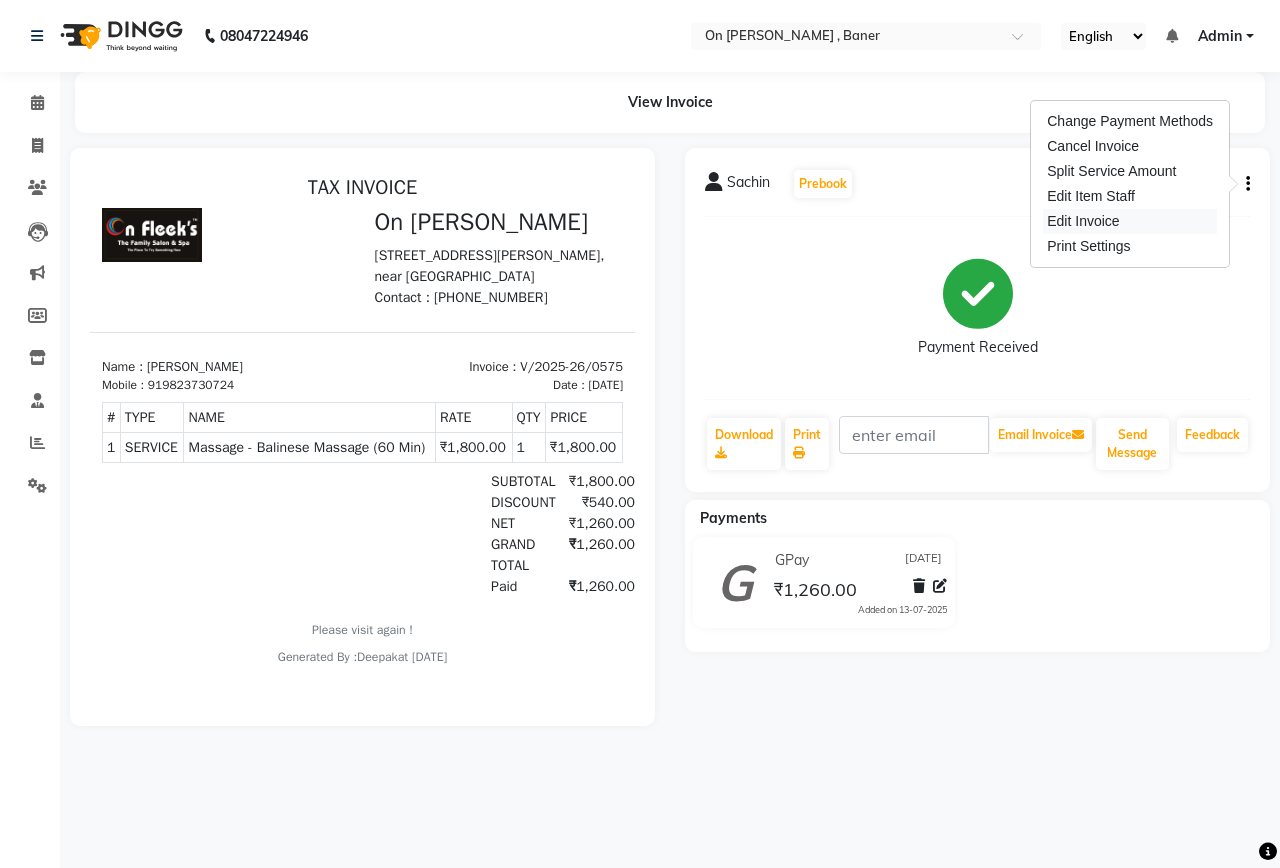 click on "Edit Invoice" at bounding box center [1130, 221] 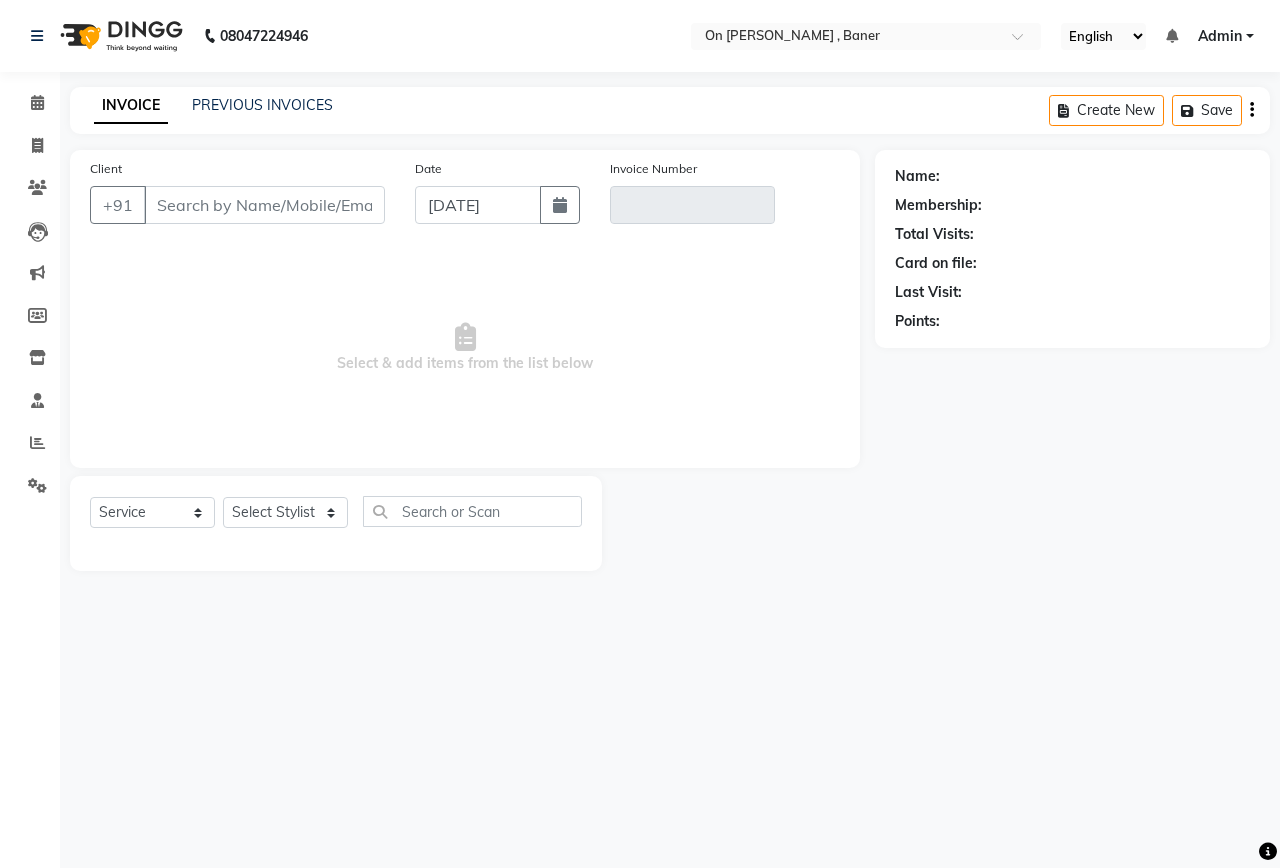 type on "9823730724" 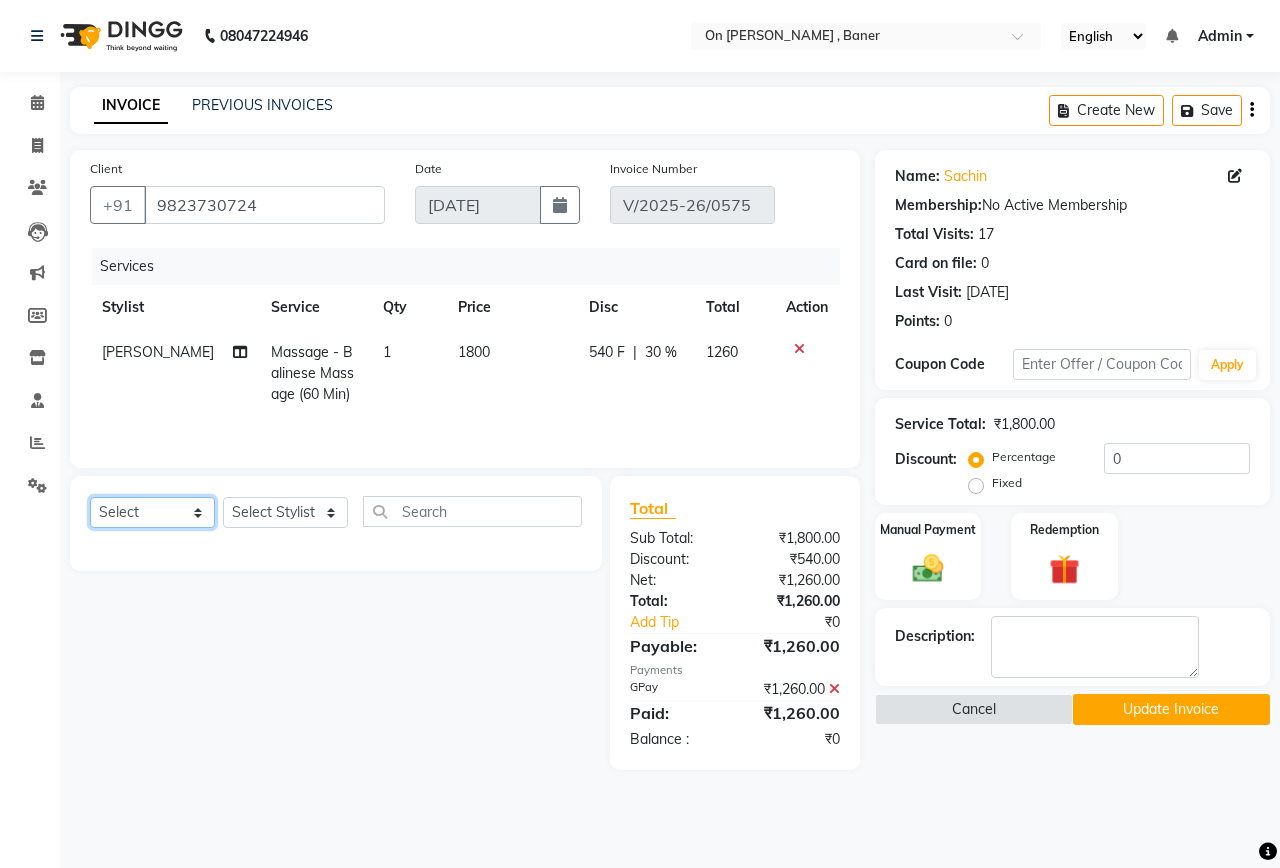 click on "Select  Service  Product  Membership  Package Voucher Prepaid Gift Card" 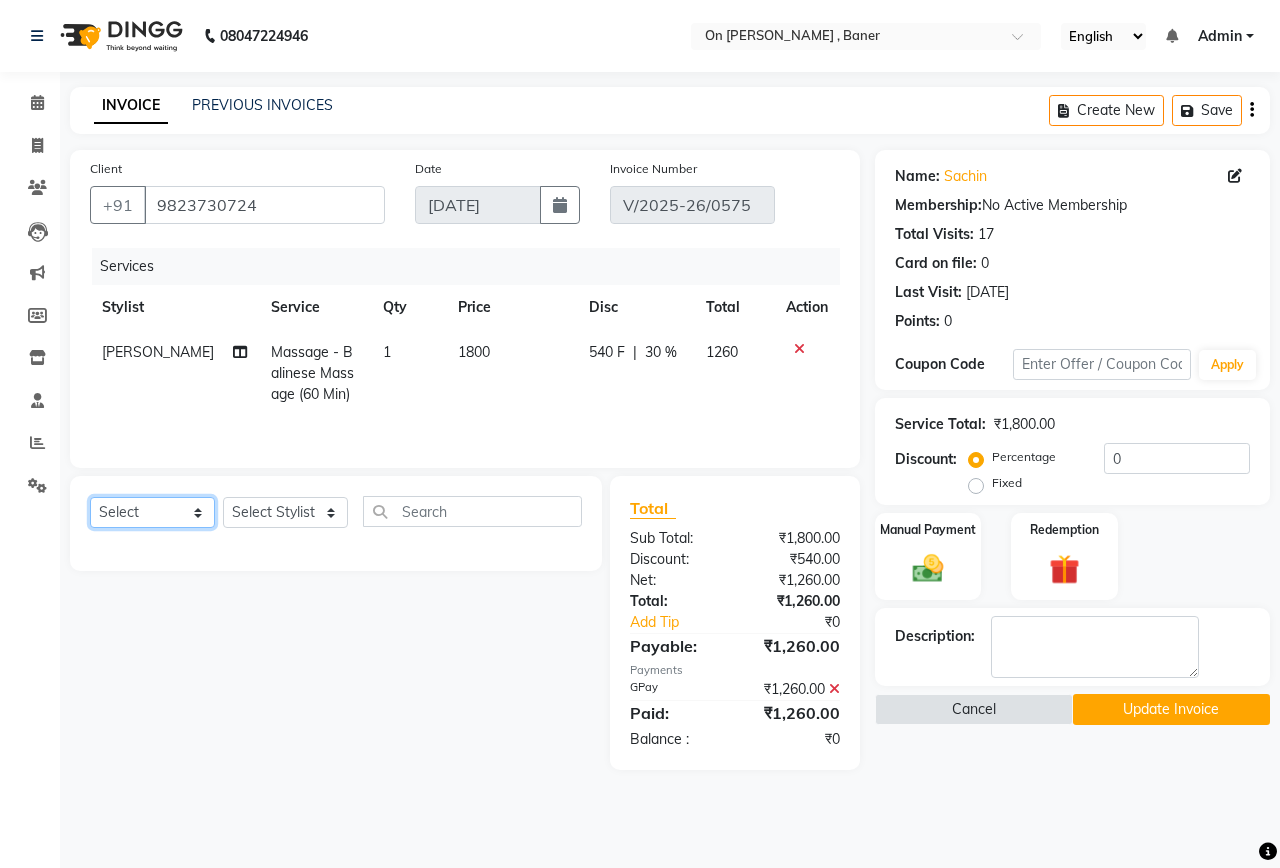 select on "service" 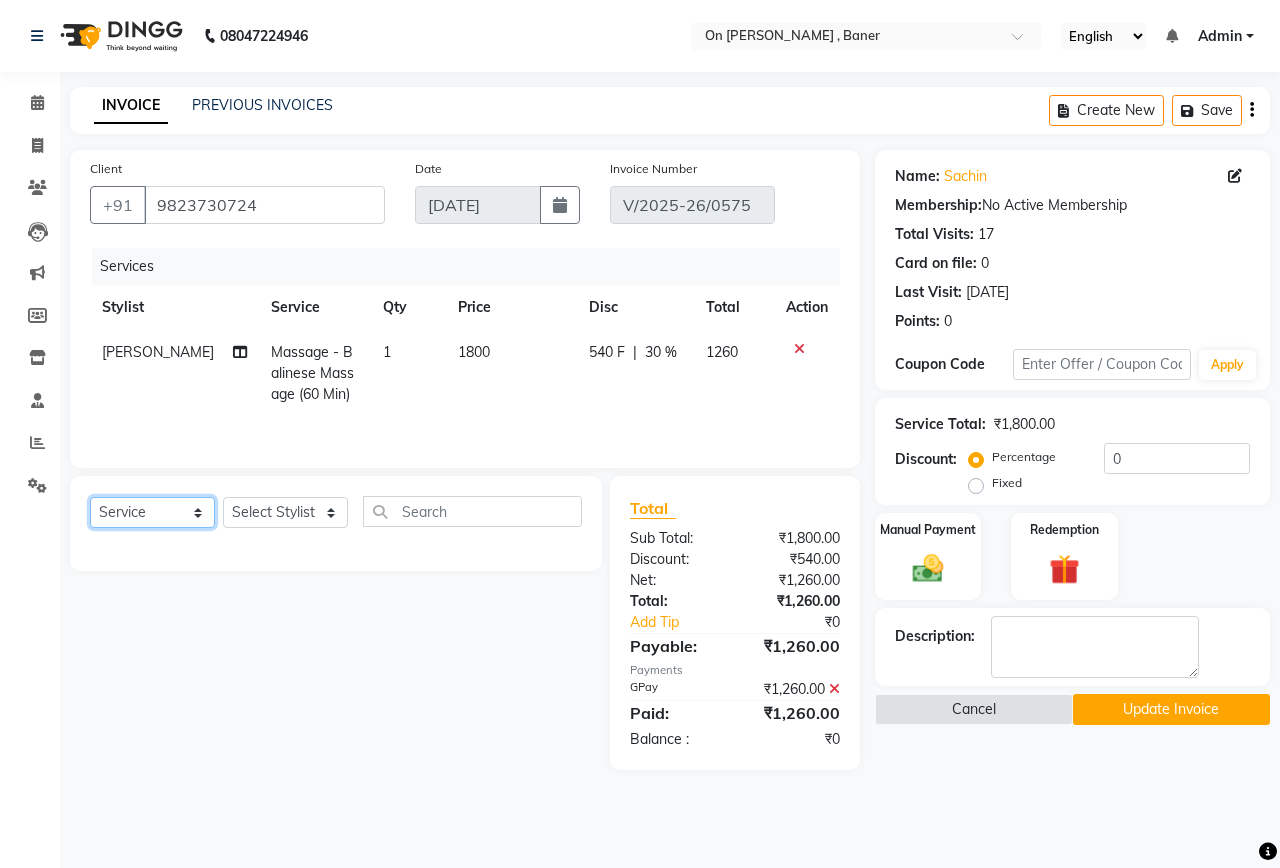 click on "Select  Service  Product  Membership  Package Voucher Prepaid Gift Card" 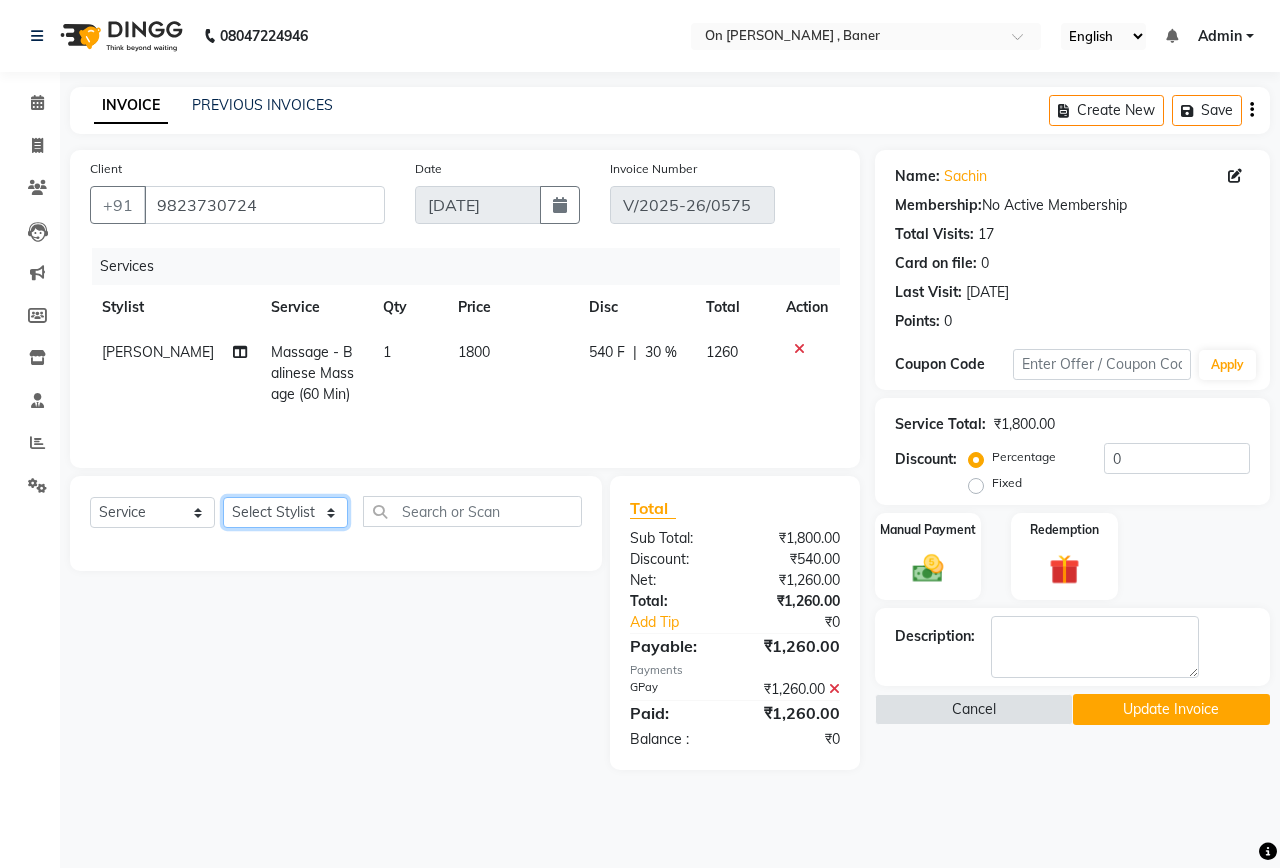 click on "Select Stylist Deepak Dummy [PERSON_NAME] [PERSON_NAME] [PERSON_NAME]" 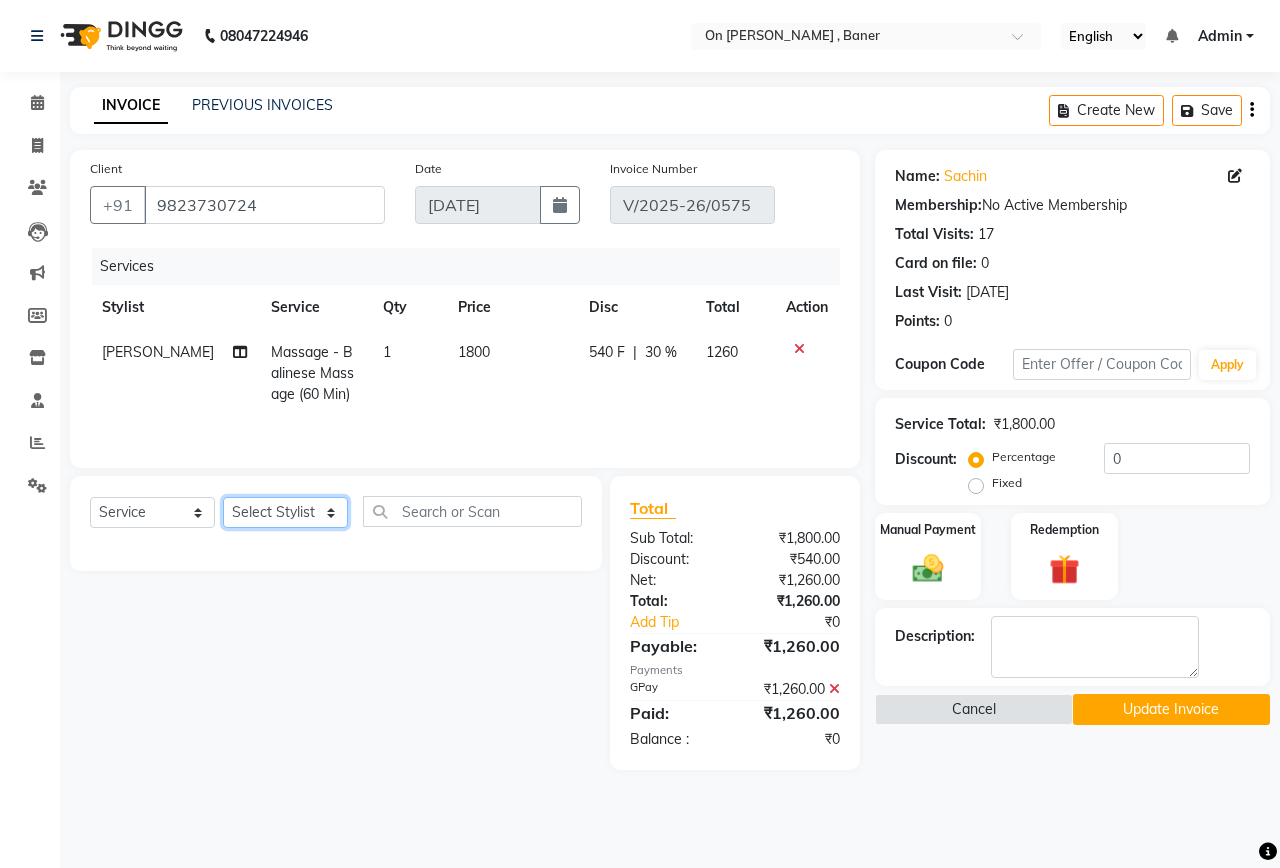 select on "40790" 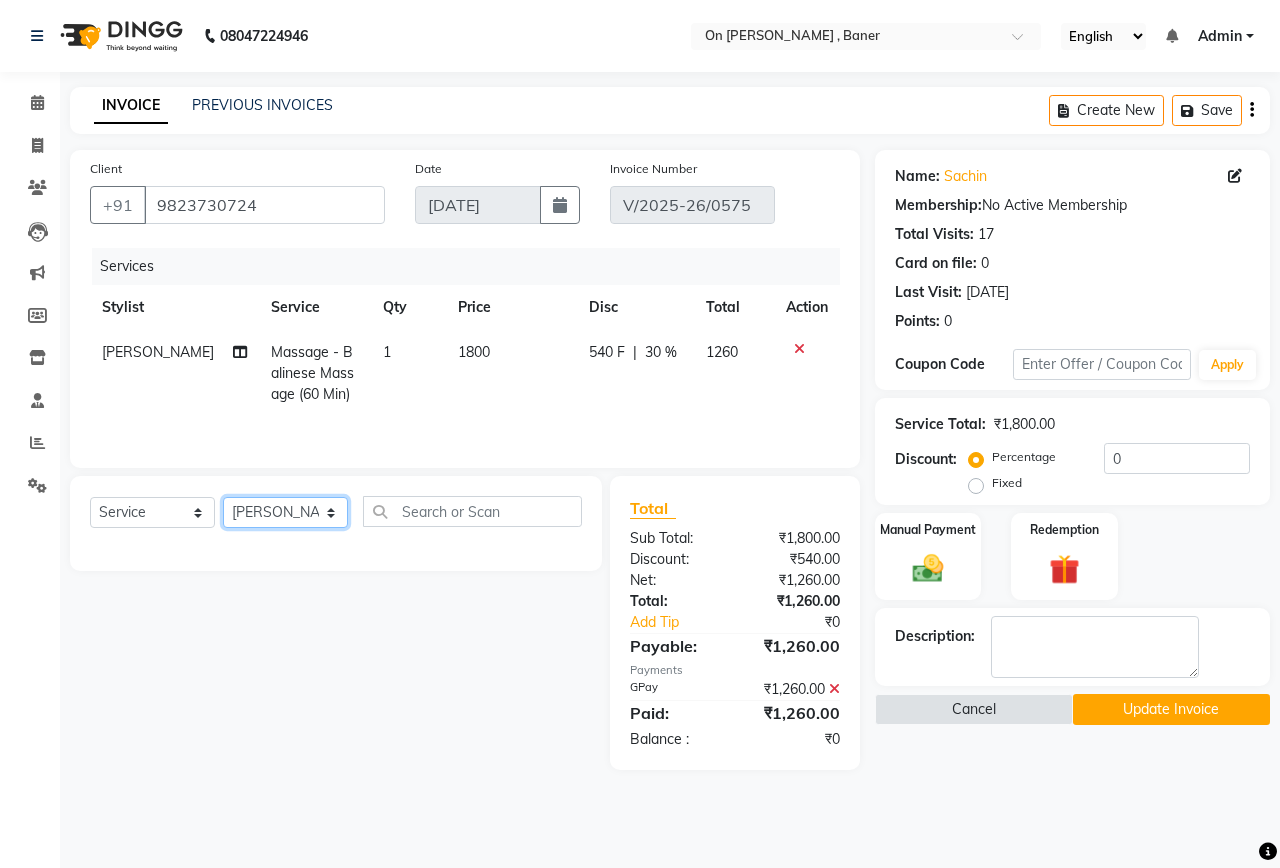 click on "Select Stylist Deepak Dummy [PERSON_NAME] [PERSON_NAME] [PERSON_NAME]" 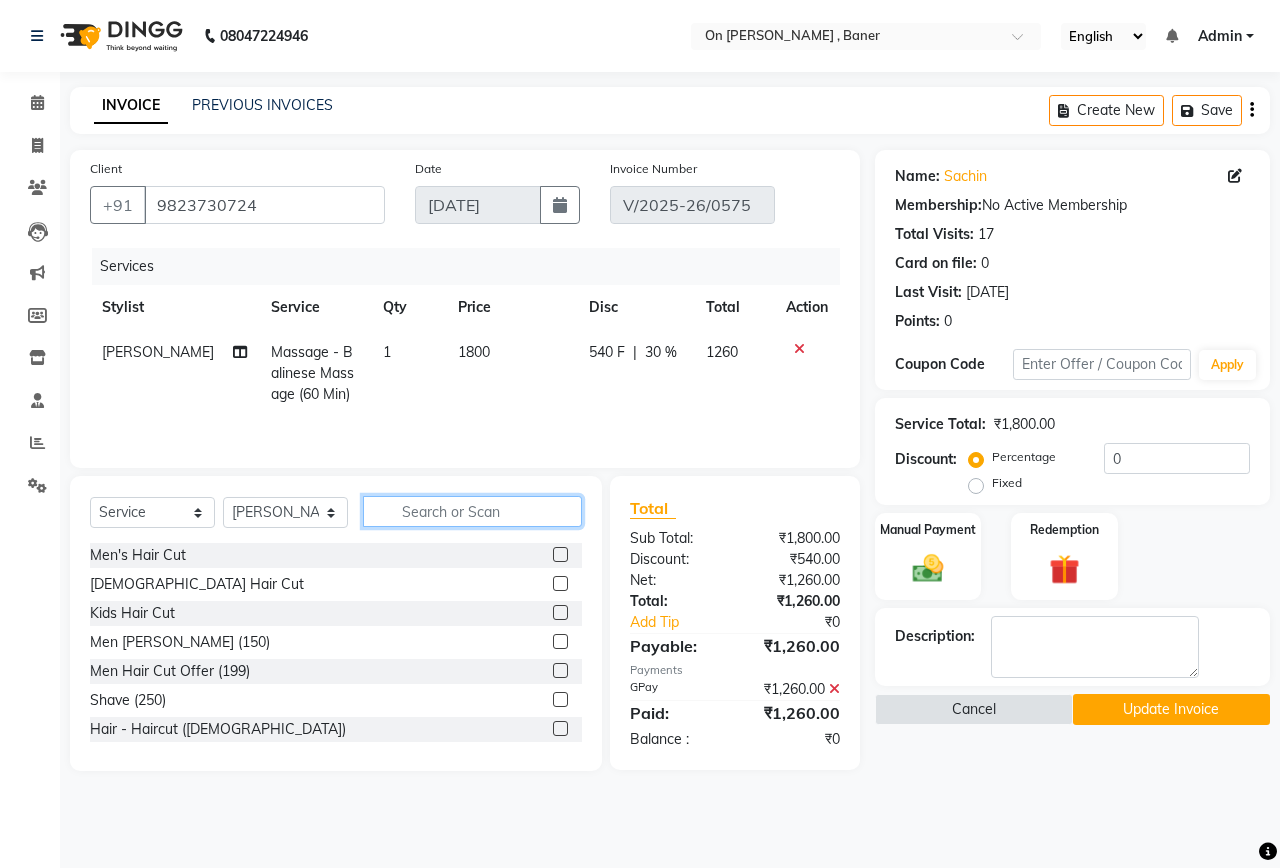 click 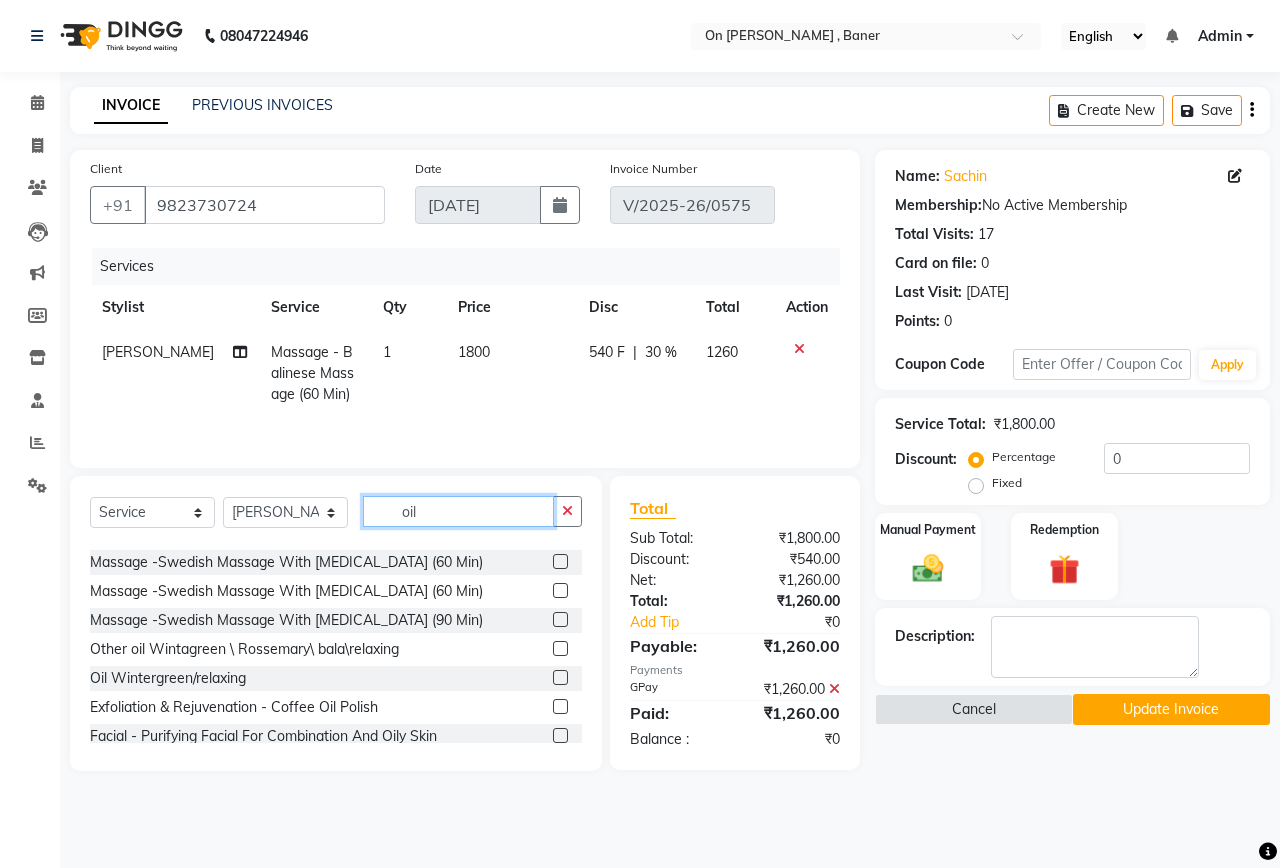 scroll, scrollTop: 200, scrollLeft: 0, axis: vertical 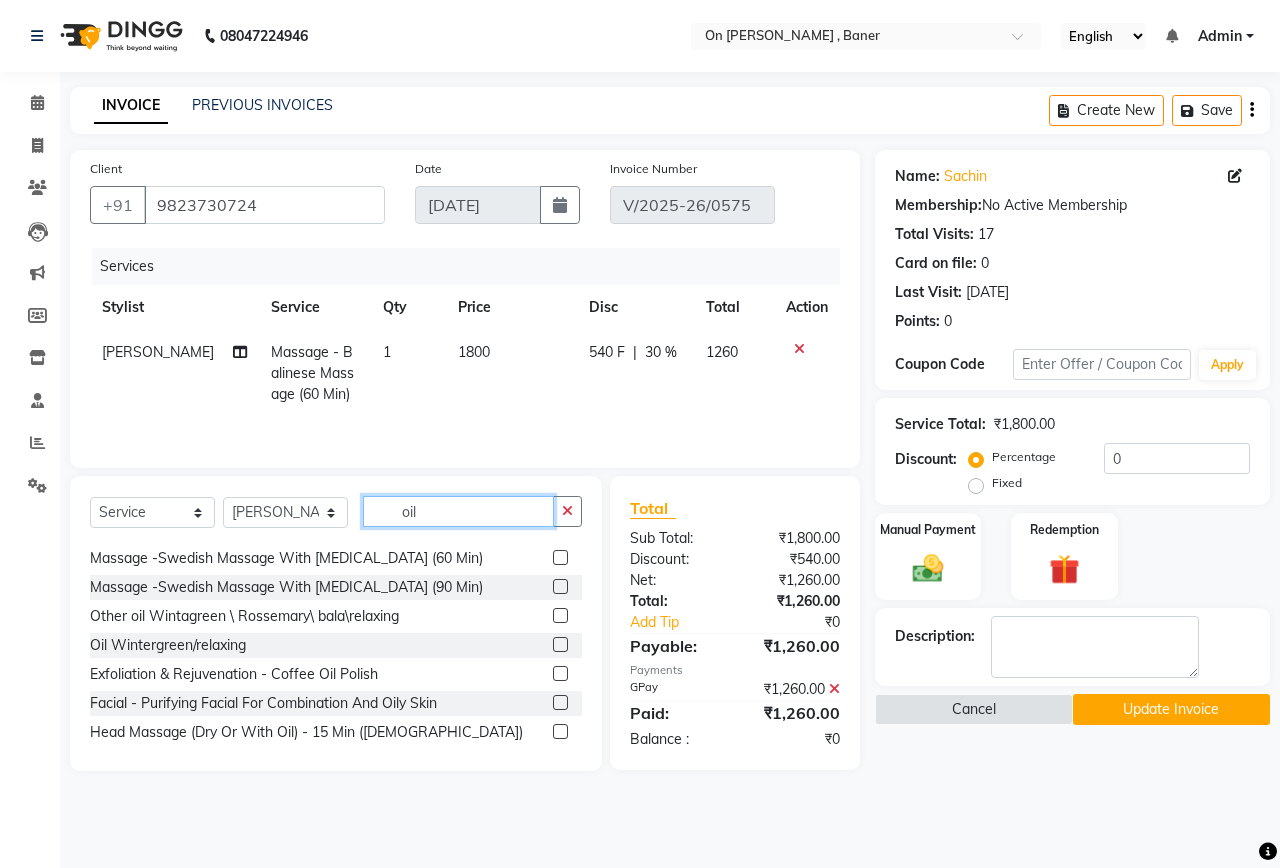 type on "oil" 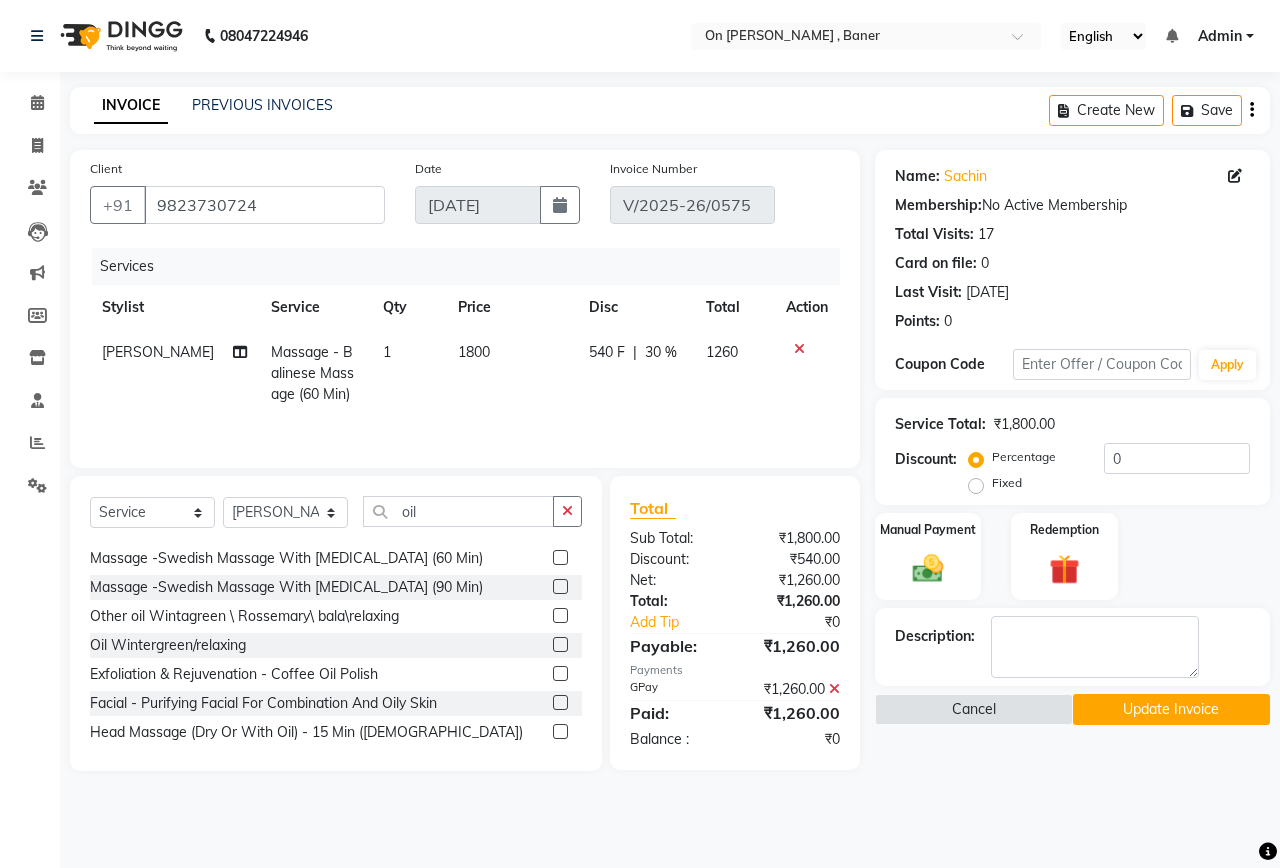 click 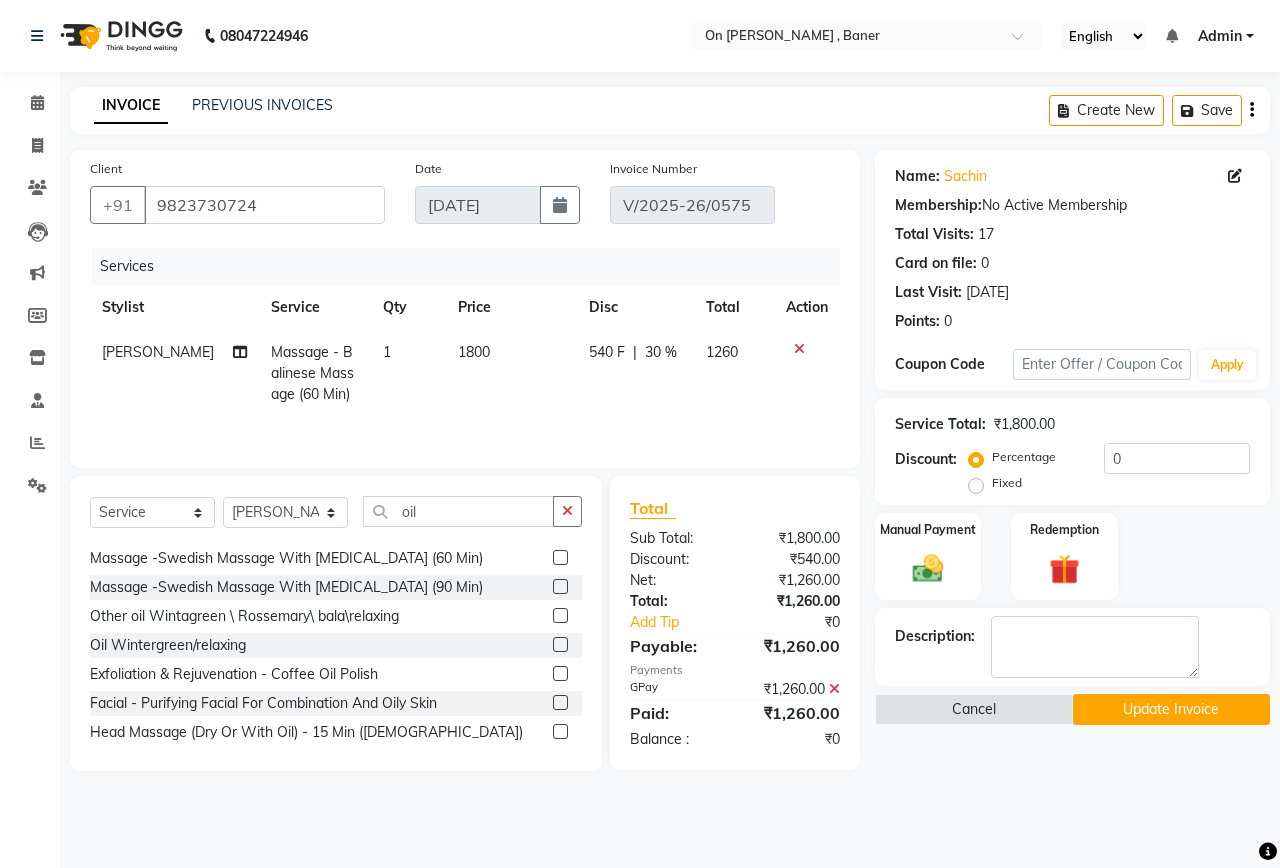 click at bounding box center (559, 645) 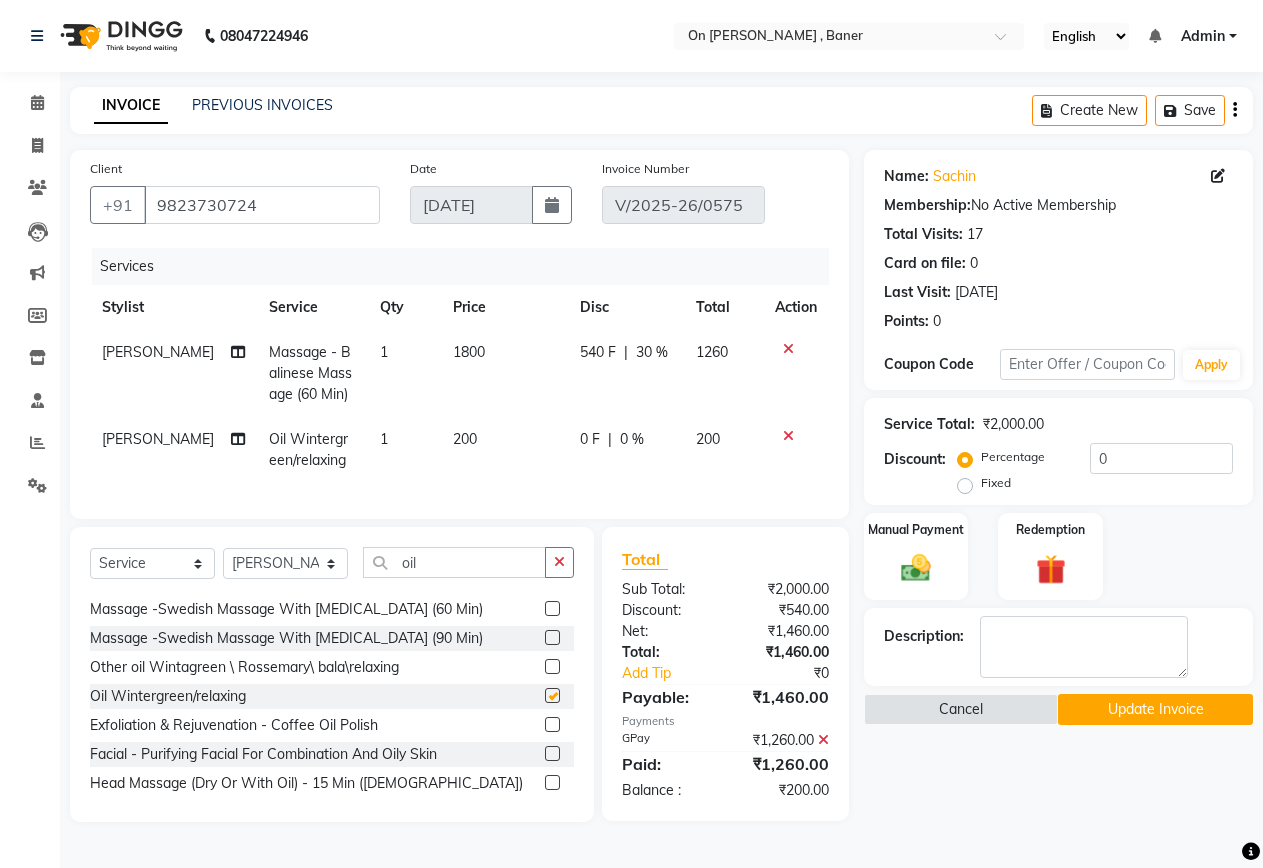 checkbox on "false" 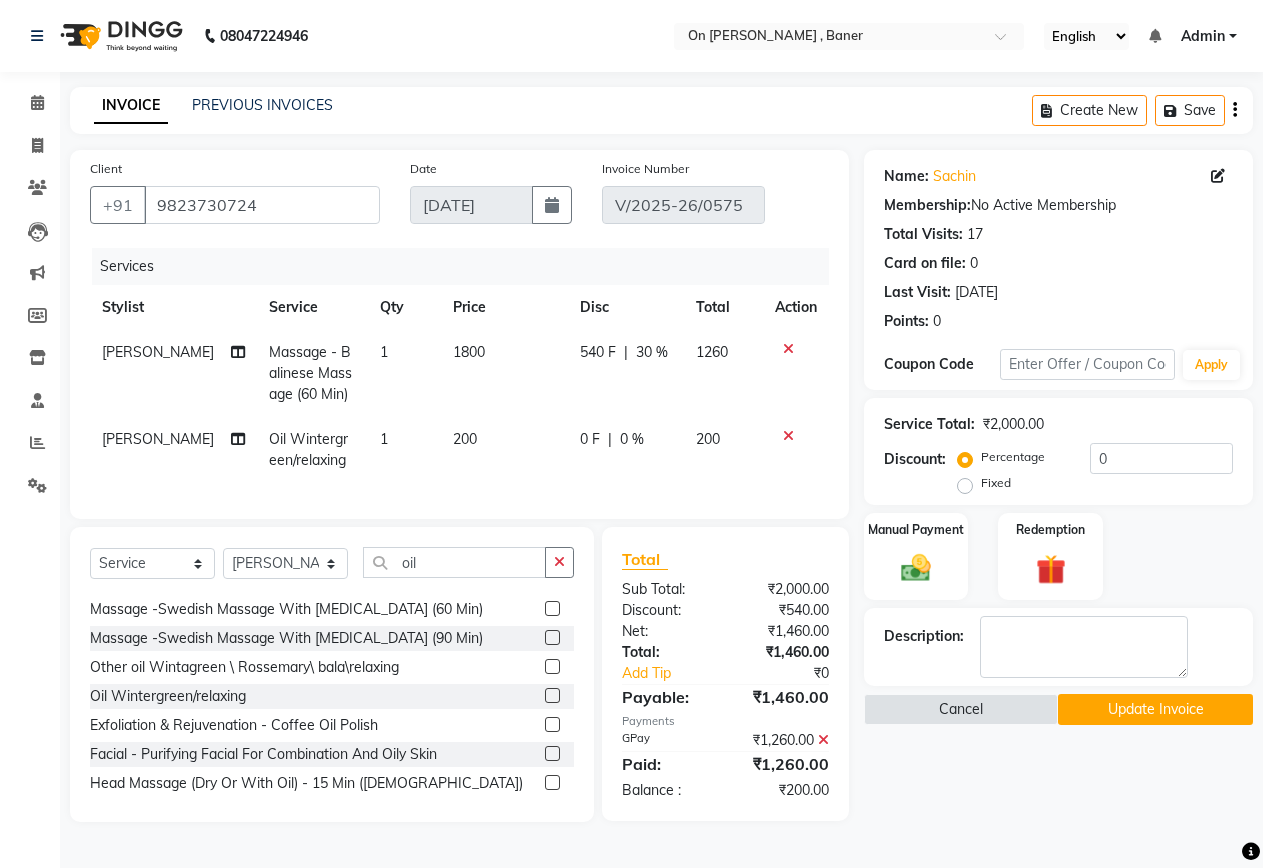click on "Update Invoice" 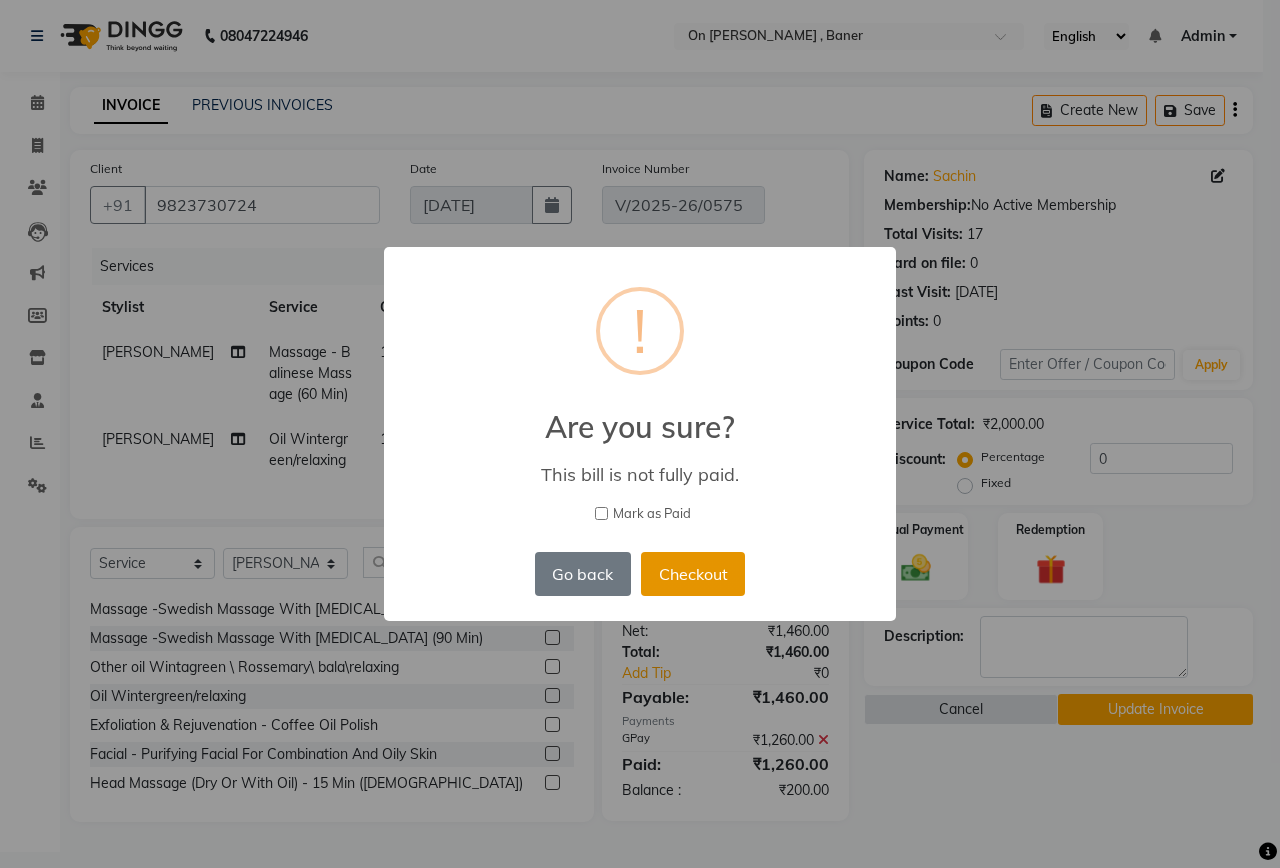 click on "Checkout" at bounding box center (693, 574) 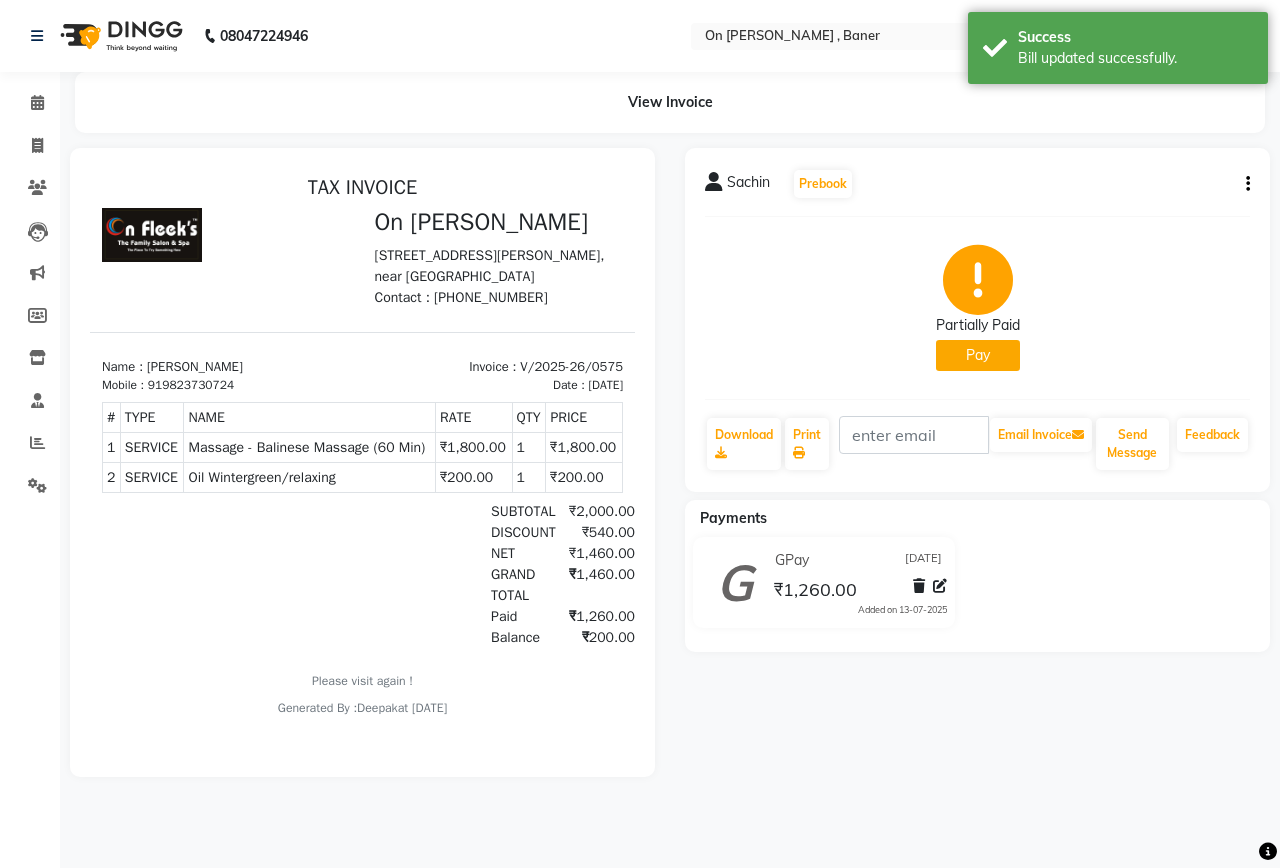 scroll, scrollTop: 0, scrollLeft: 0, axis: both 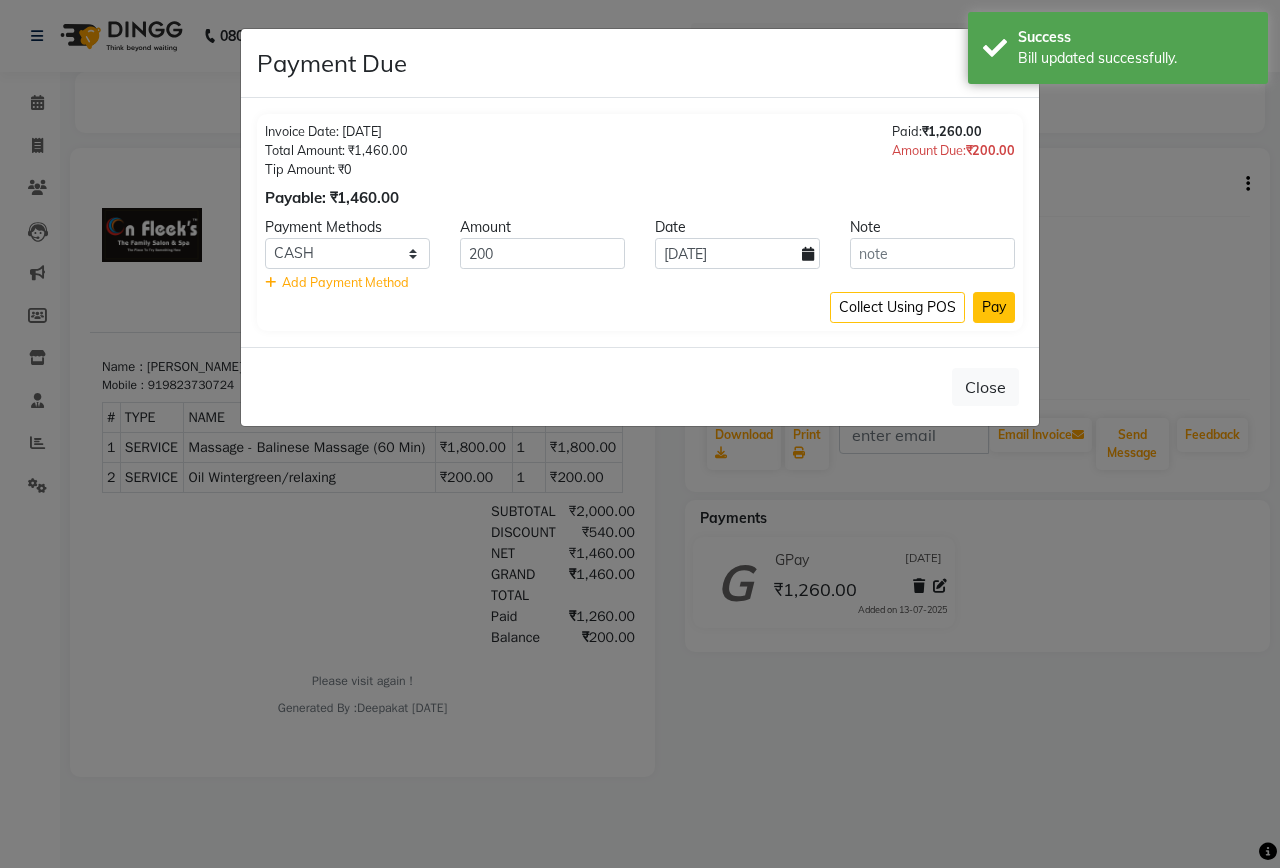 click on "Pay" 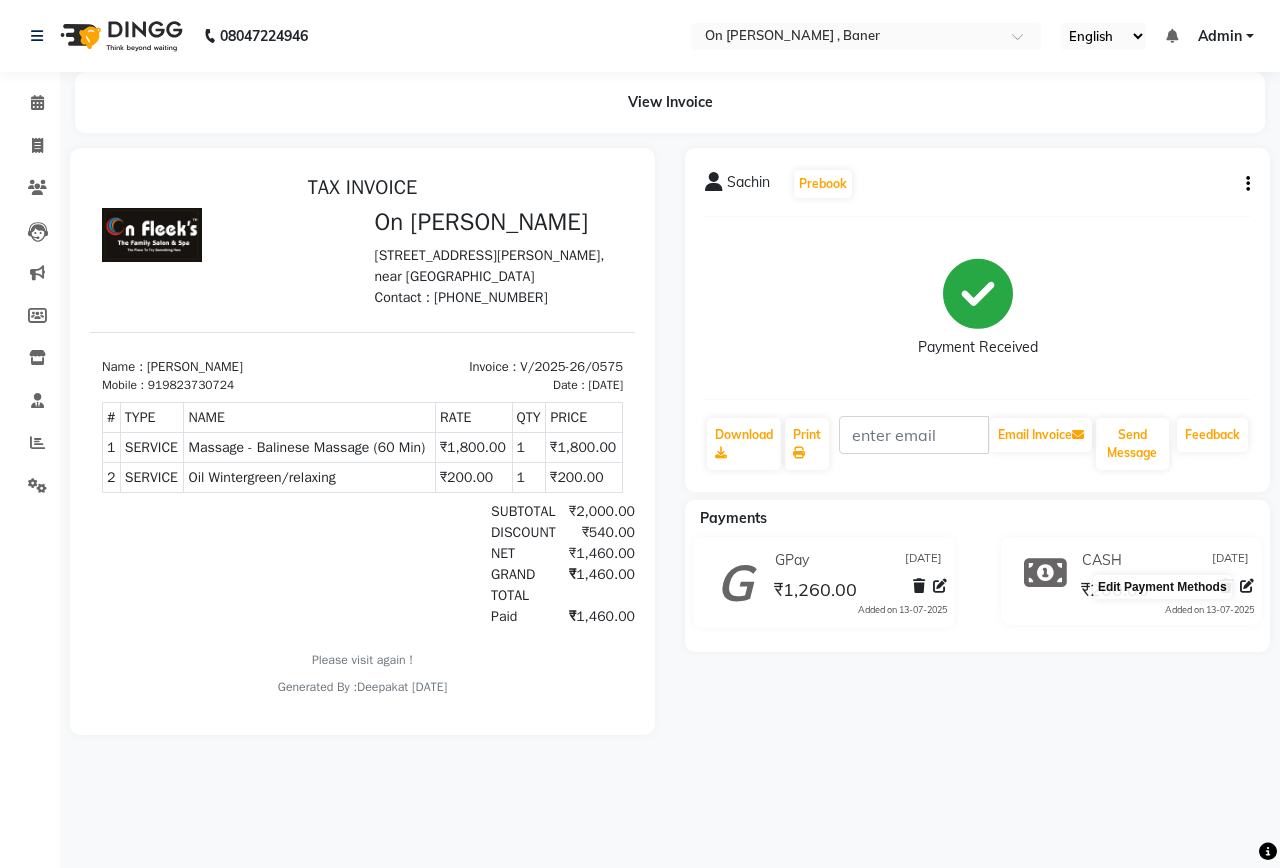 click 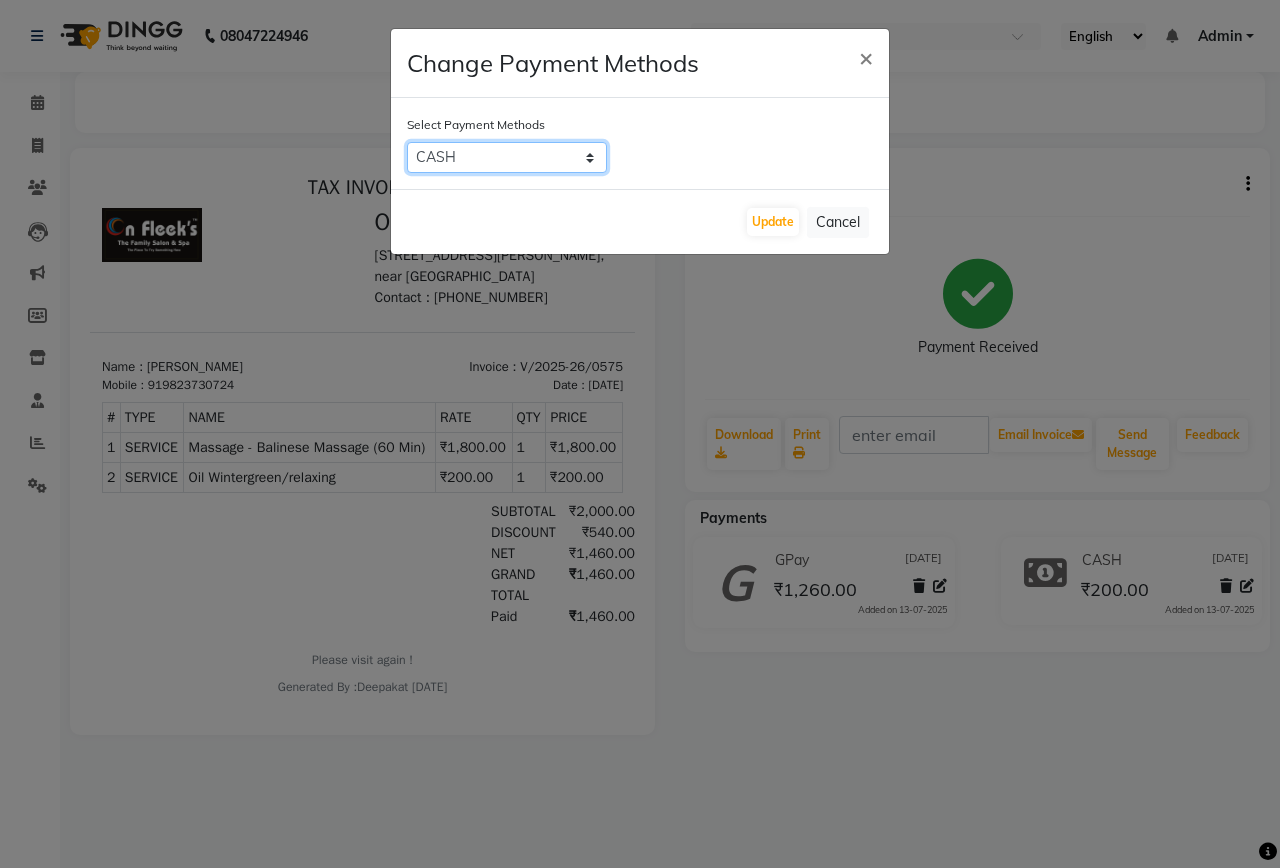 click on "CASH   CARD   ONLINE   CUSTOM   GPay   PayTM   PhonePe   UPI   NearBuy   Loan   BharatPay   Cheque   MosamBee   MI Voucher   Bank   Family   Visa Card   Master Card   BharatPay Card   UPI BharatPay   Other Cards   Juice by MCB   MyT Money   MariDeal   DefiDeal   [DOMAIN_NAME]   THD   TCL   CEdge   Card M   UPI M   UPI Axis   UPI Union   Card (Indian Bank)   Card (DL Bank)   RS   BTC   Wellnessta   Razorpay   Complimentary   Nift   Spa Finder   Spa Week   Venmo   BFL   LoanTap   SaveIN   GMoney   ATH Movil   On Account   Chamber Gift Card   Trade   Comp   Donation   Card on File   Envision   BRAC Card   City Card   bKash   Credit Card   Debit Card   Shoutlo   LUZO   Jazz Cash   AmEx   Discover   Tabby   Online W   Room Charge   Room Charge USD   Room Charge Euro   Room Charge EGP   Room Charge GBP   Bajaj Finserv   Bad Debts   Card: IDFC   Card: IOB   Coupon   Gcash   PayMaya   Instamojo   COnline   UOnline   SOnline   SCard   Paypal   PPR   PPV   PPC   PPN   PPG   PPE   CAMP   Benefit   ATH Movil   Dittor App" 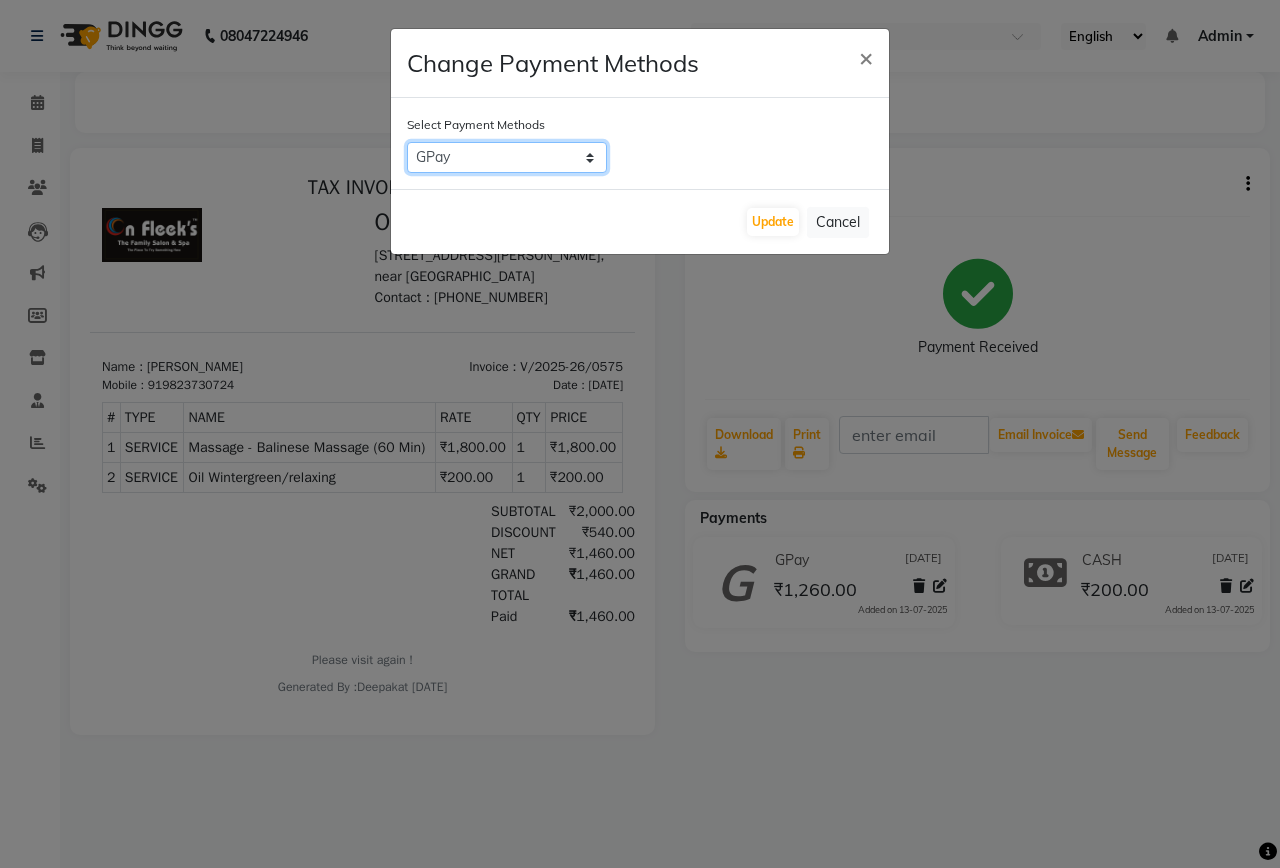 click on "CASH   CARD   ONLINE   CUSTOM   GPay   PayTM   PhonePe   UPI   NearBuy   Loan   BharatPay   Cheque   MosamBee   MI Voucher   Bank   Family   Visa Card   Master Card   BharatPay Card   UPI BharatPay   Other Cards   Juice by MCB   MyT Money   MariDeal   DefiDeal   [DOMAIN_NAME]   THD   TCL   CEdge   Card M   UPI M   UPI Axis   UPI Union   Card (Indian Bank)   Card (DL Bank)   RS   BTC   Wellnessta   Razorpay   Complimentary   Nift   Spa Finder   Spa Week   Venmo   BFL   LoanTap   SaveIN   GMoney   ATH Movil   On Account   Chamber Gift Card   Trade   Comp   Donation   Card on File   Envision   BRAC Card   City Card   bKash   Credit Card   Debit Card   Shoutlo   LUZO   Jazz Cash   AmEx   Discover   Tabby   Online W   Room Charge   Room Charge USD   Room Charge Euro   Room Charge EGP   Room Charge GBP   Bajaj Finserv   Bad Debts   Card: IDFC   Card: IOB   Coupon   Gcash   PayMaya   Instamojo   COnline   UOnline   SOnline   SCard   Paypal   PPR   PPV   PPC   PPN   PPG   PPE   CAMP   Benefit   ATH Movil   Dittor App" 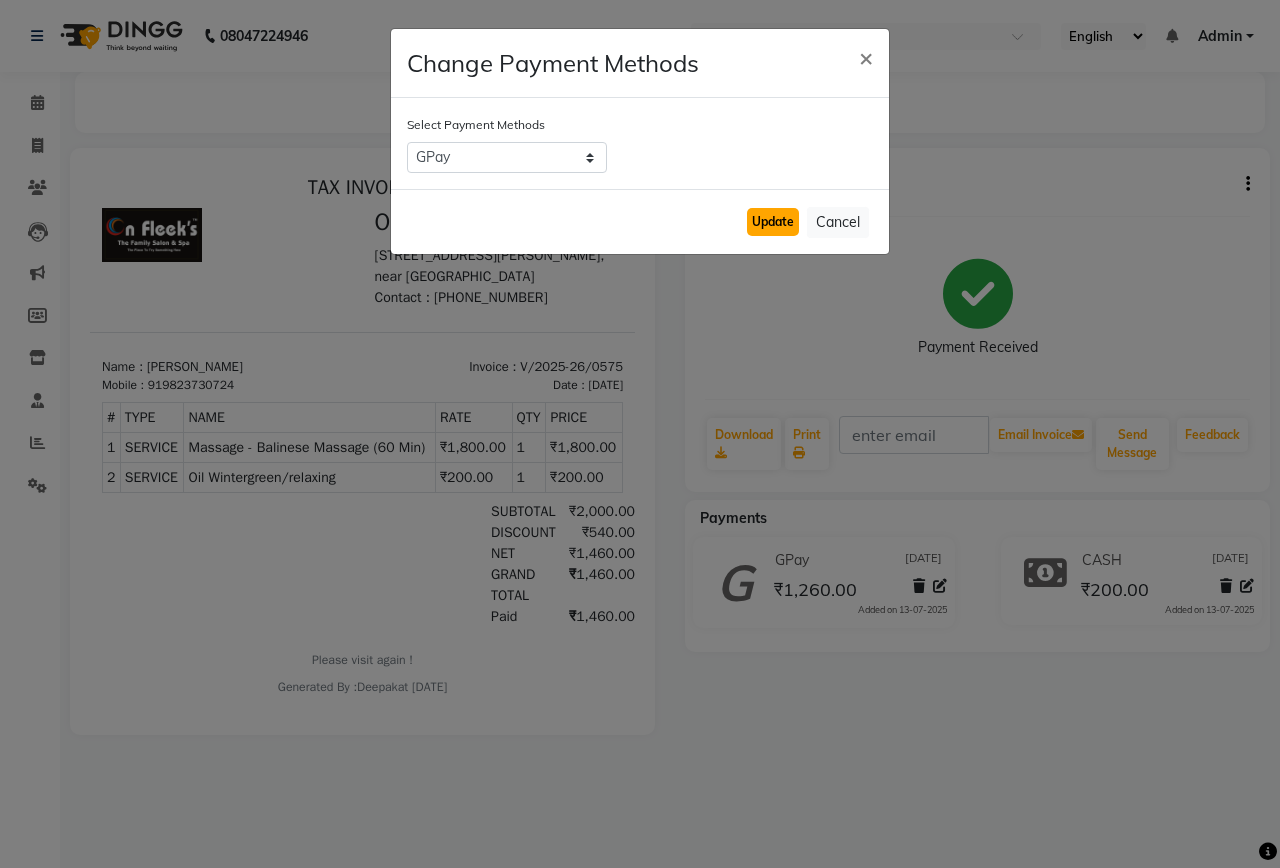 click on "Update" 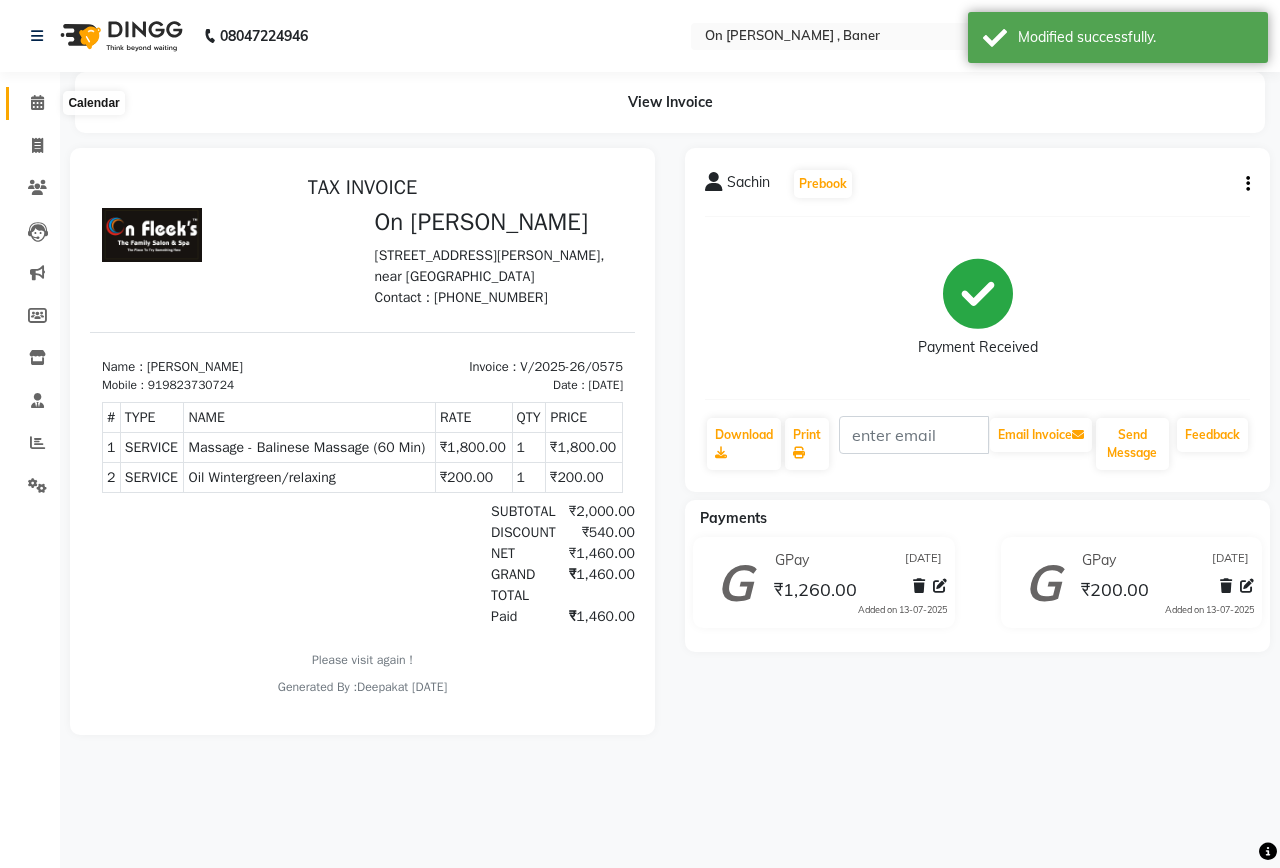 click 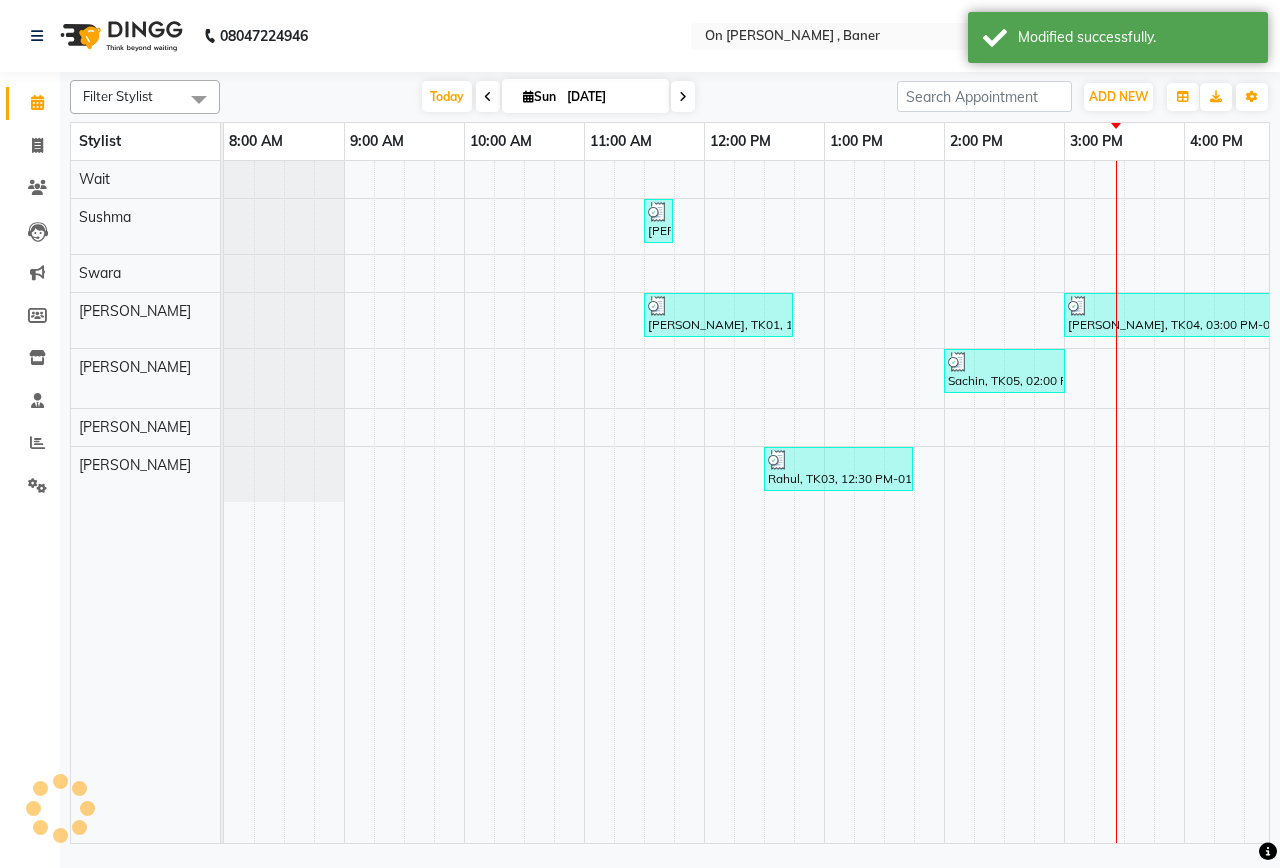 scroll, scrollTop: 0, scrollLeft: 0, axis: both 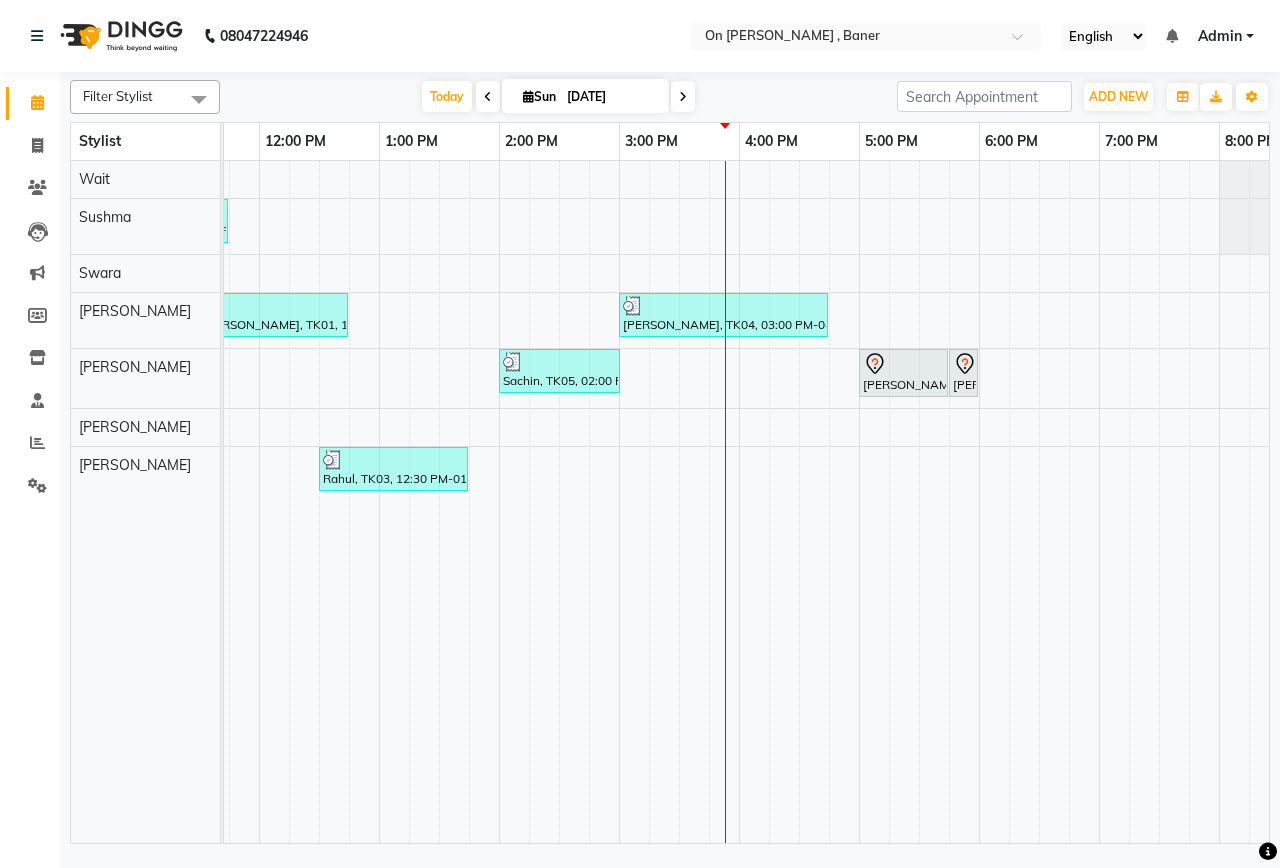 click on "[PERSON_NAME], TK02, 11:30 AM-11:45 AM, Hair - Hair Wash ([DEMOGRAPHIC_DATA])     [PERSON_NAME], TK01, 11:30 AM-12:45 PM, Swedish Full Body Massage (60 Mins)      [PERSON_NAME], TK04, 03:00 PM-04:45 PM, Deep Tissue Full Body Massage (90 mins)      Sachin, TK05, 02:00 PM-03:01 PM, Massage - Balinese Massage (60 Min),Oil Wintergreen/relaxing               [PERSON_NAME], TK06, 05:00 PM-05:45 PM, Women: L'oreal Hair Spa (below shoulder )              [PERSON_NAME], TK06, 05:45 PM-05:50 PM, Threading - Upper Lip / Lower Lip / [GEOGRAPHIC_DATA] / Forehead     Rahul, TK03, 12:30 PM-01:45 PM, Massage -Swedish  Massage (60 Min)" at bounding box center [679, 502] 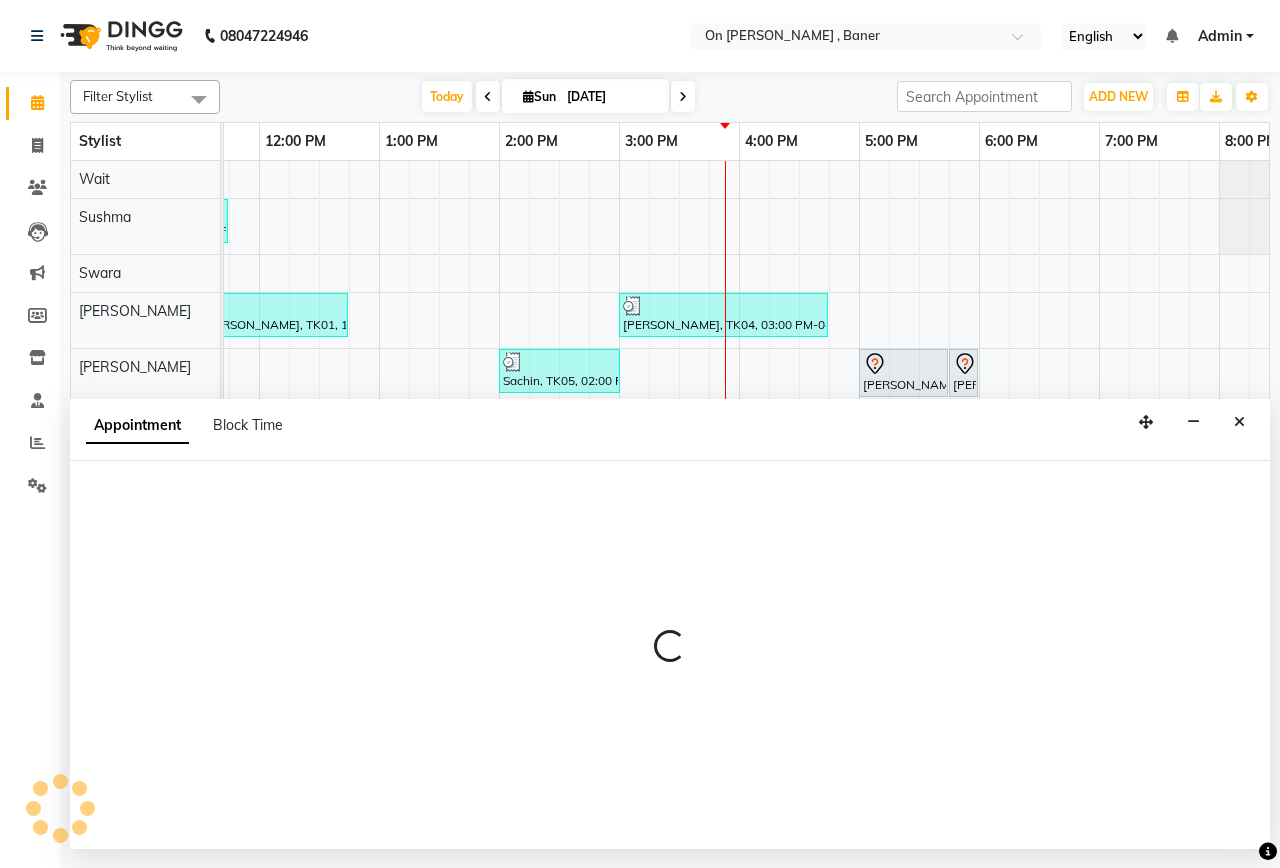 select on "84499" 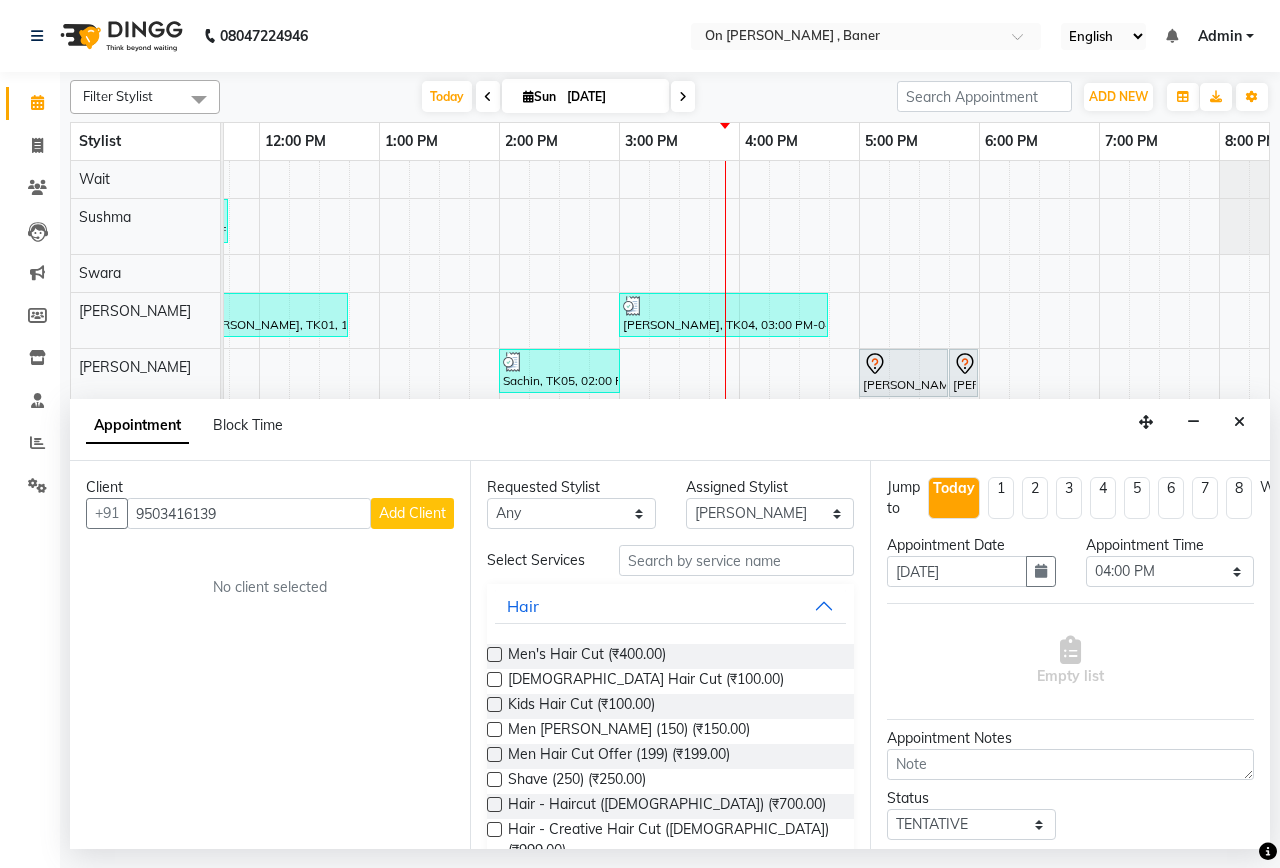 type on "9503416139" 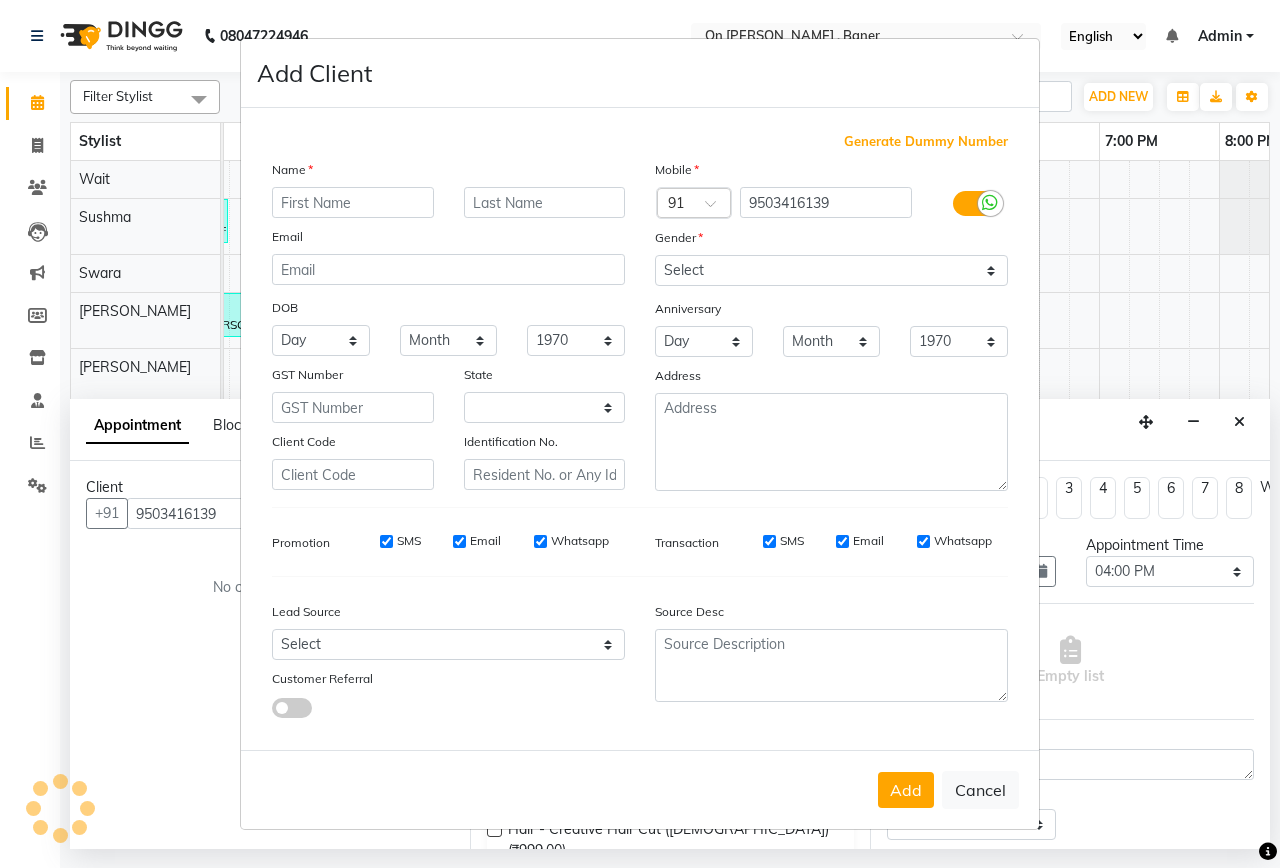 select on "22" 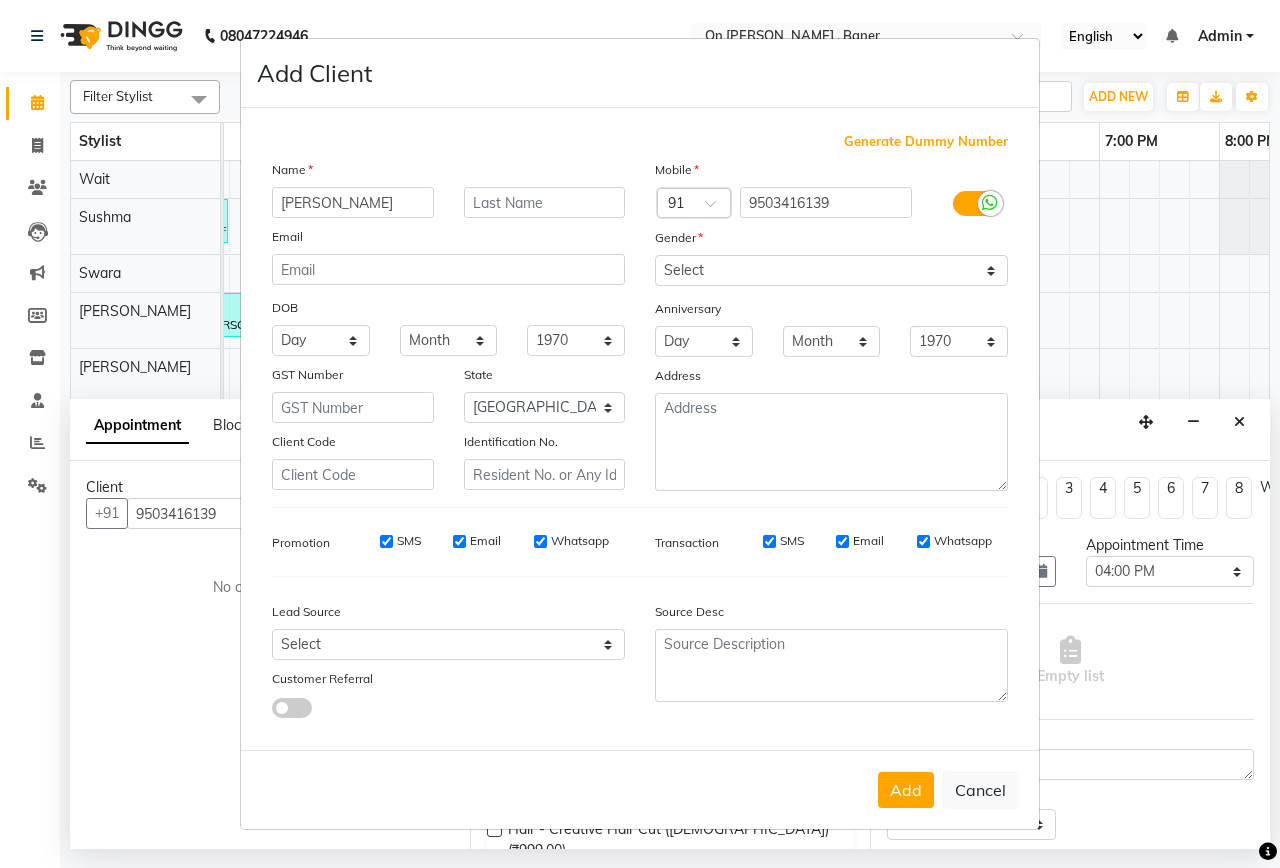 type on "[PERSON_NAME]" 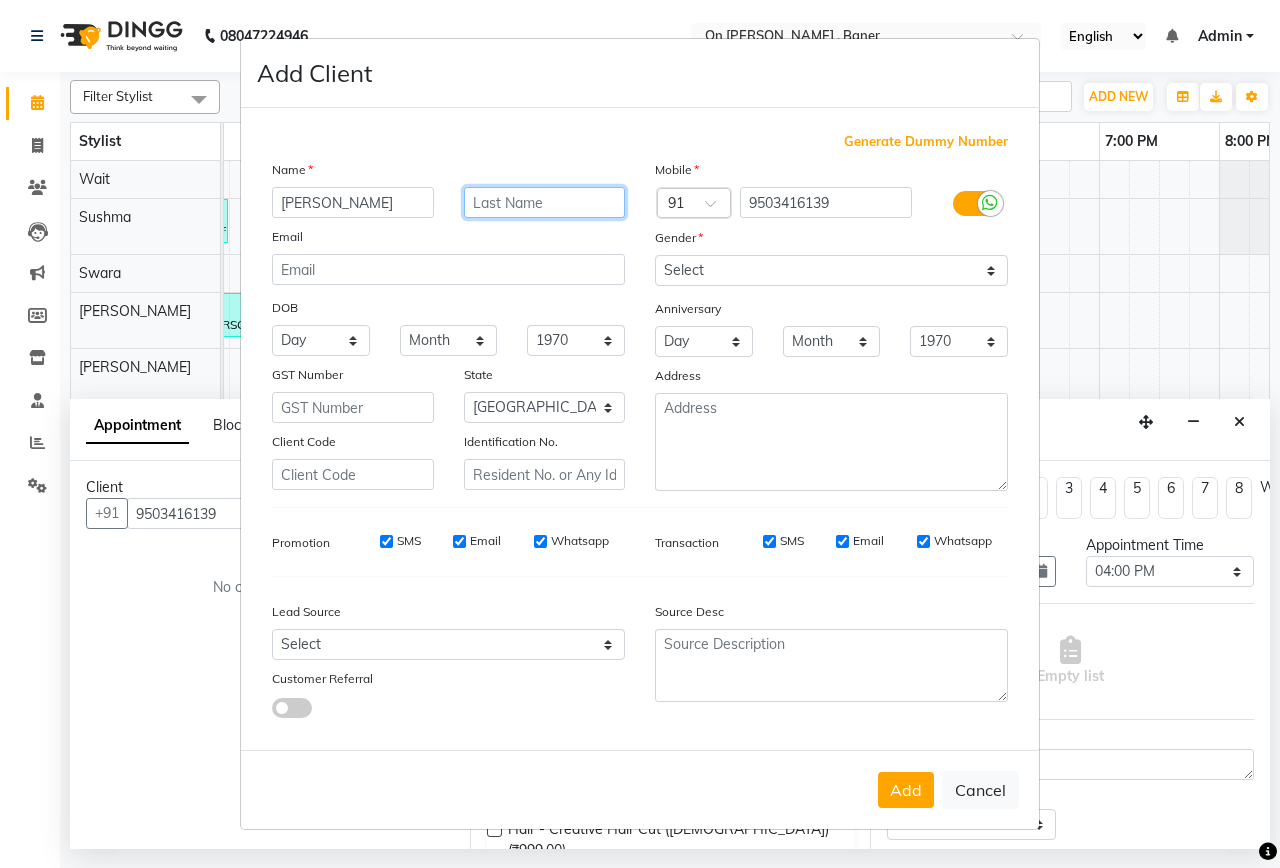 click at bounding box center (545, 202) 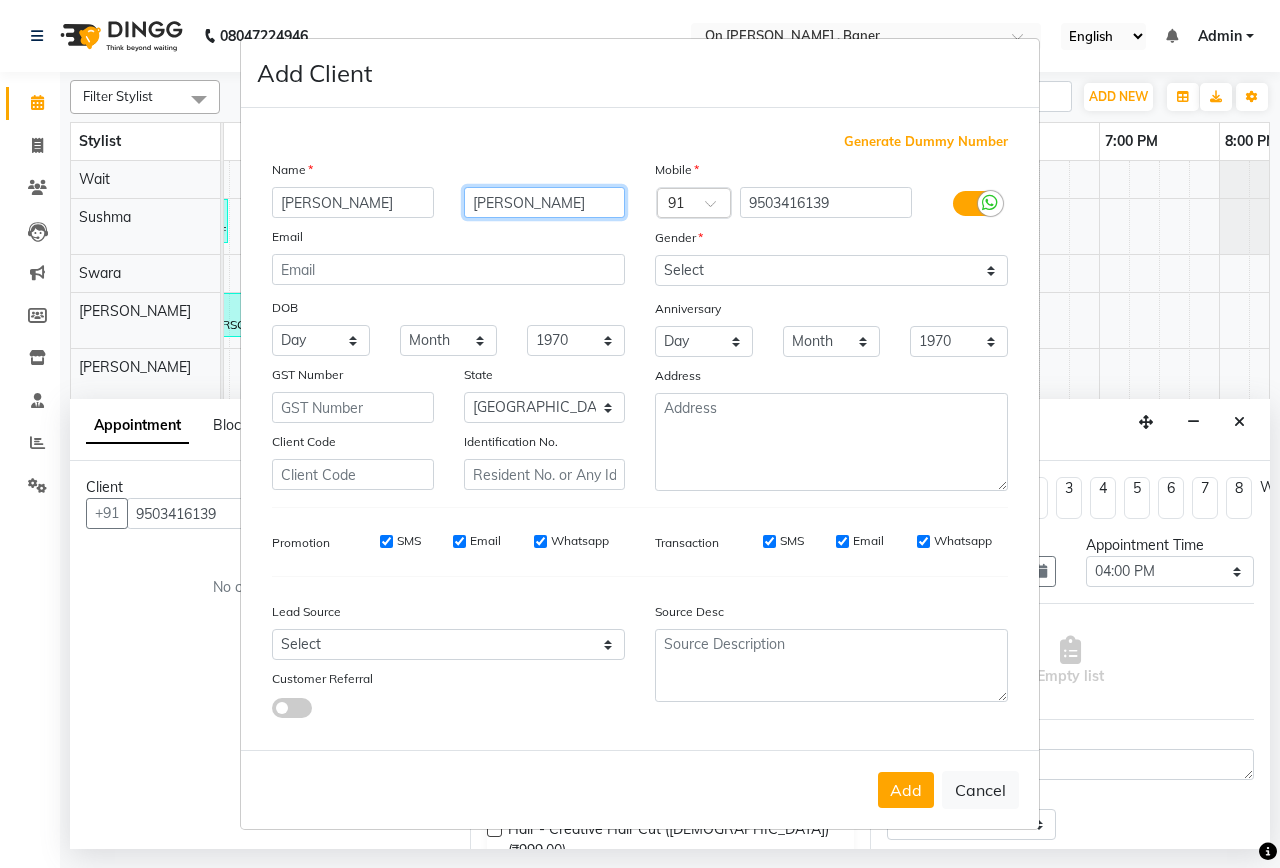 type on "[PERSON_NAME]" 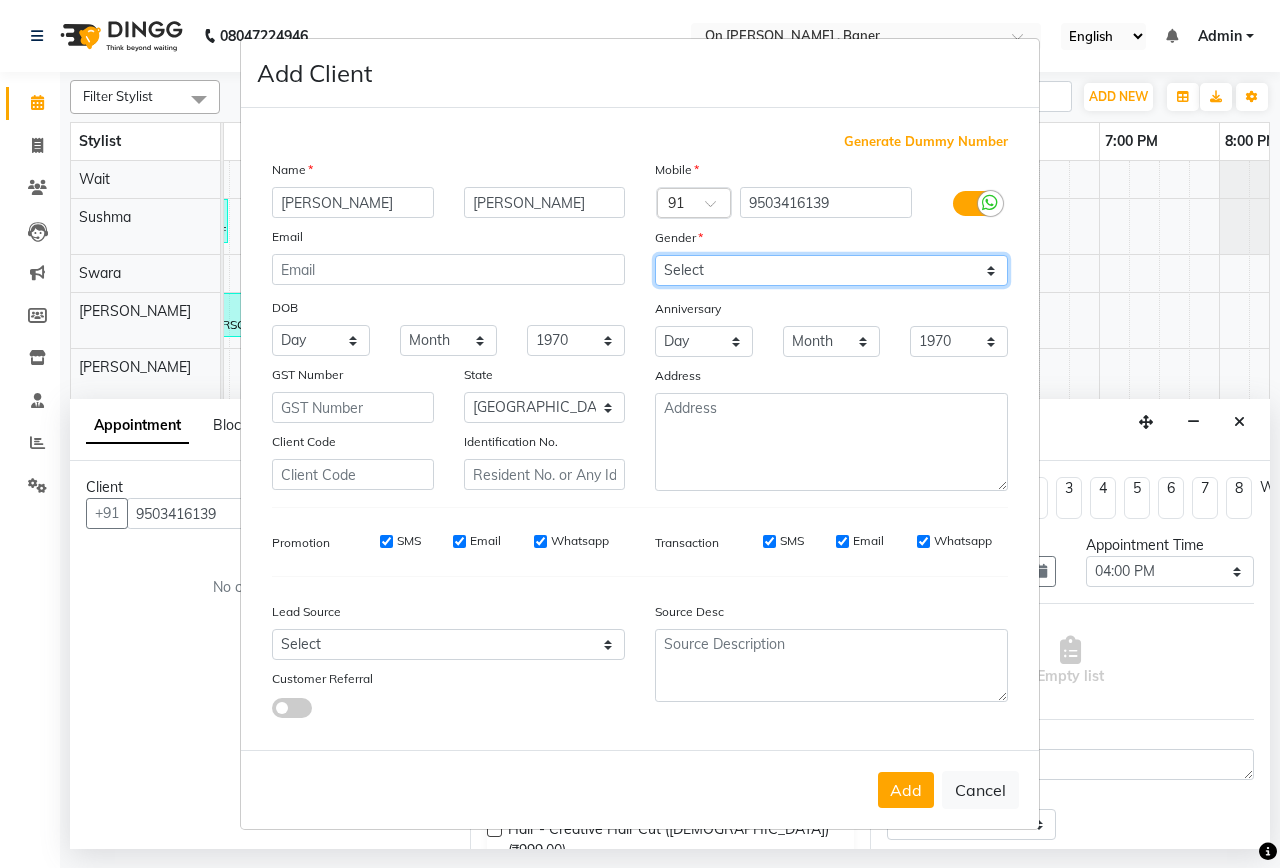 click on "Select [DEMOGRAPHIC_DATA] [DEMOGRAPHIC_DATA] Other Prefer Not To Say" at bounding box center (831, 270) 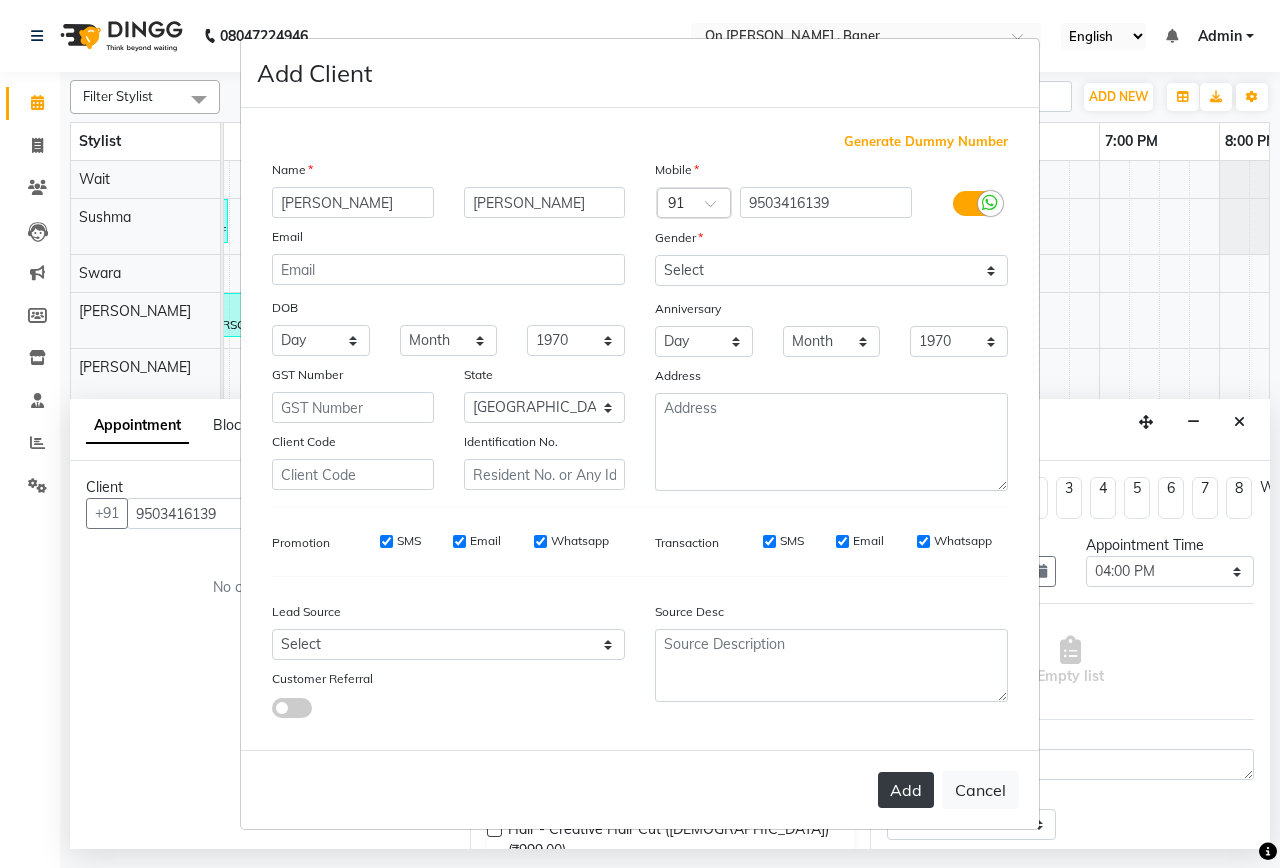 click on "Add" at bounding box center [906, 790] 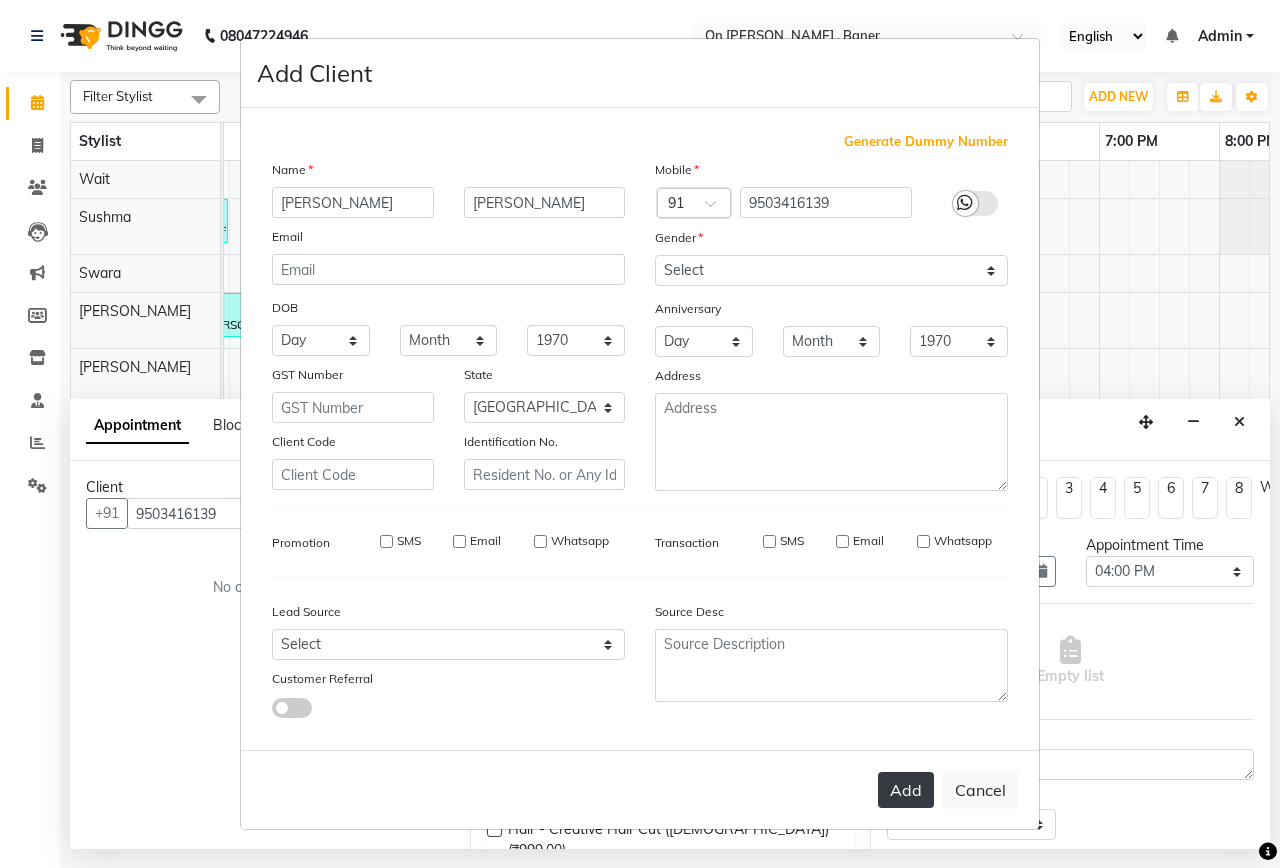type 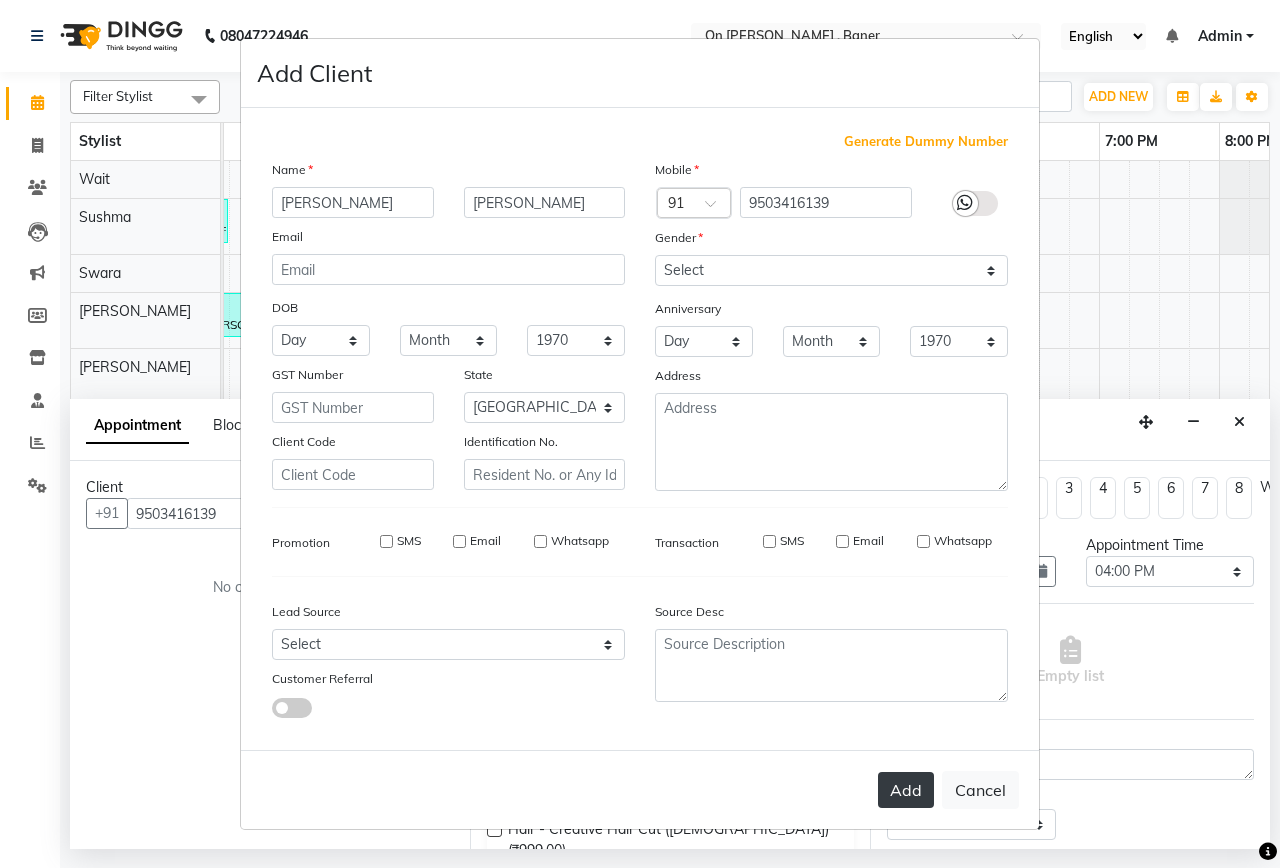 type 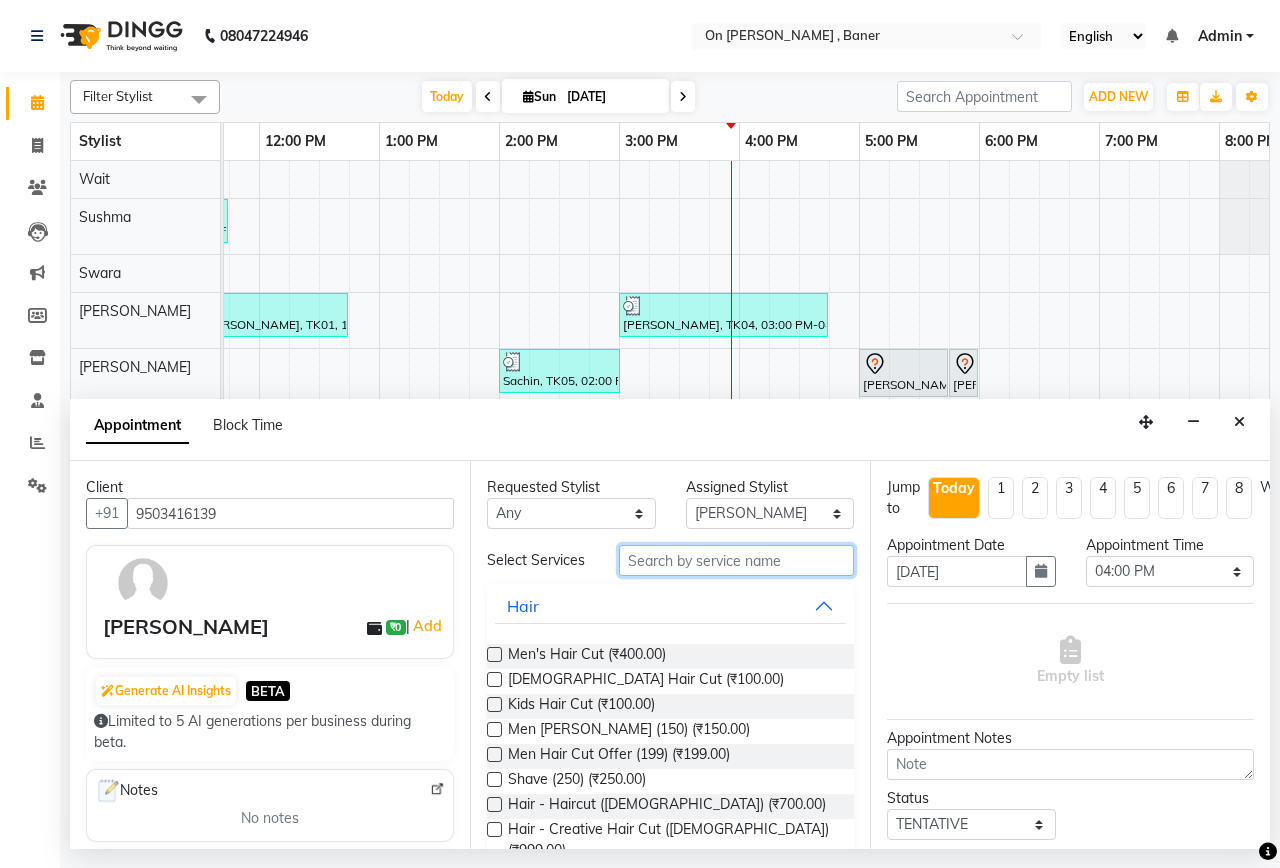 click at bounding box center [736, 560] 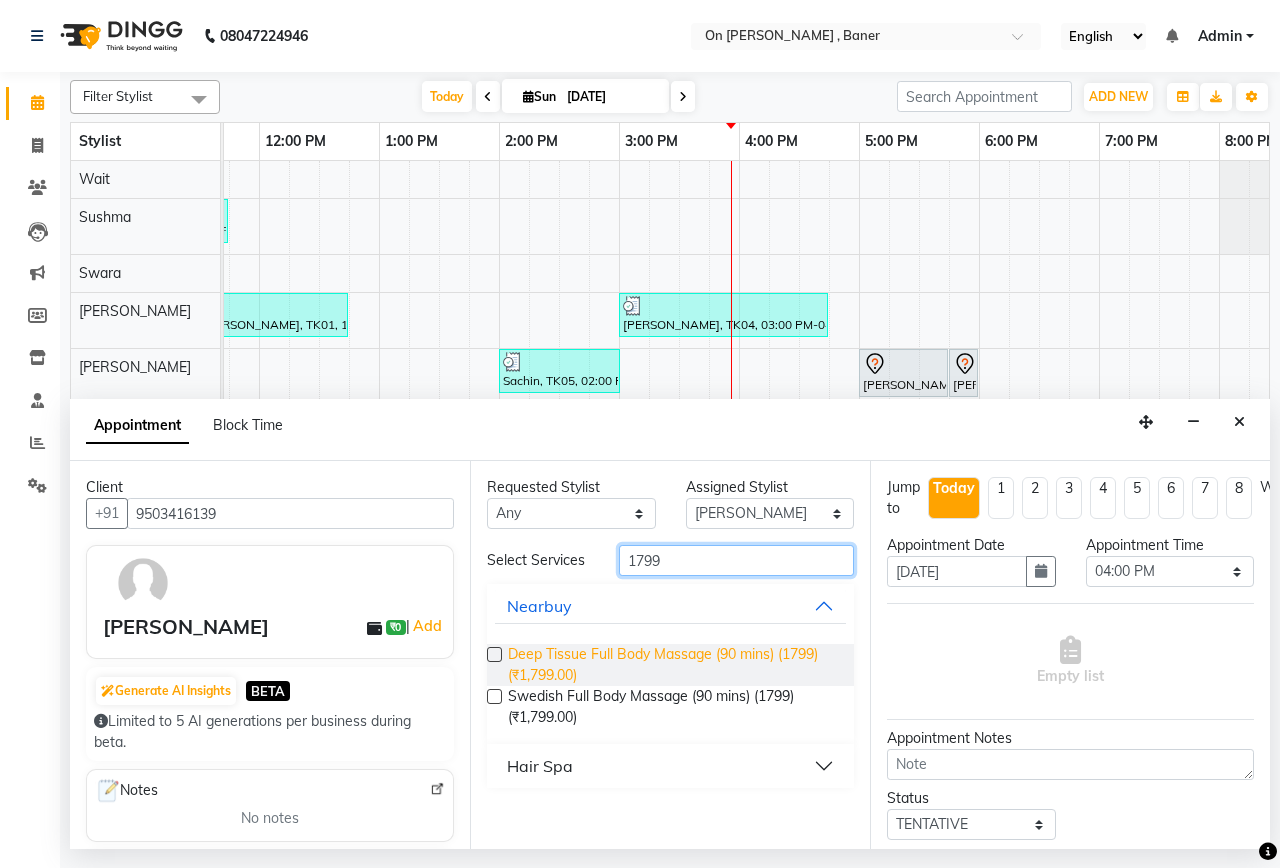 type on "1799" 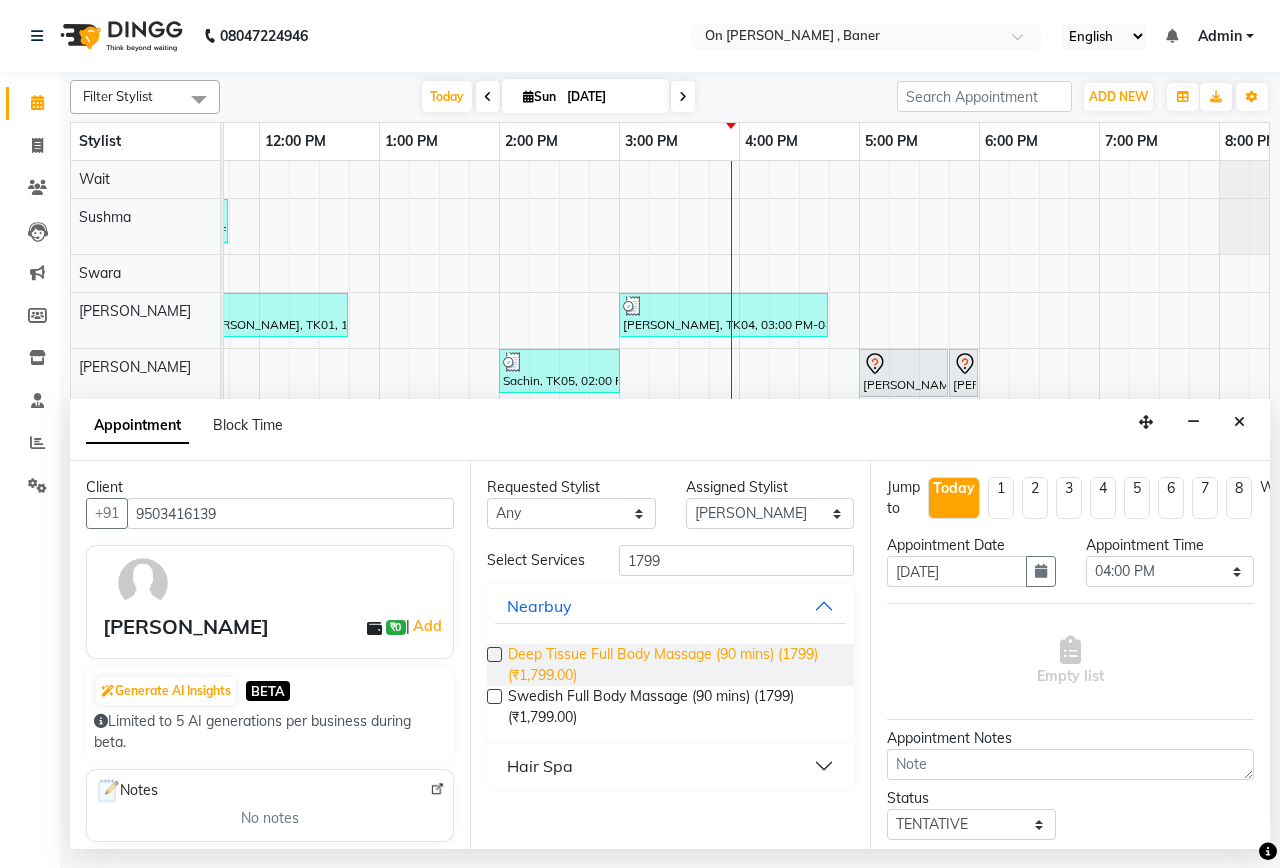 click on "Deep Tissue Full Body Massage (90 mins) (1799) (₹1,799.00)" at bounding box center (673, 665) 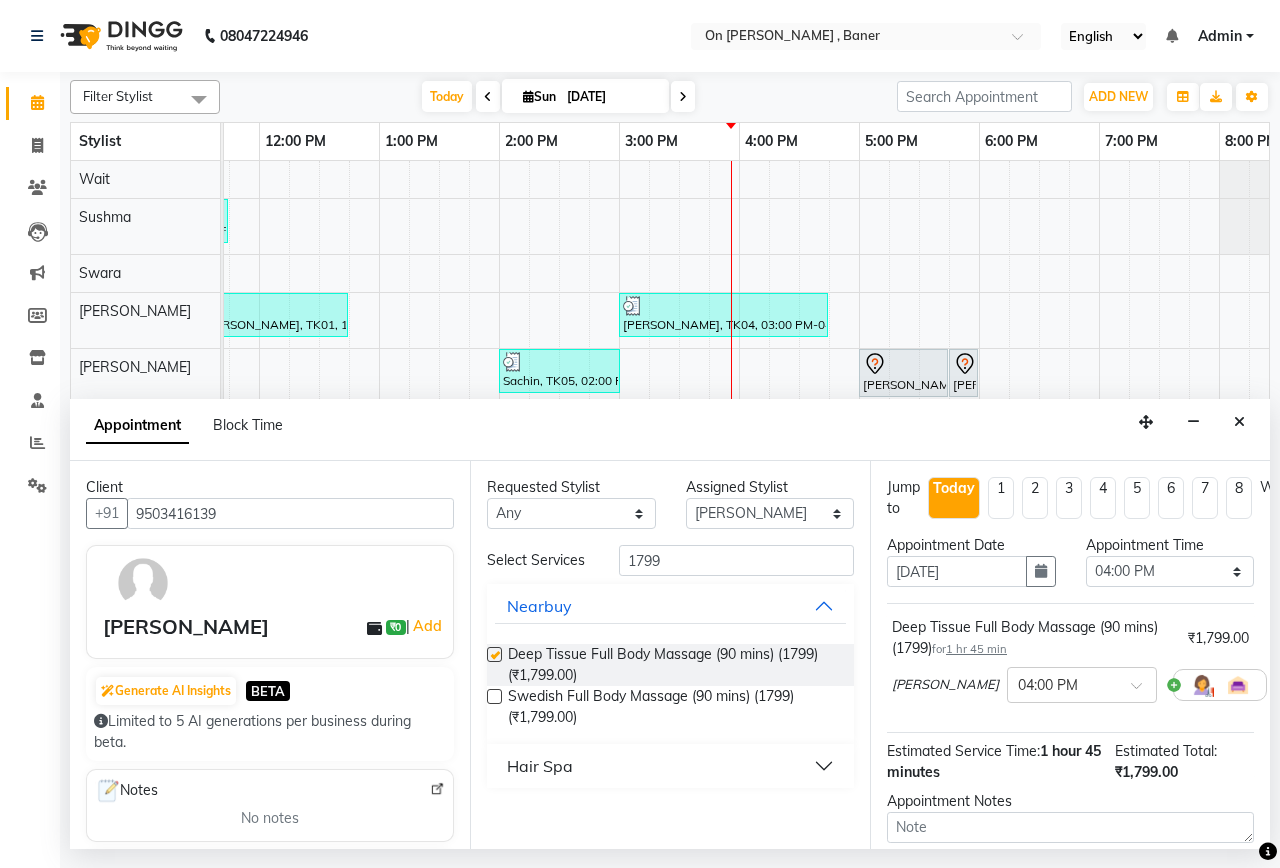 checkbox on "false" 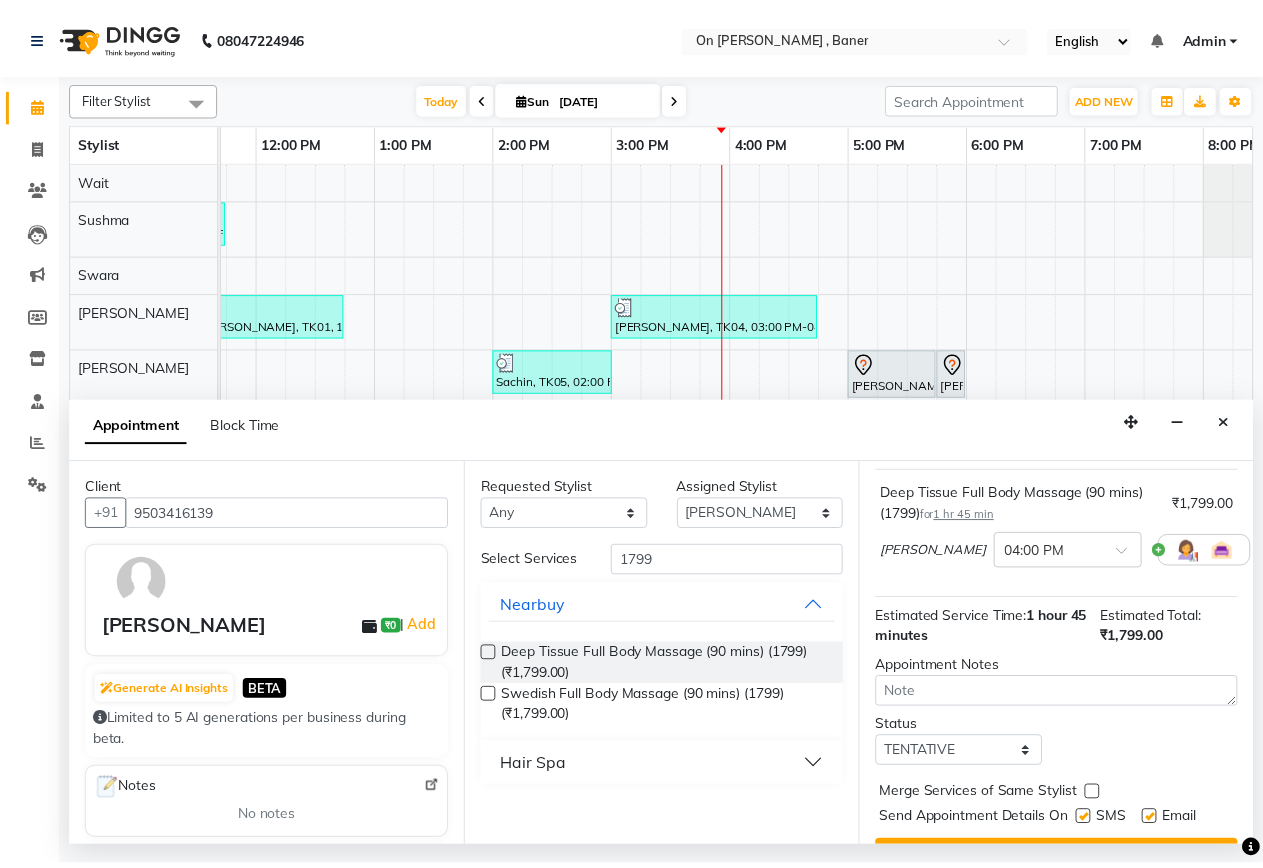 scroll, scrollTop: 197, scrollLeft: 0, axis: vertical 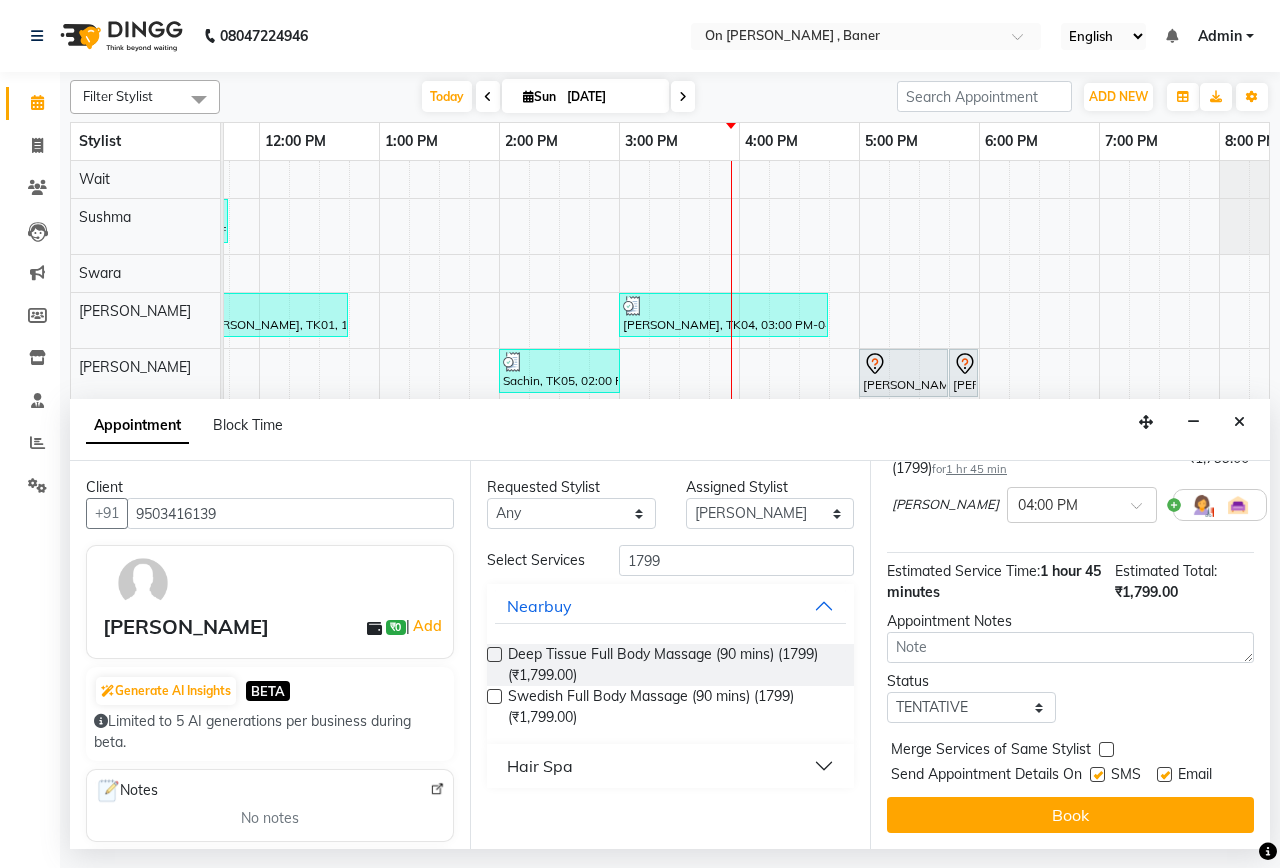 click at bounding box center [1106, 749] 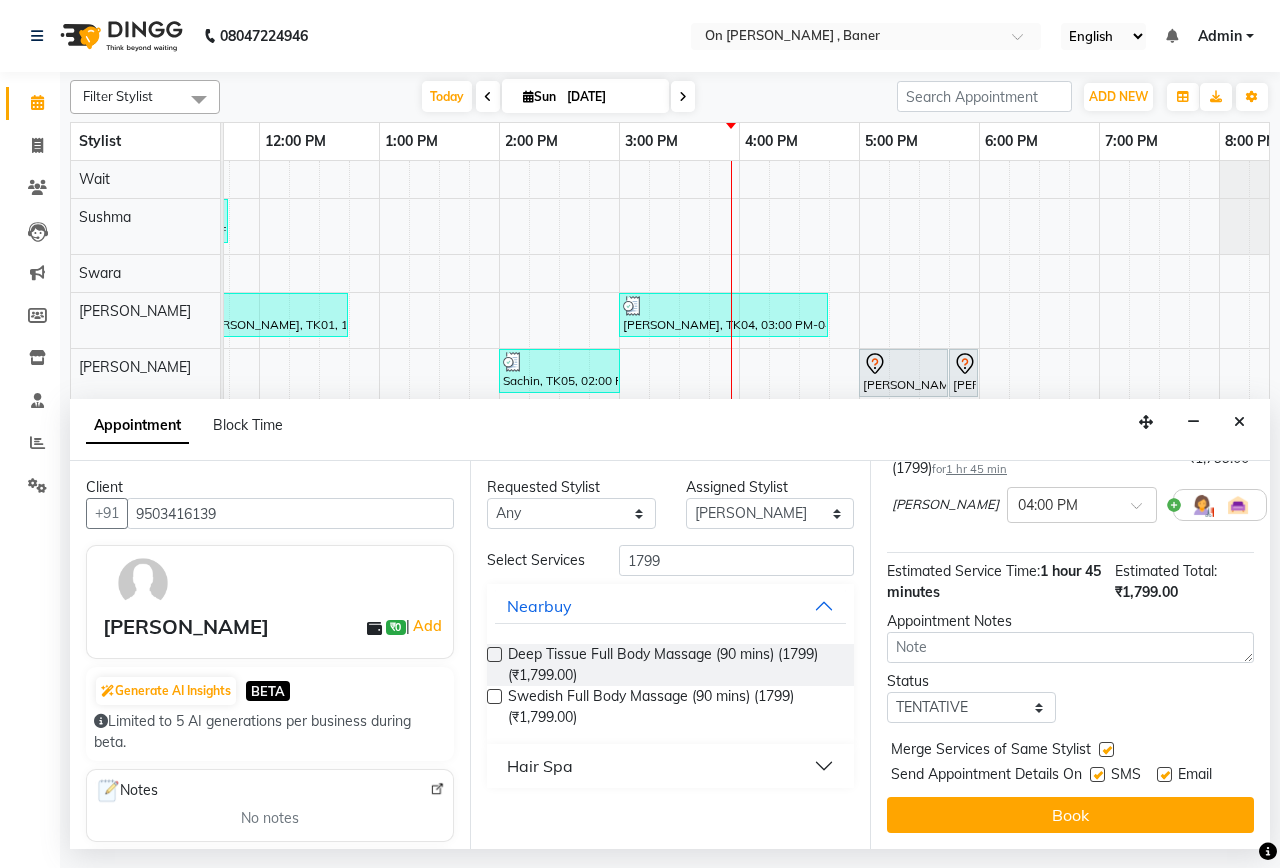 click at bounding box center (1097, 774) 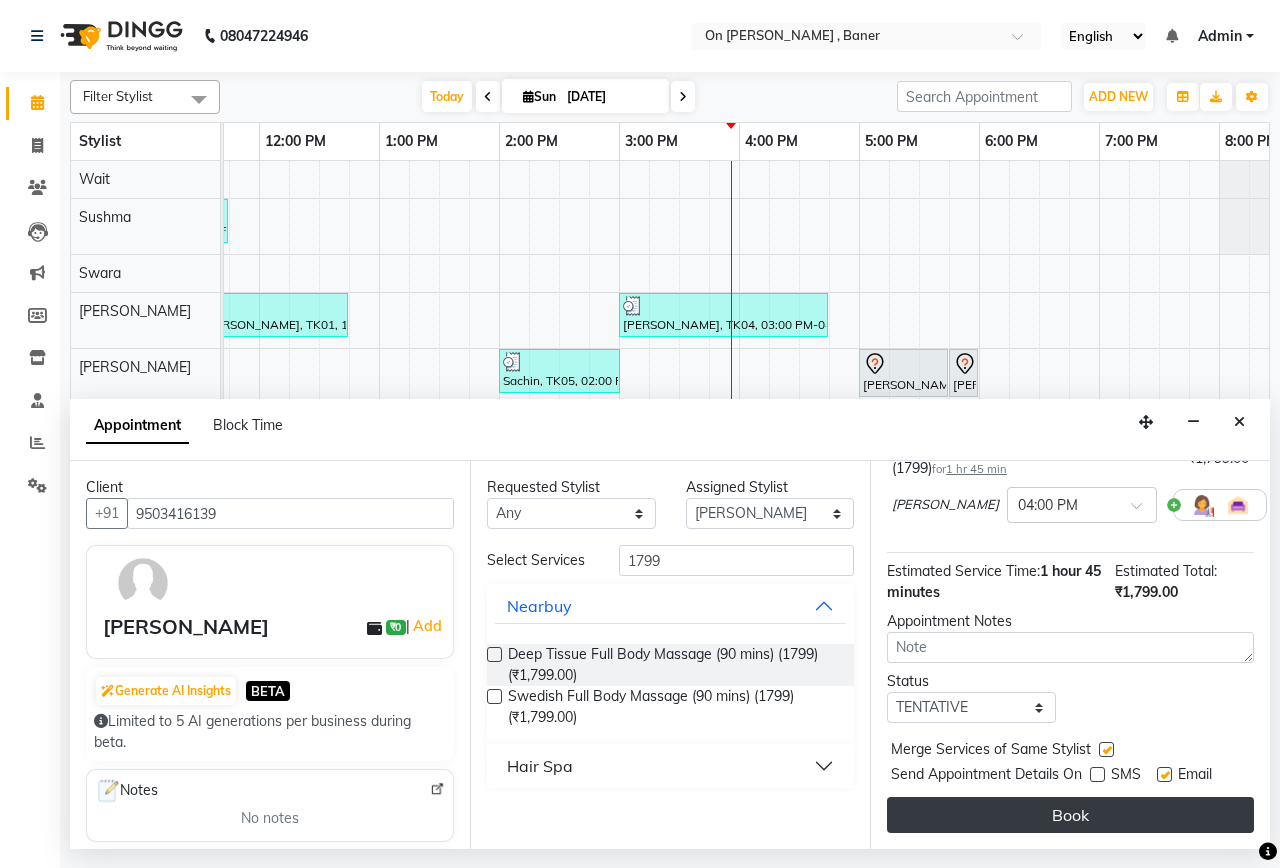 click on "Book" at bounding box center (1070, 815) 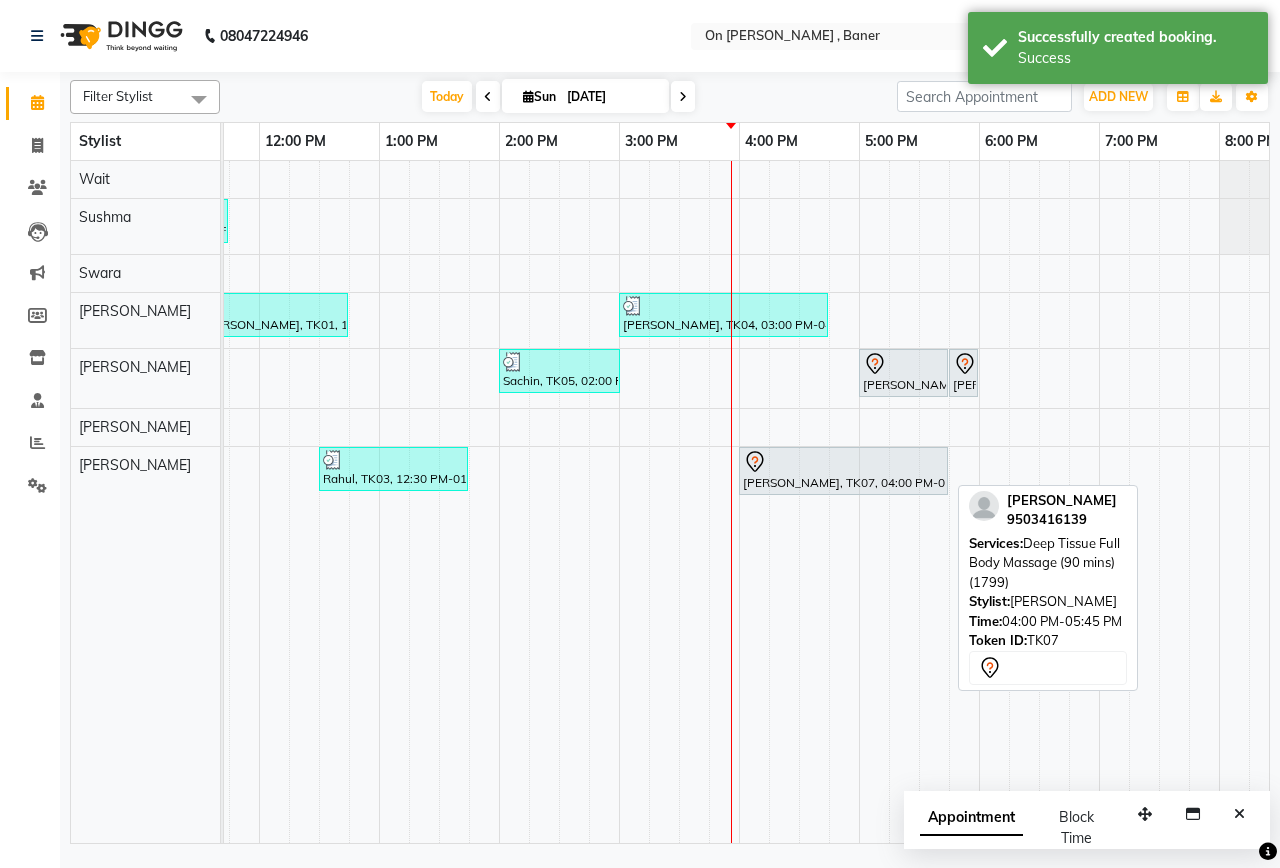 click on "[PERSON_NAME], TK07, 04:00 PM-05:45 PM, Deep Tissue Full Body Massage (90 mins) (1799)" at bounding box center [843, 471] 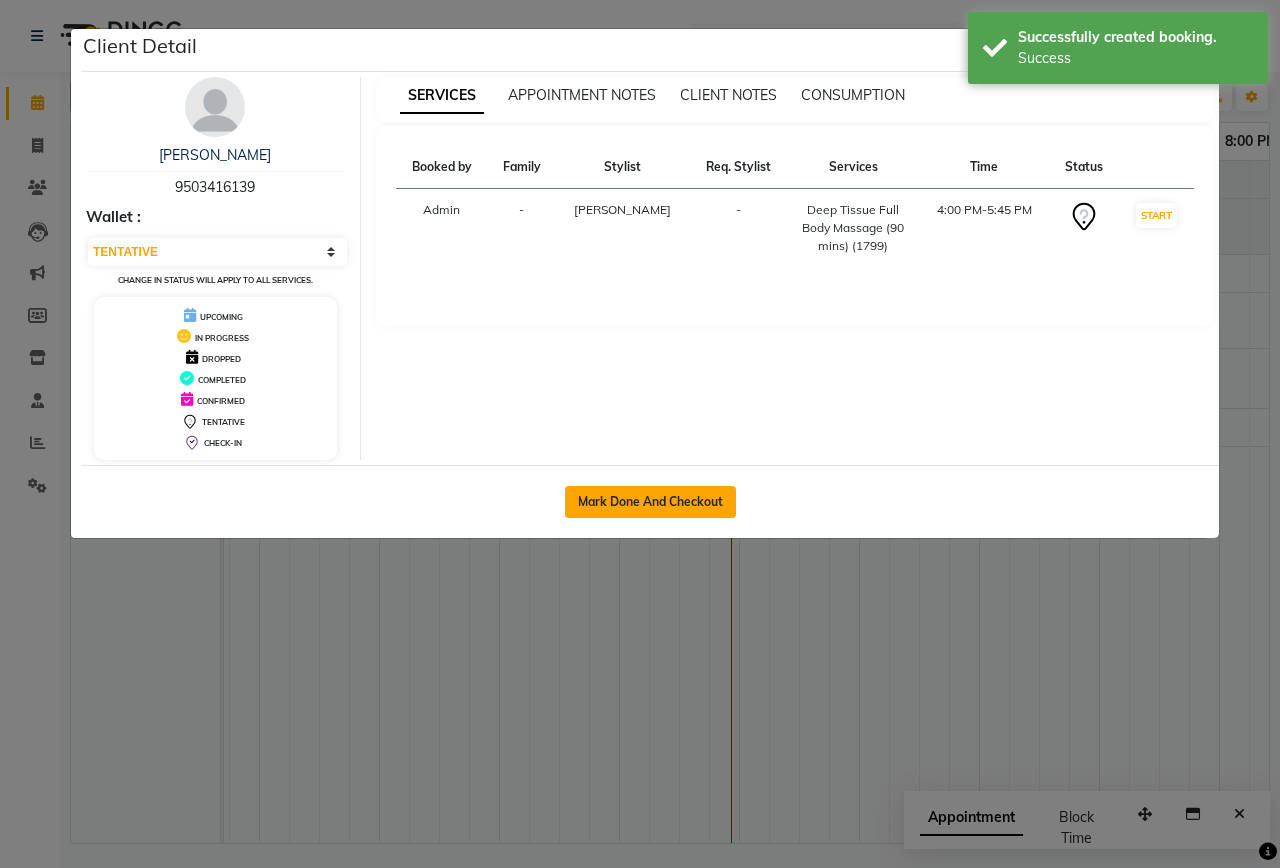 click on "Mark Done And Checkout" 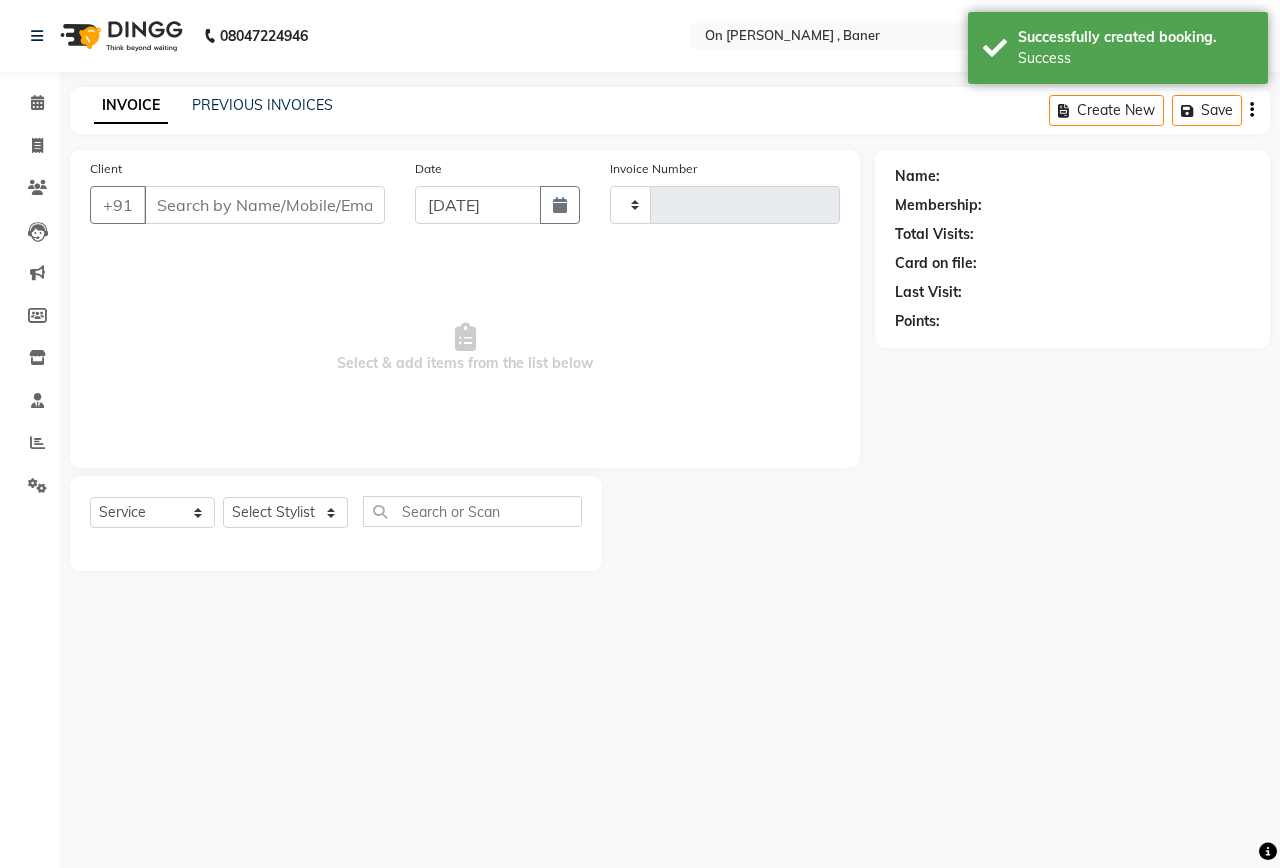 type on "0577" 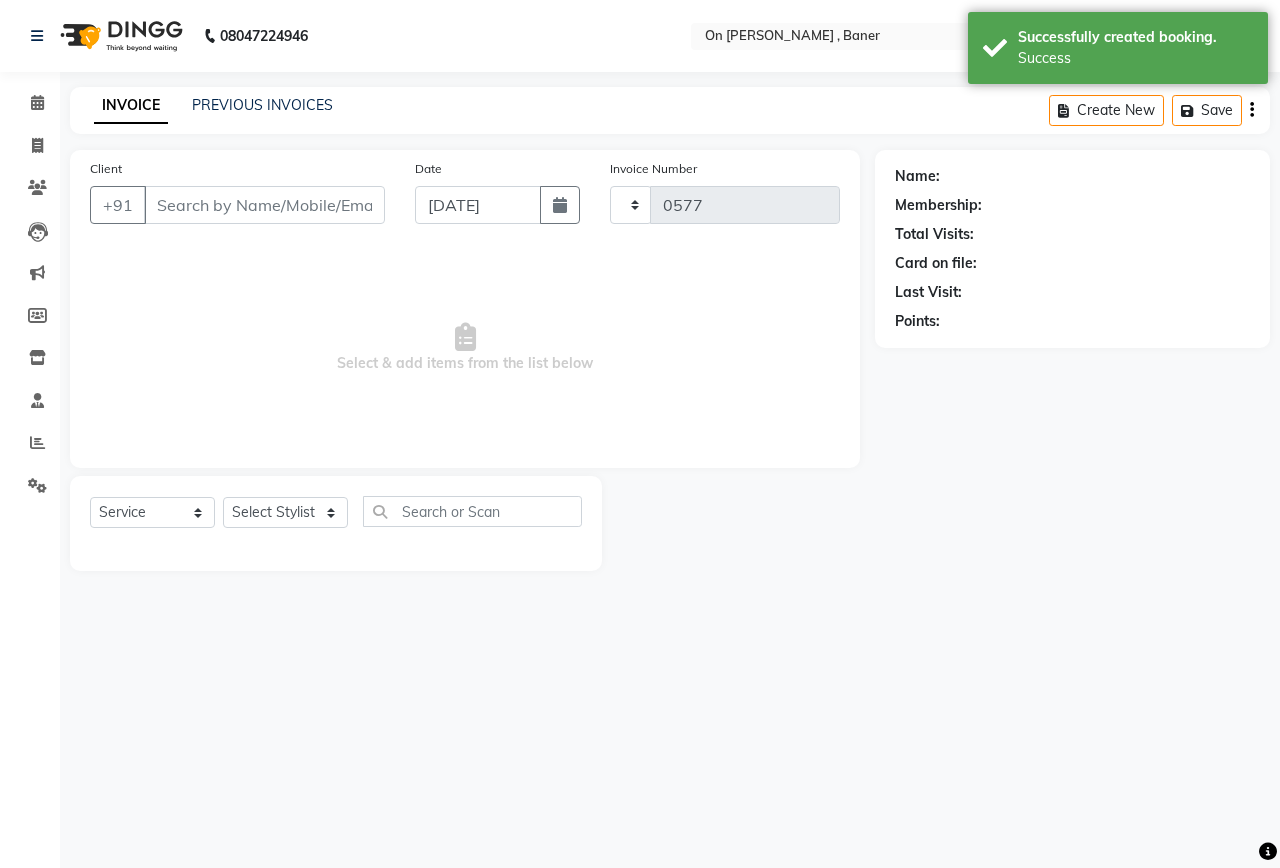 select on "632" 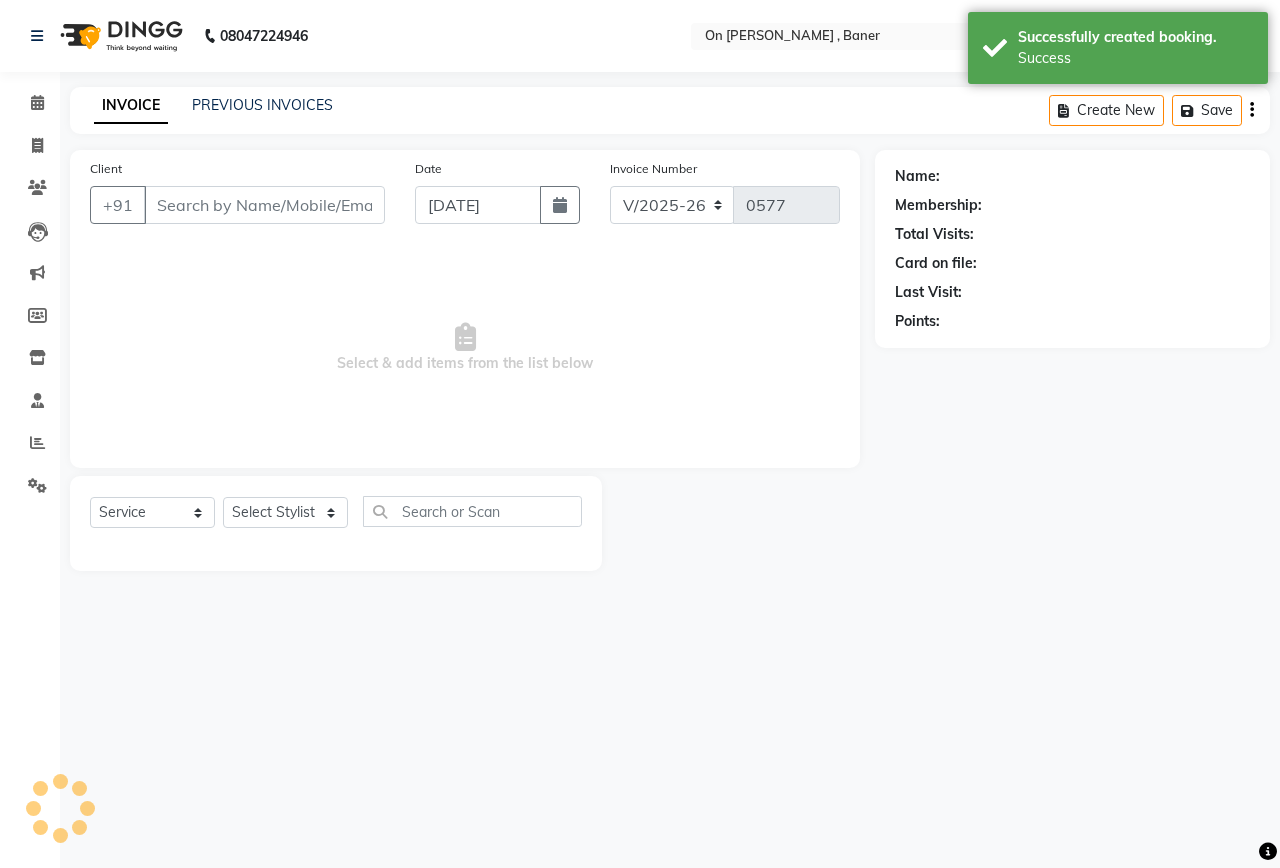 type on "9503416139" 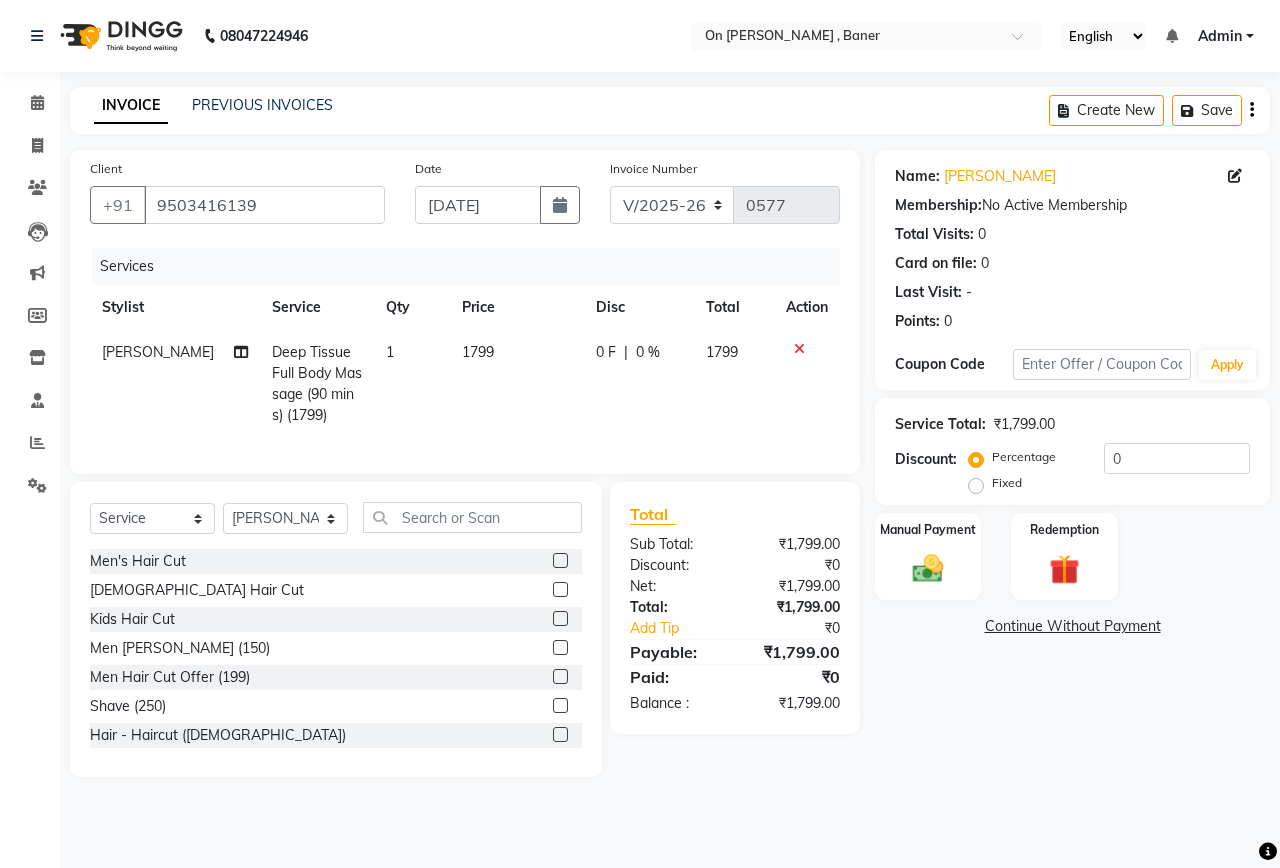 click on "1" 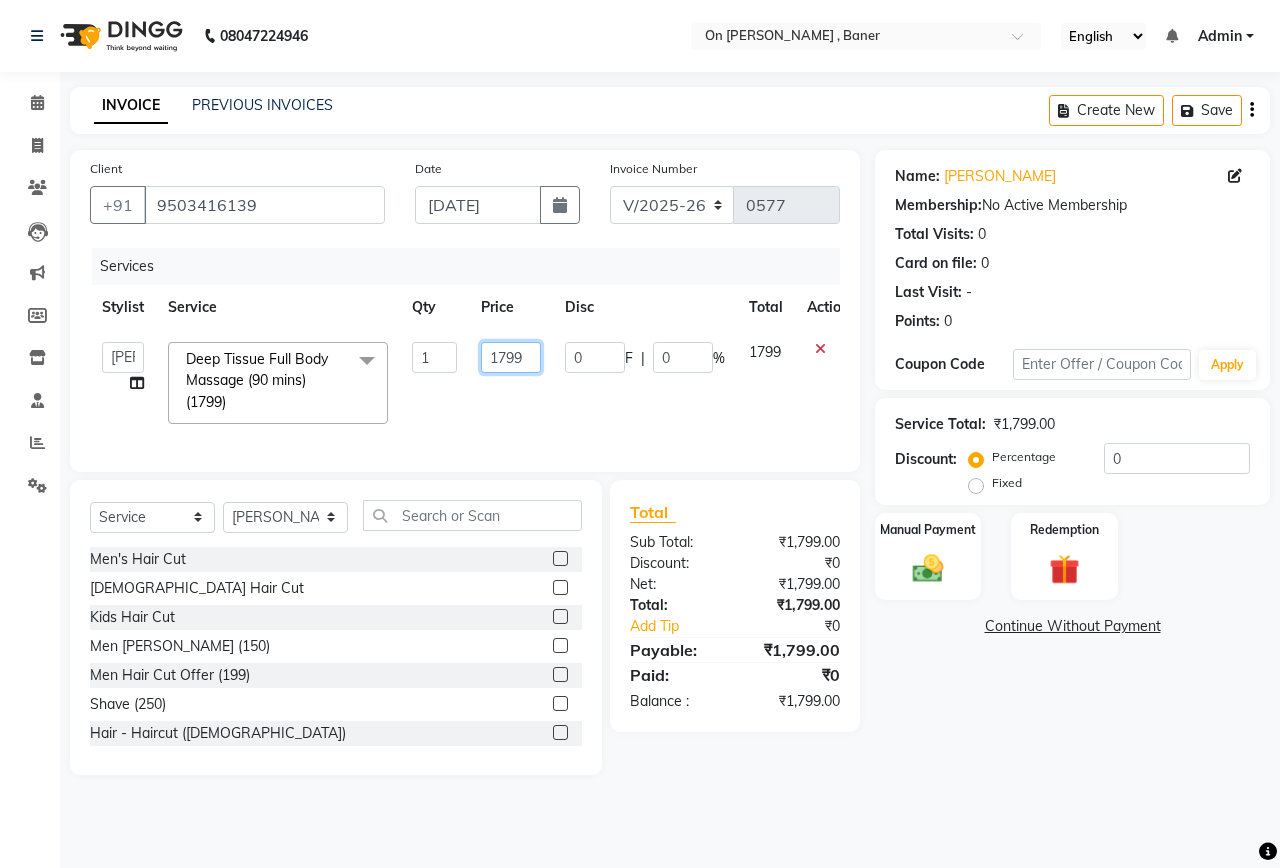 click on "1799" 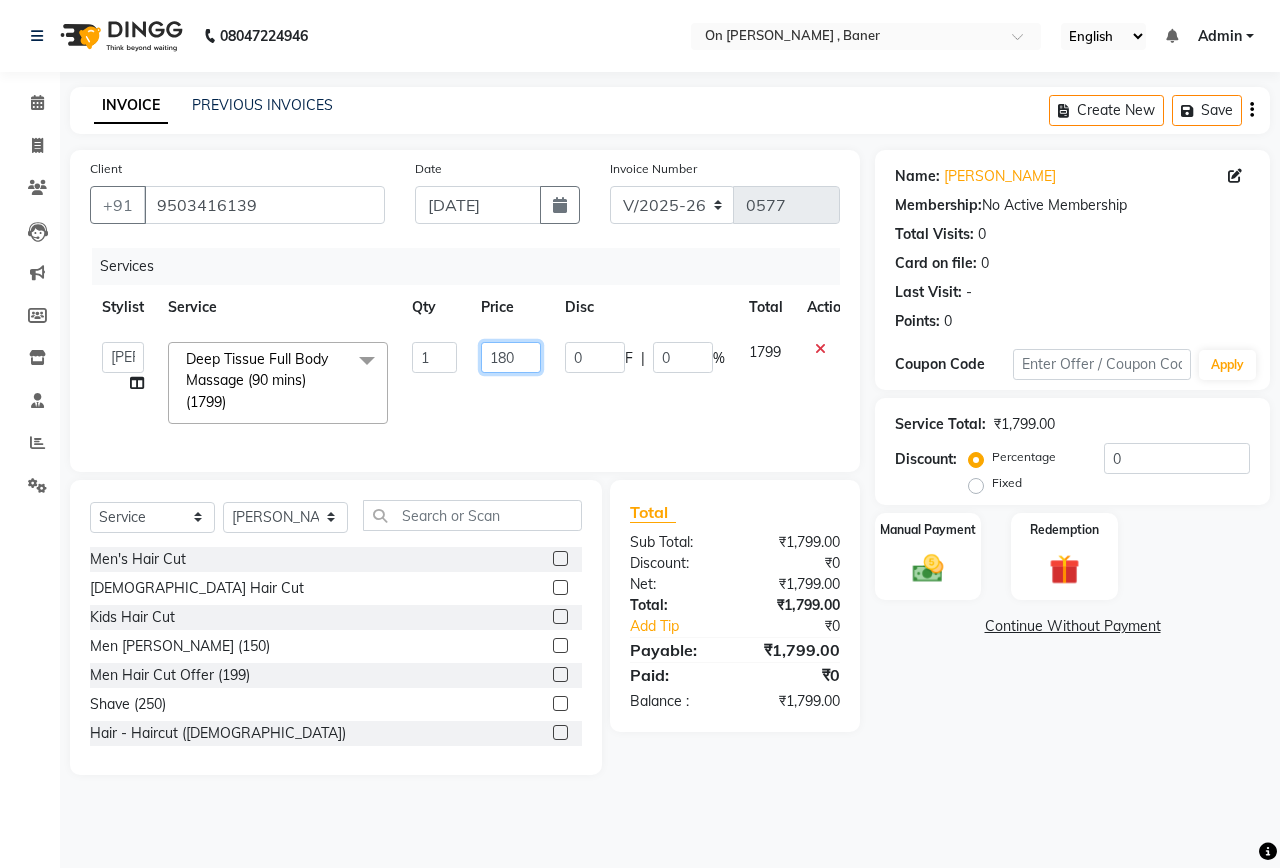 type on "1800" 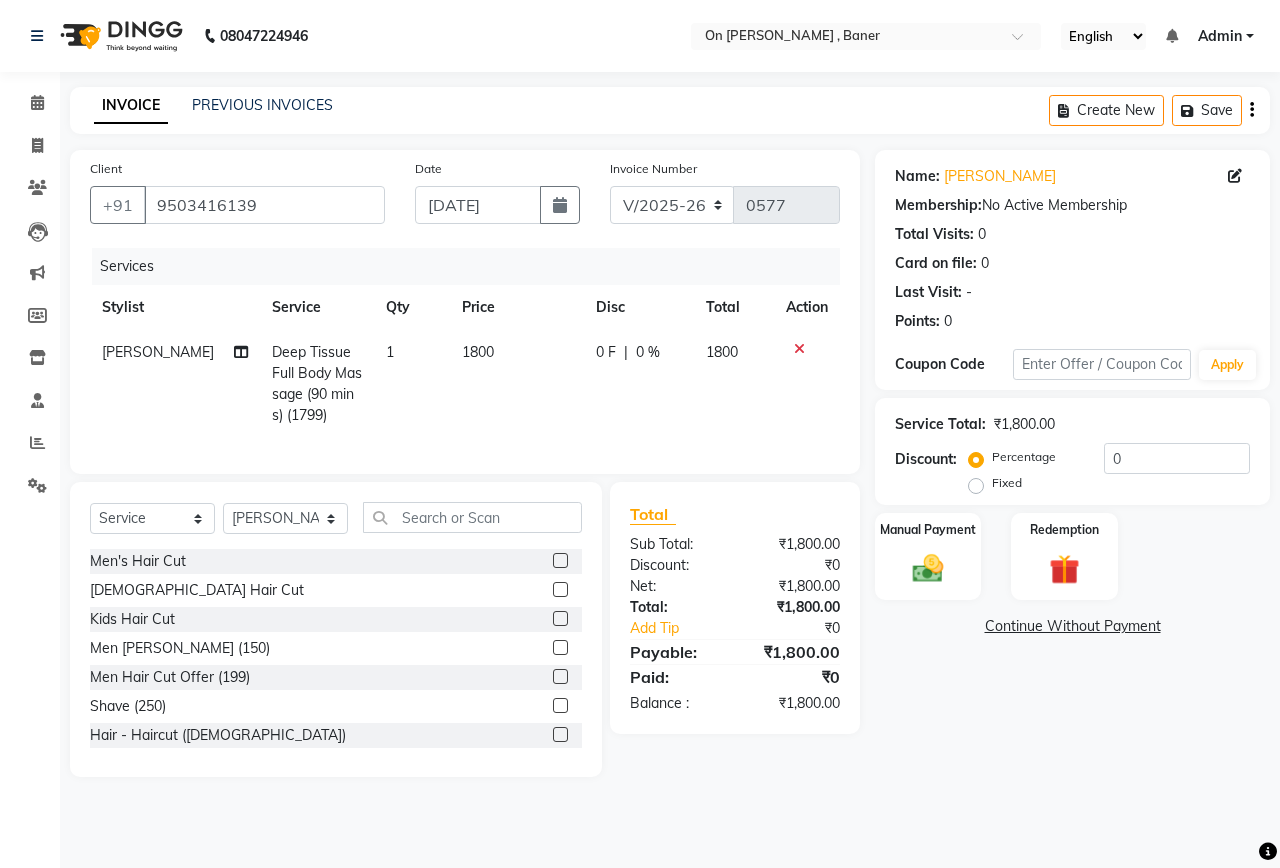 click on "Name: [PERSON_NAME] Membership:  No Active Membership  Total Visits:  0 Card on file:  0 Last Visit:   - Points:   0  Coupon Code Apply Service Total:  ₹1,800.00  Discount:  Percentage   Fixed  0 Manual Payment Redemption  Continue Without Payment" 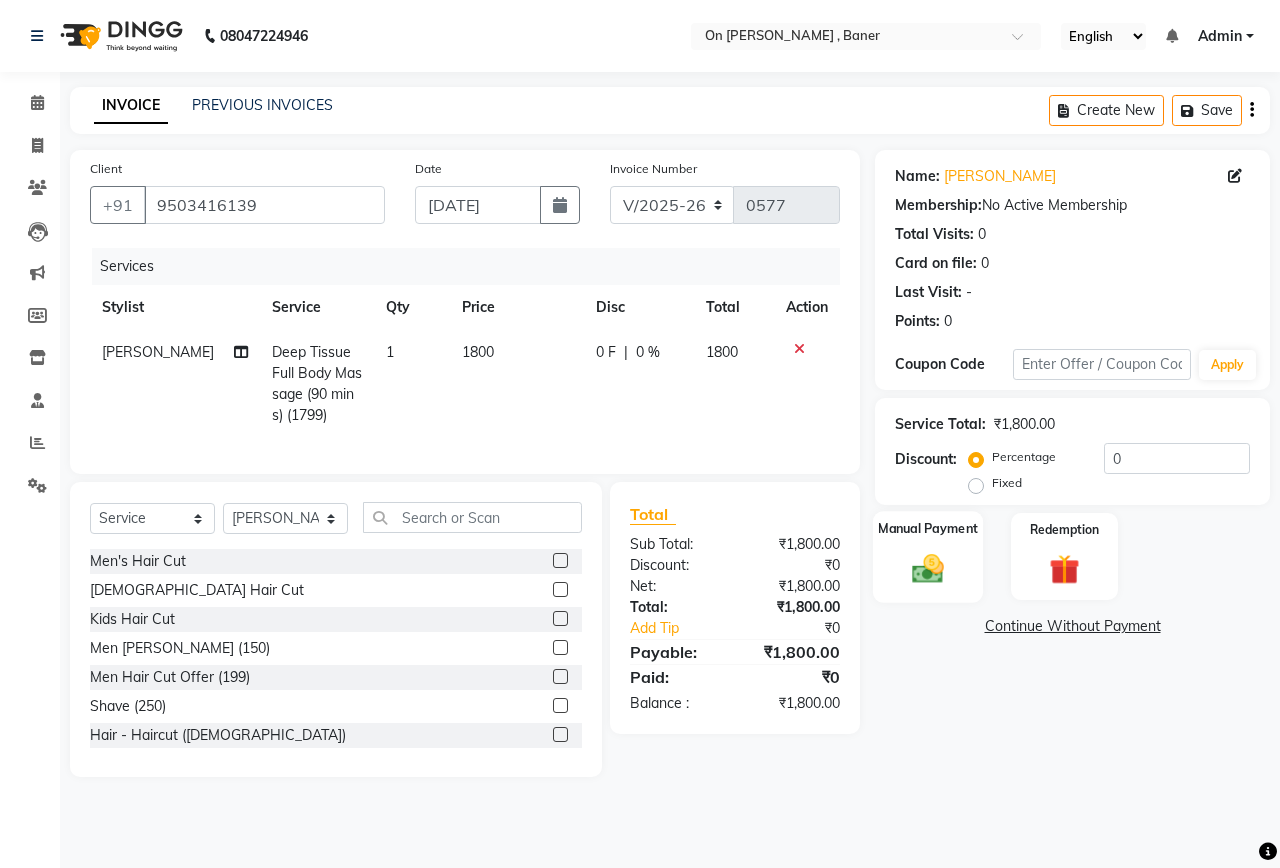 click 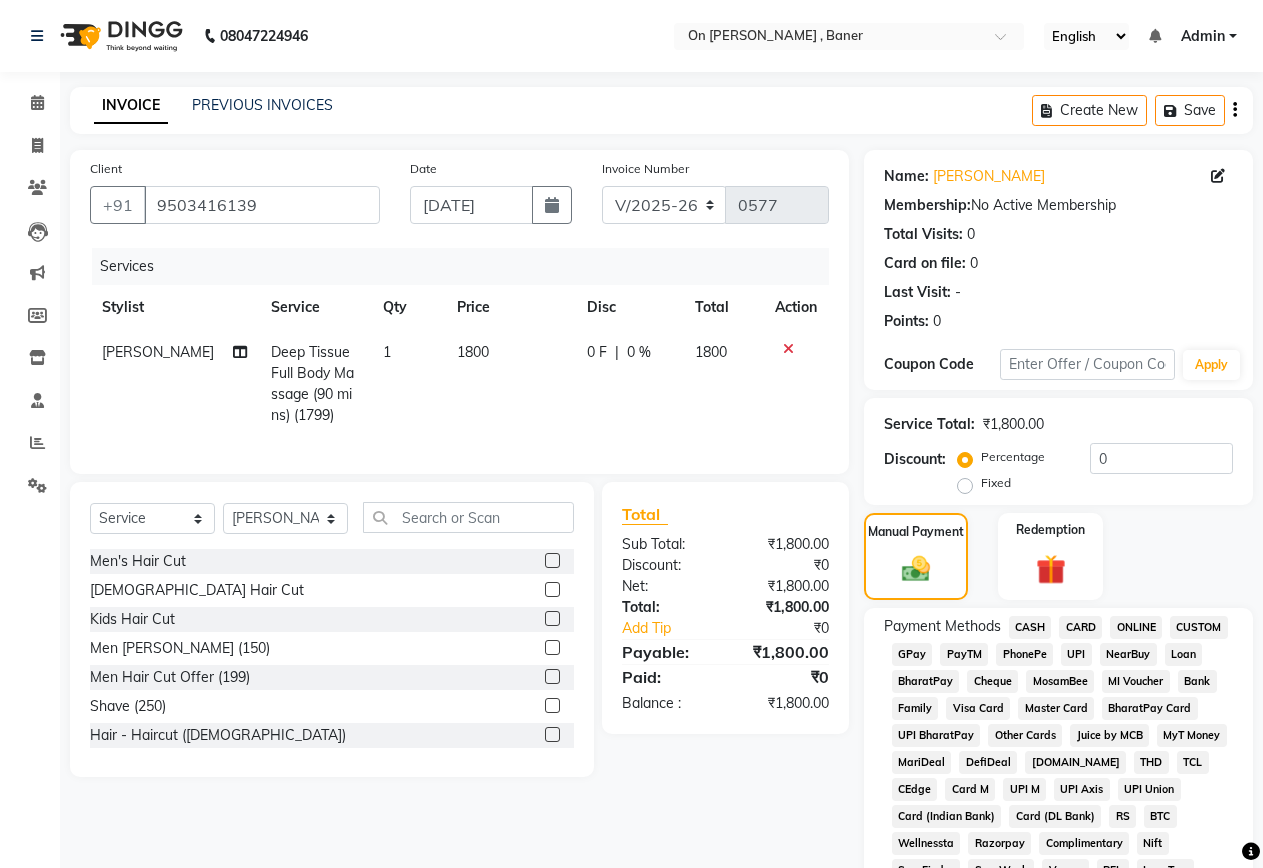 click on "GPay" 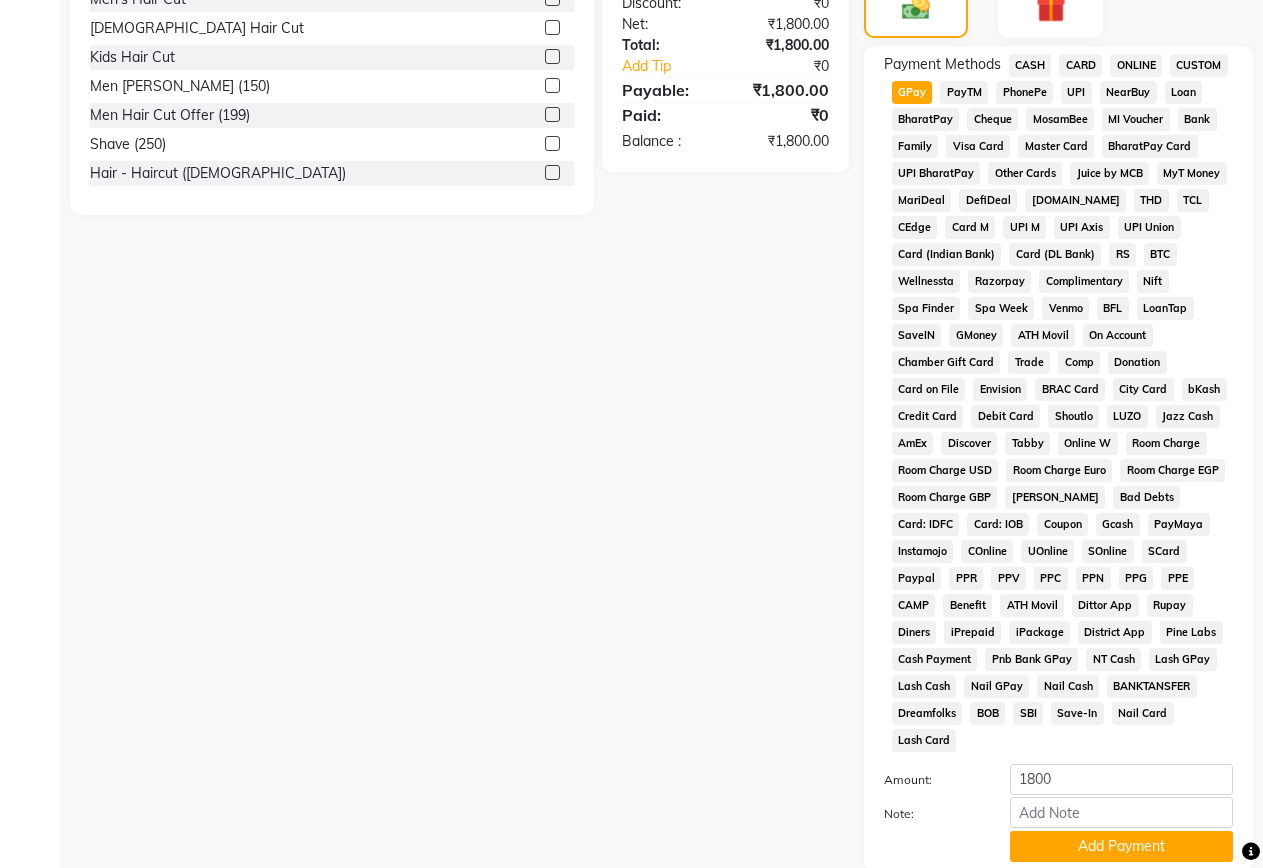 scroll, scrollTop: 600, scrollLeft: 0, axis: vertical 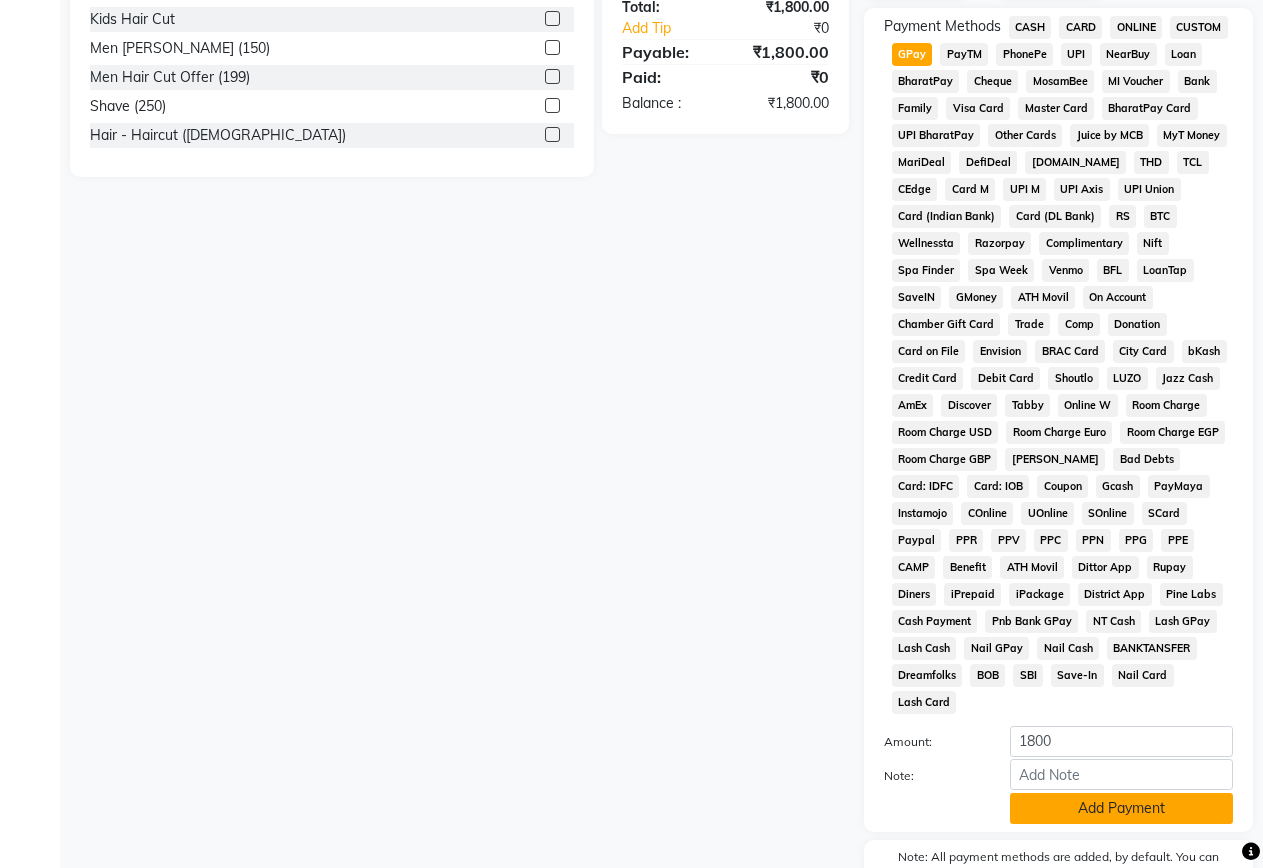 click on "Add Payment" 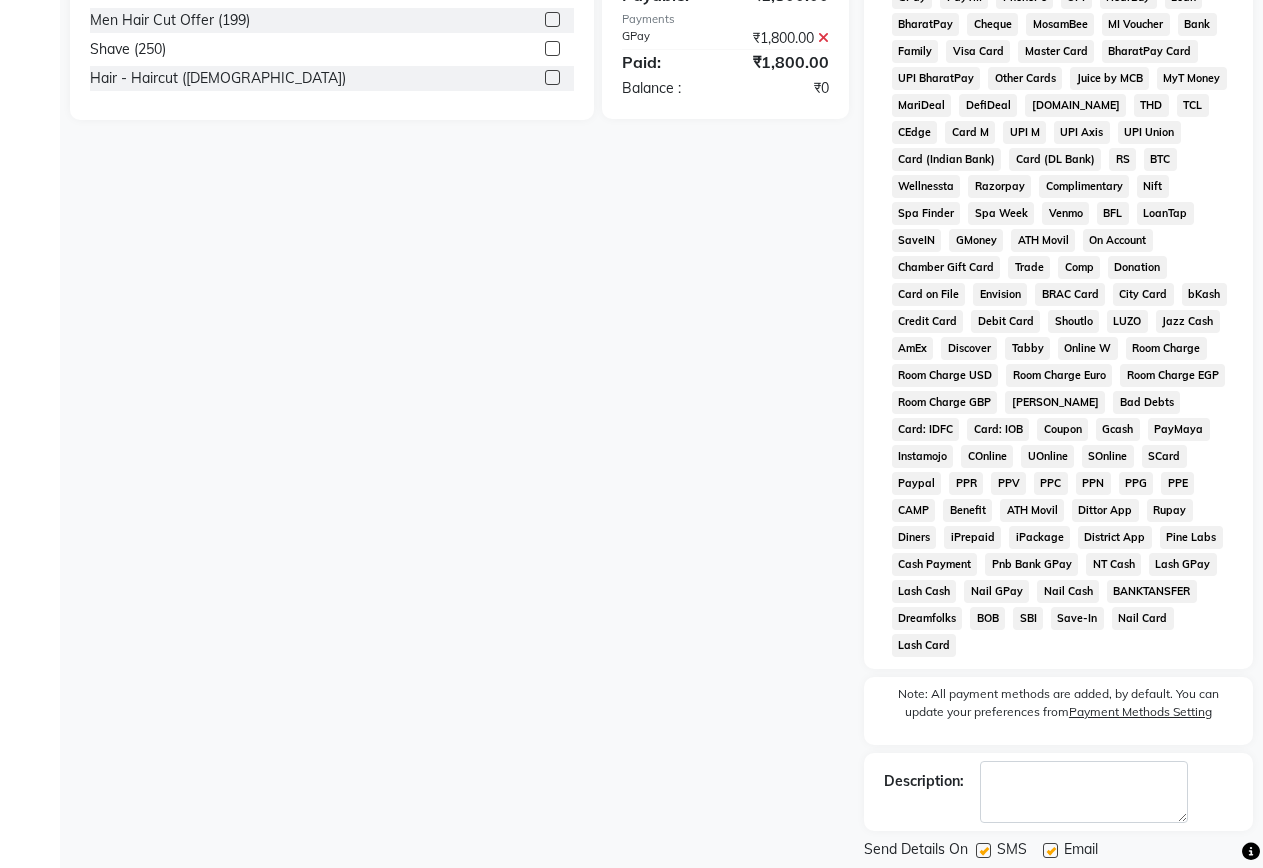 scroll, scrollTop: 718, scrollLeft: 0, axis: vertical 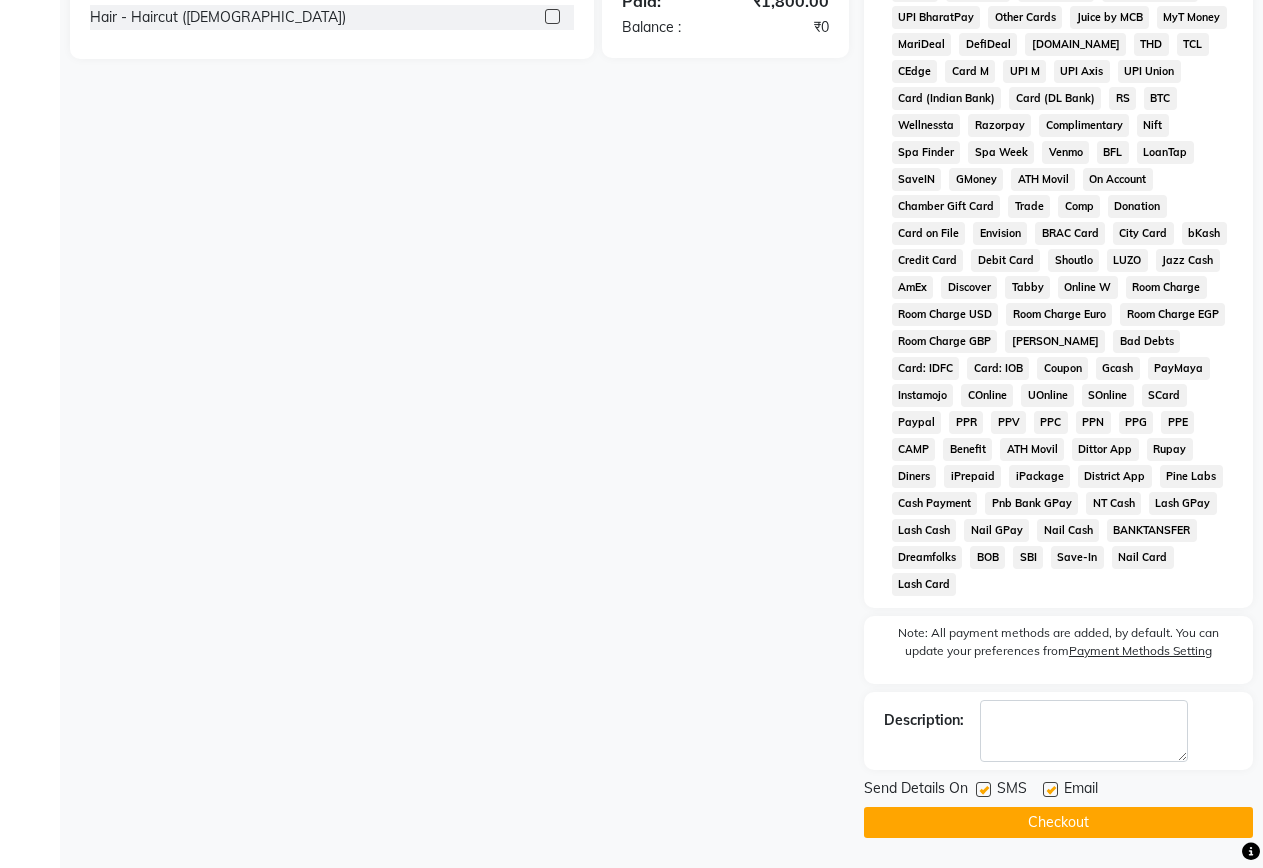 click 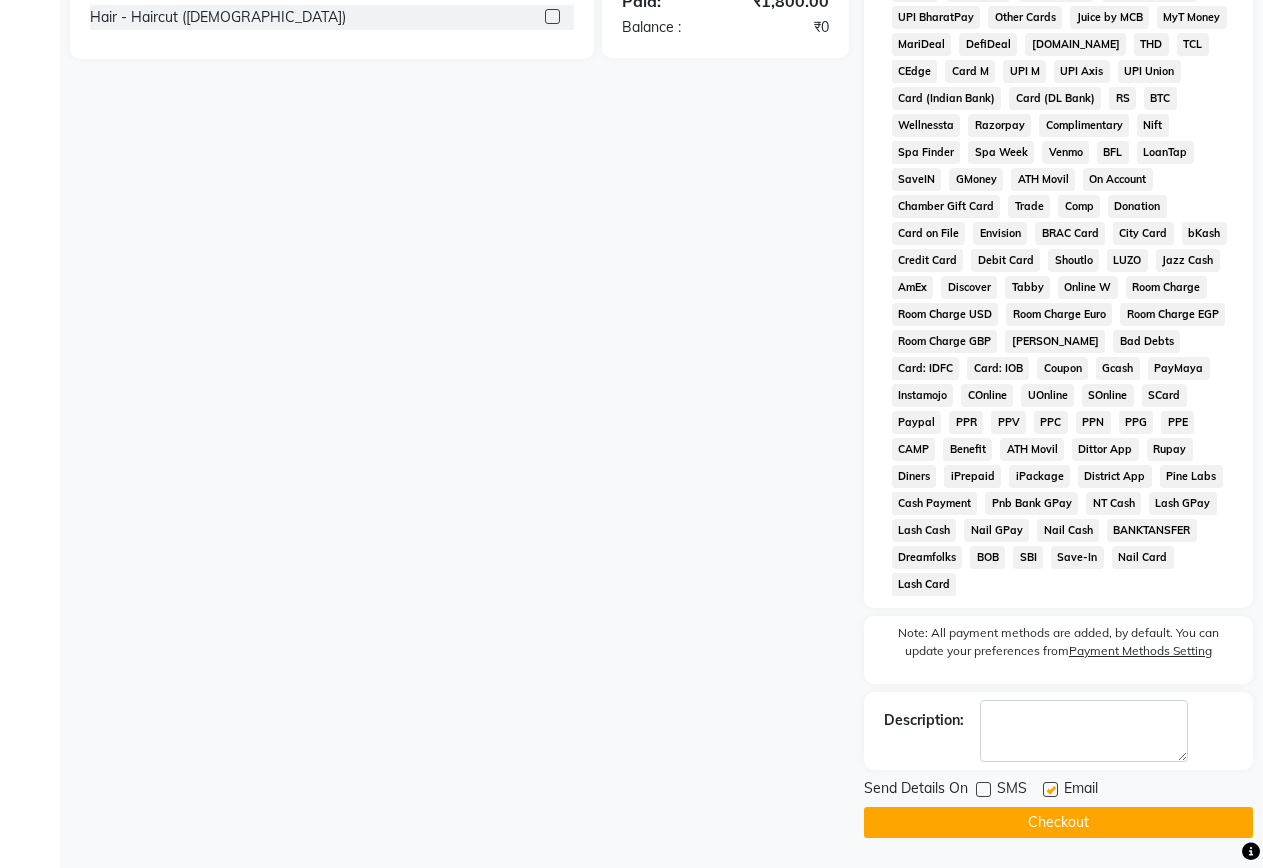 drag, startPoint x: 1024, startPoint y: 814, endPoint x: 1129, endPoint y: 832, distance: 106.531685 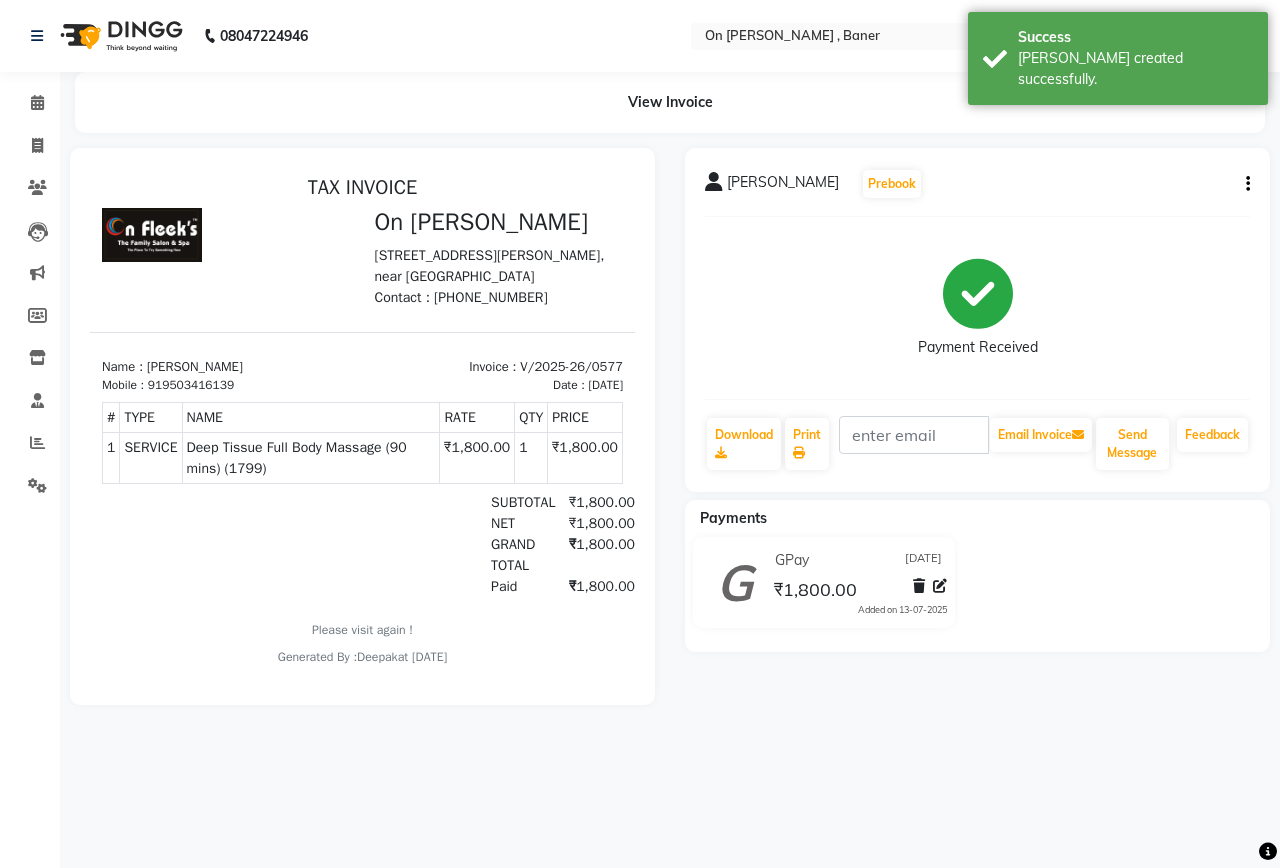 scroll, scrollTop: 0, scrollLeft: 0, axis: both 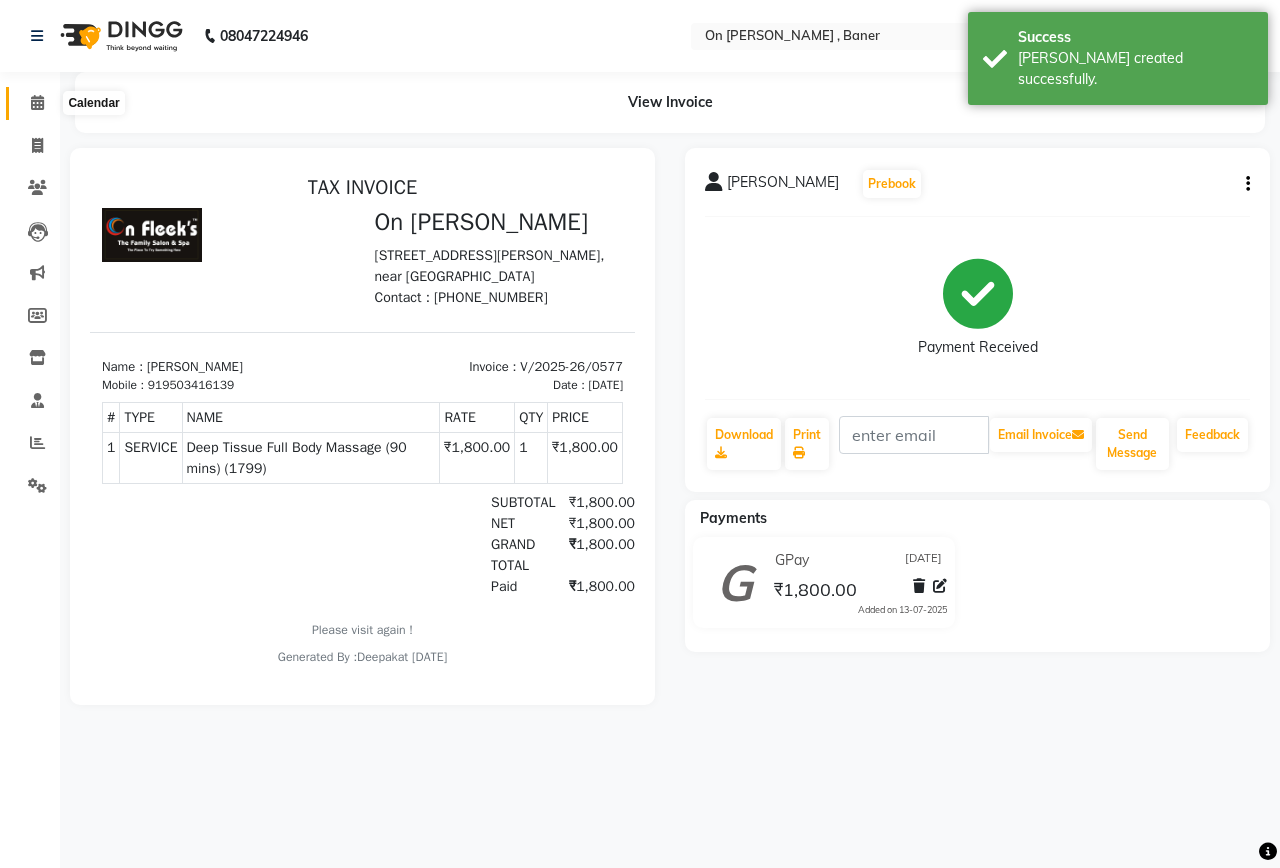 click 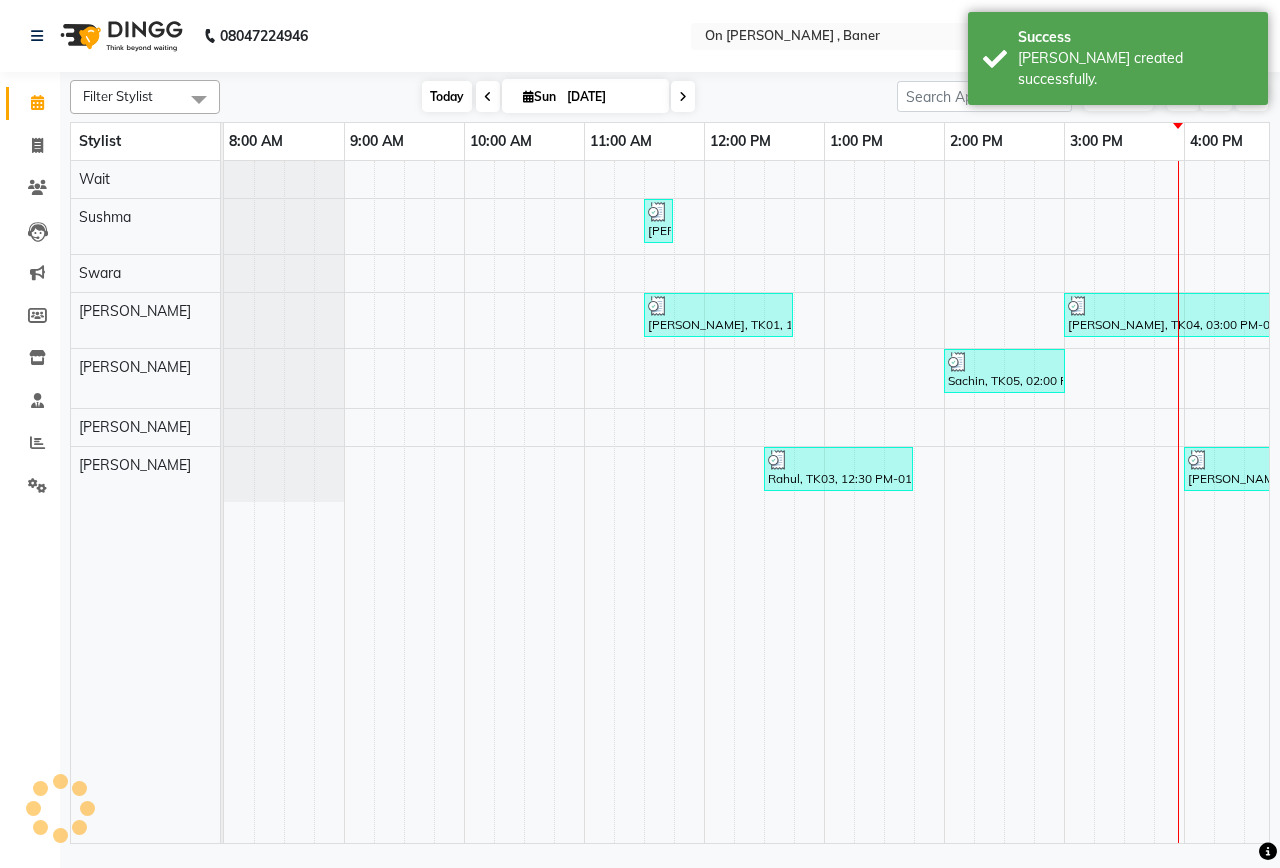 scroll, scrollTop: 0, scrollLeft: 0, axis: both 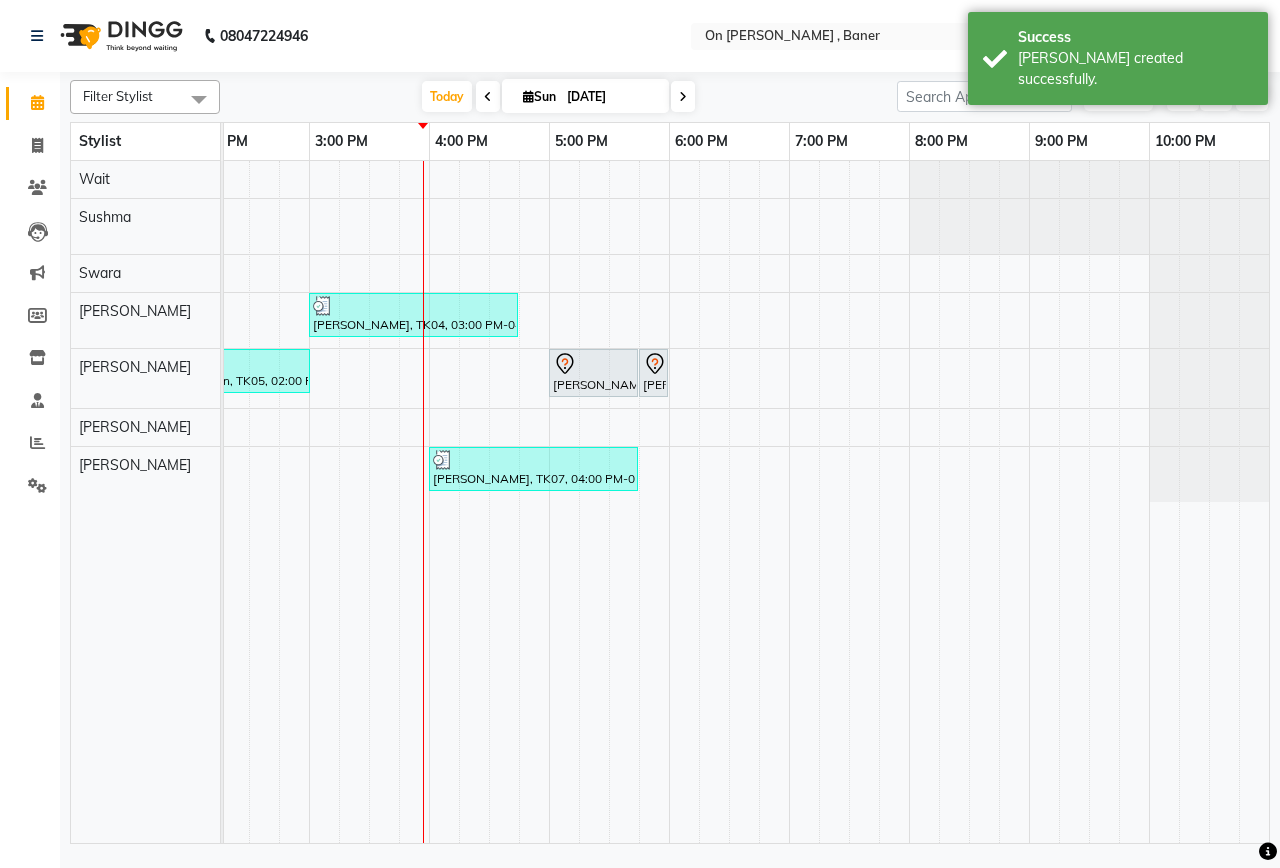 click on "[DATE]  [DATE]" at bounding box center (558, 97) 